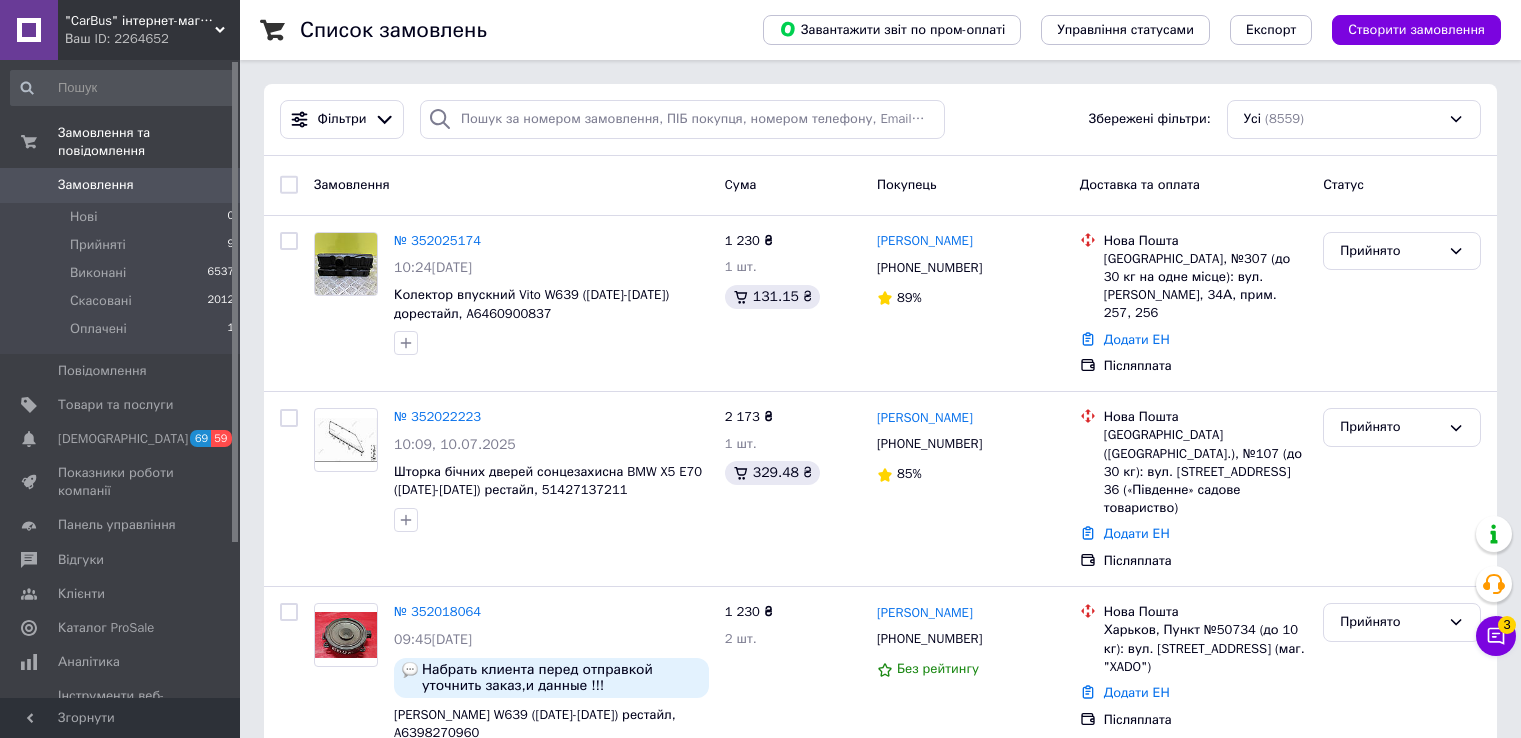 scroll, scrollTop: 0, scrollLeft: 0, axis: both 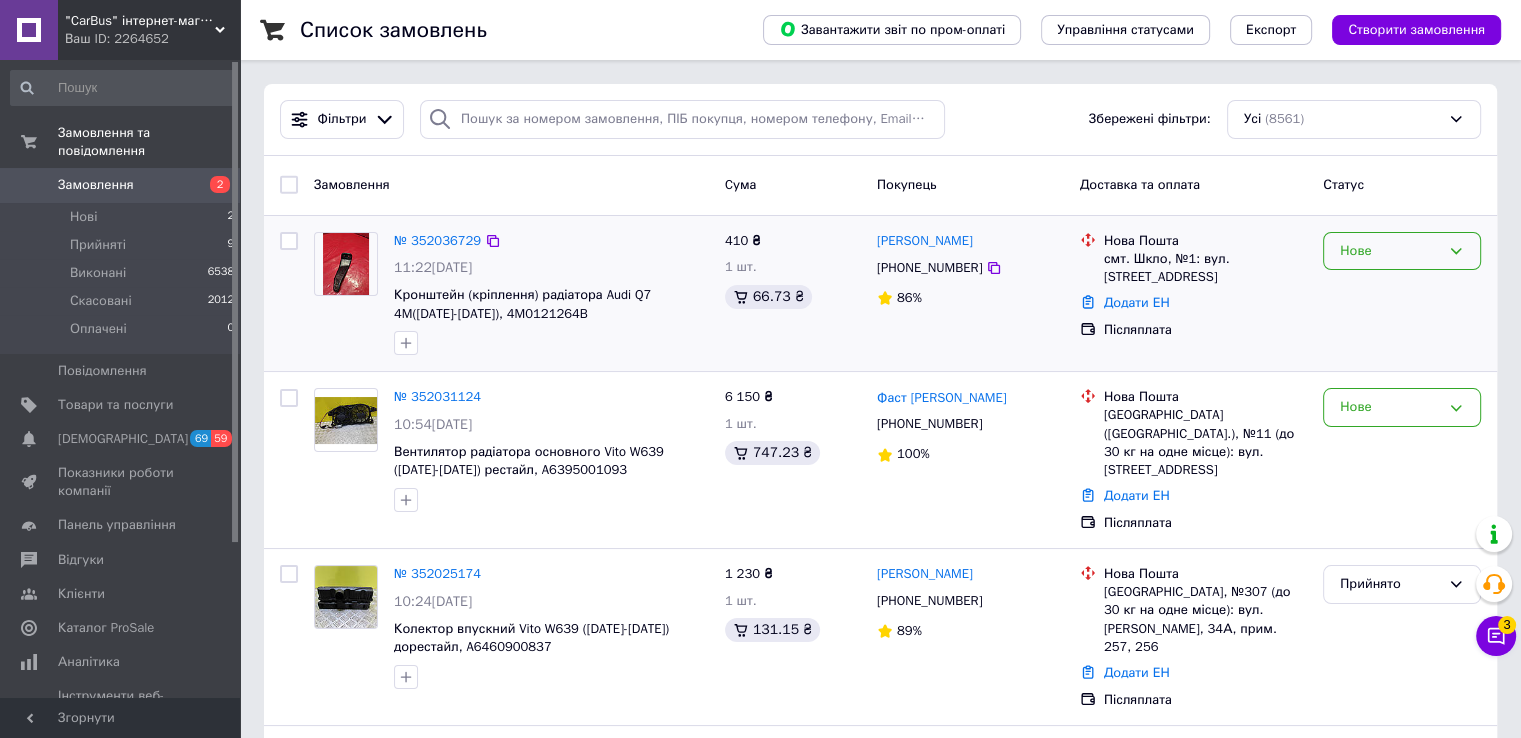 click on "Нове" at bounding box center (1390, 251) 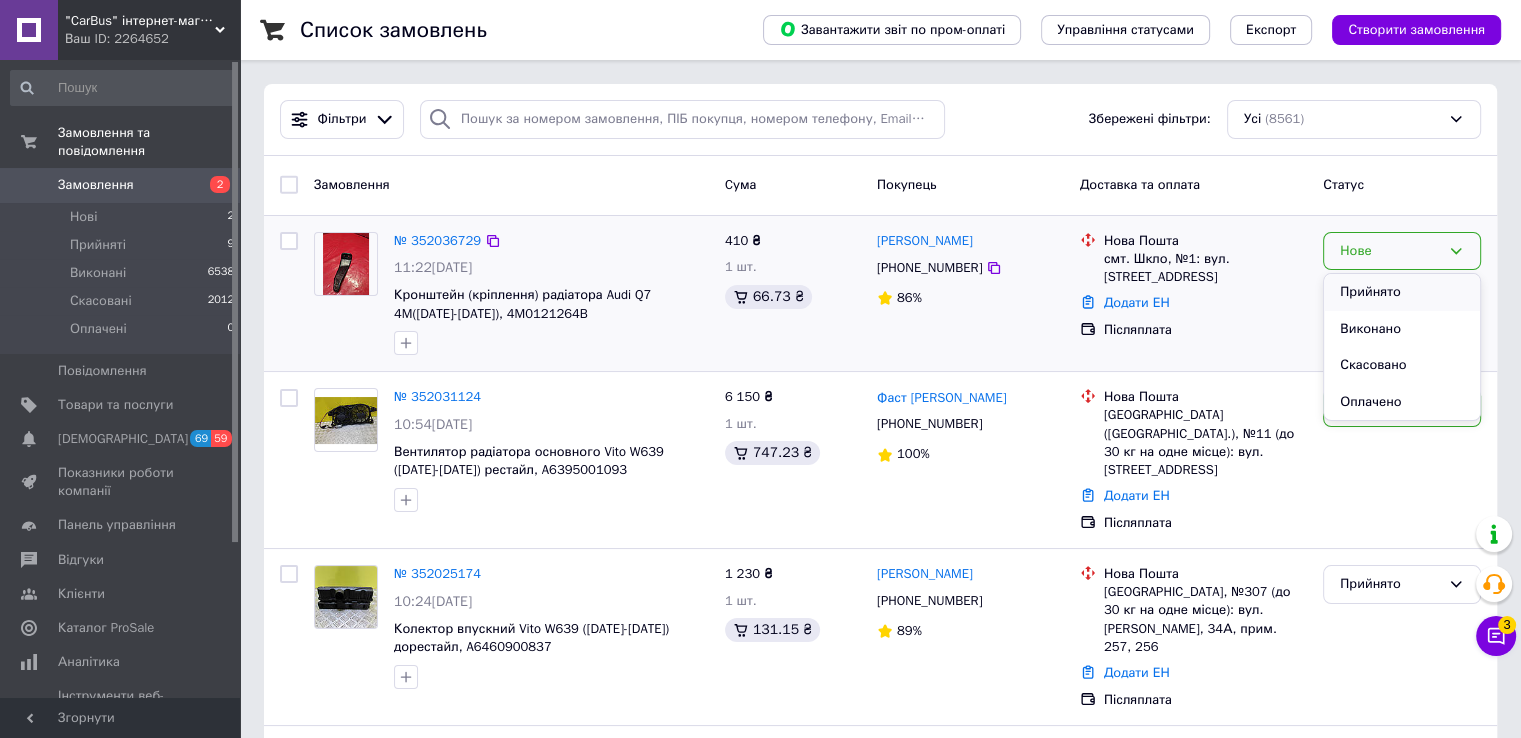 click on "Прийнято" at bounding box center (1402, 292) 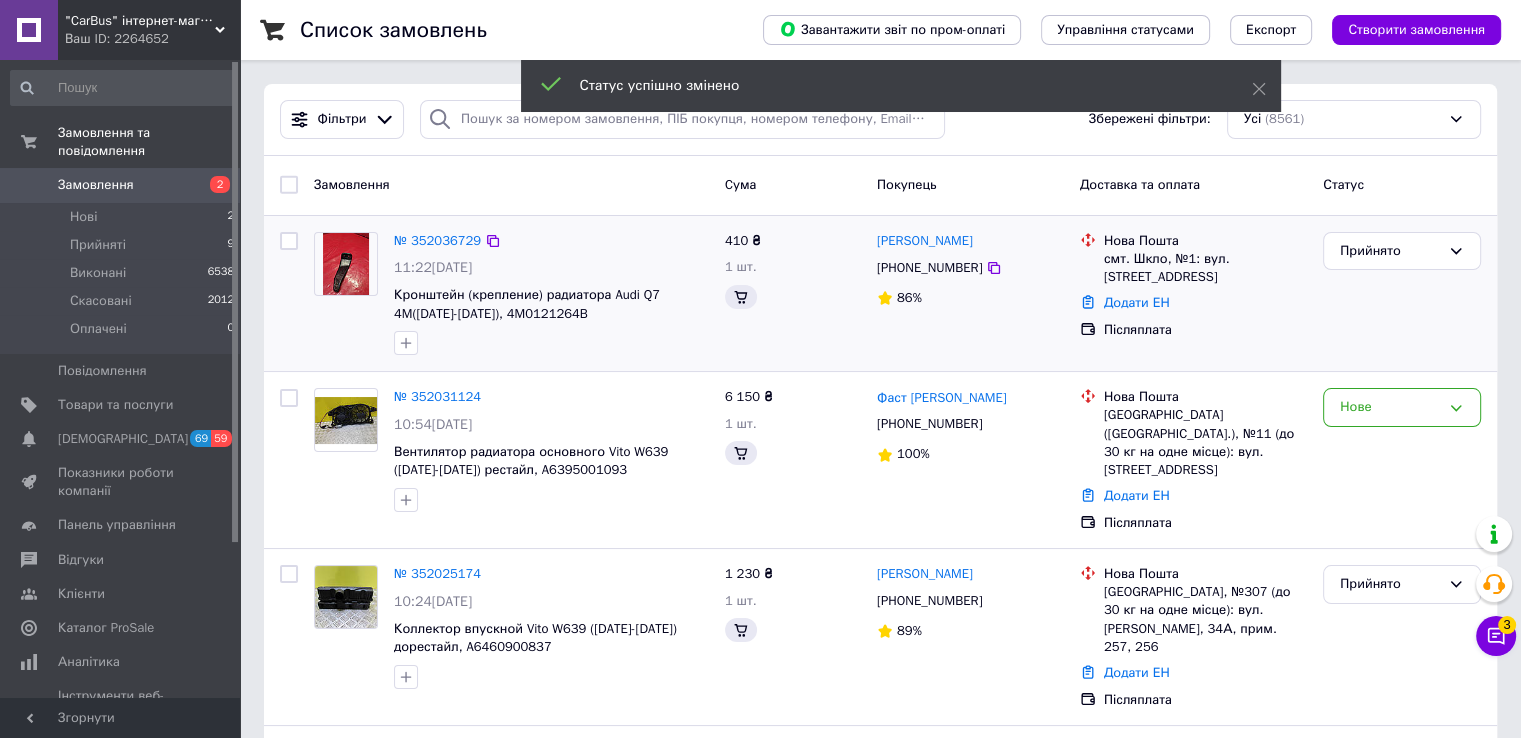 click on "Нове" at bounding box center (1390, 407) 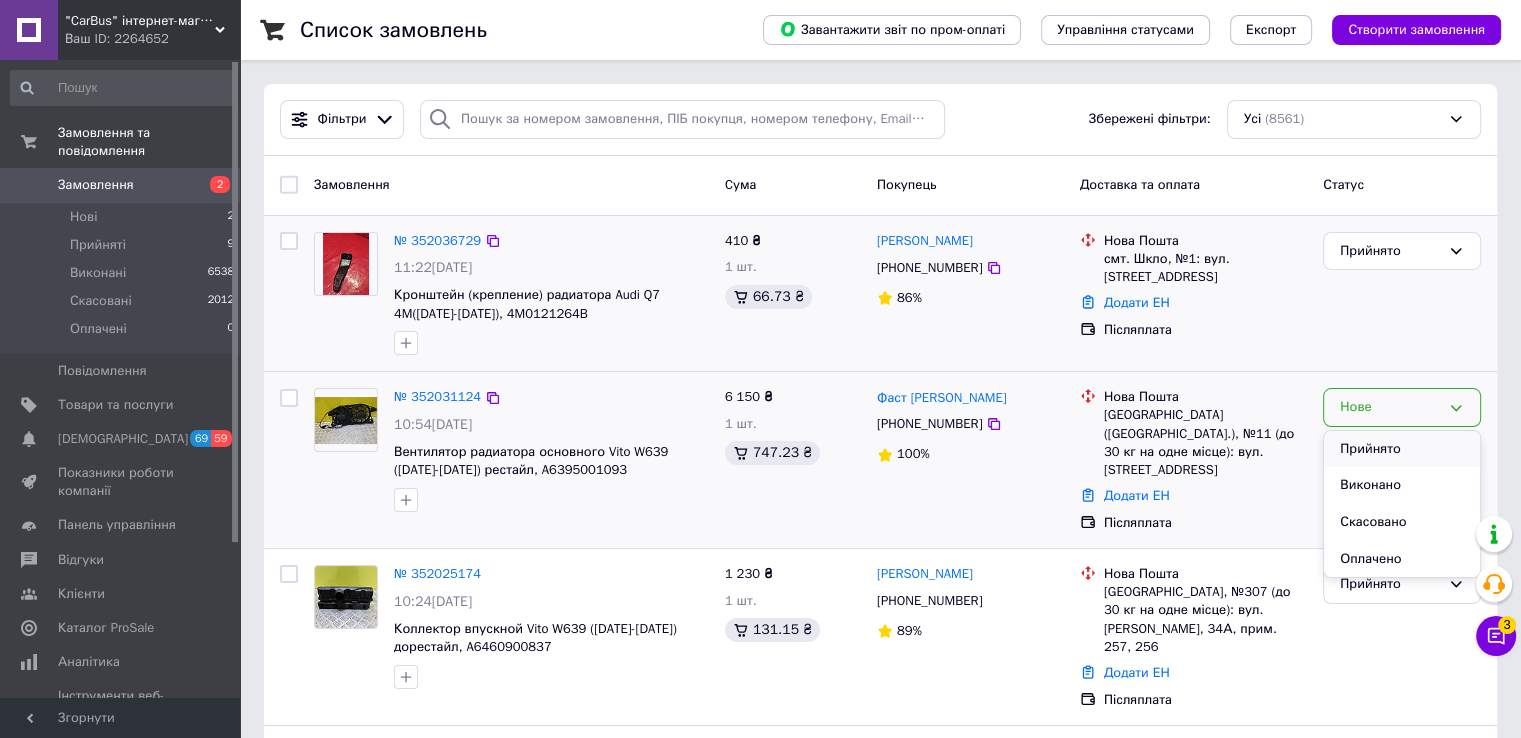 click on "Прийнято" at bounding box center (1402, 449) 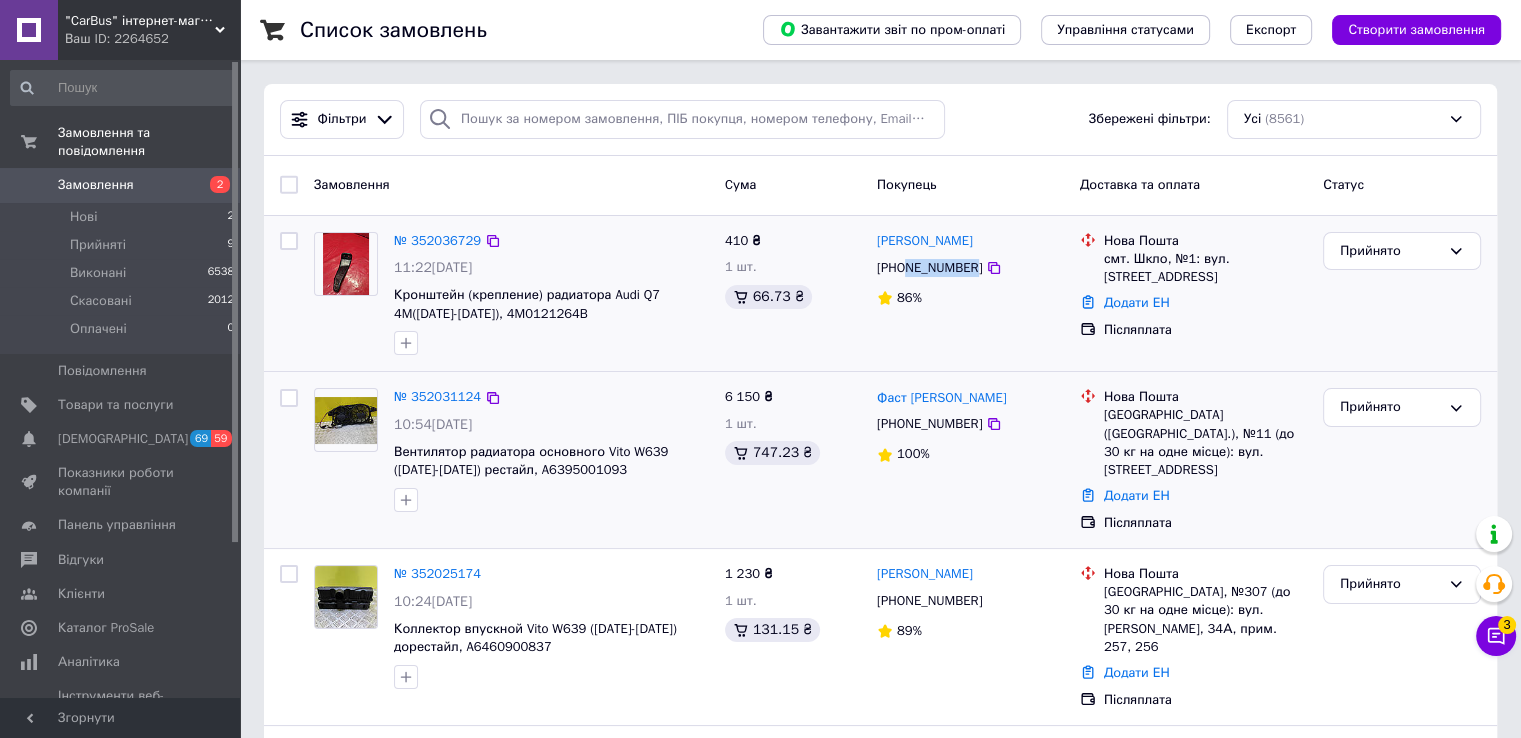 drag, startPoint x: 970, startPoint y: 264, endPoint x: 906, endPoint y: 273, distance: 64.629715 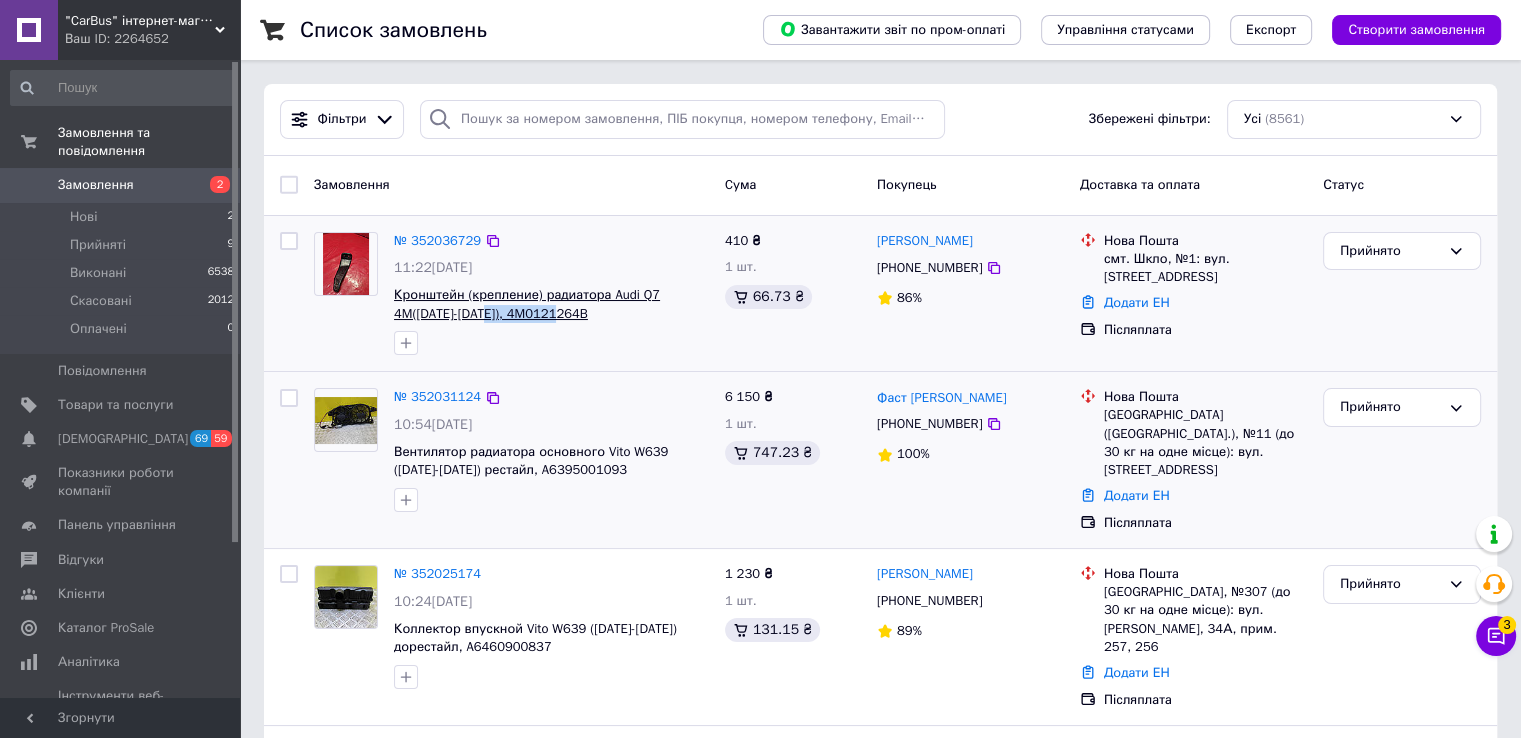 drag, startPoint x: 552, startPoint y: 312, endPoint x: 484, endPoint y: 316, distance: 68.117546 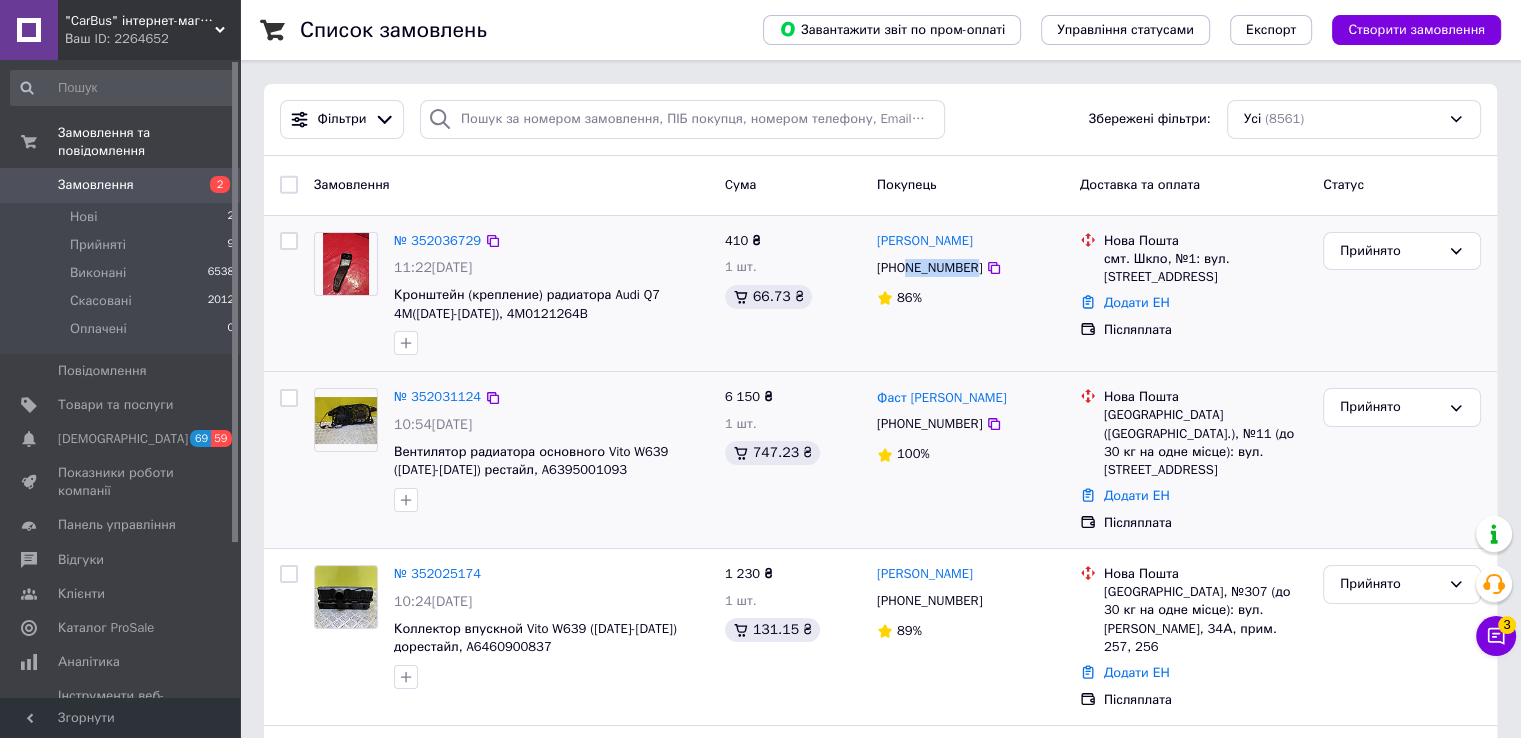 drag, startPoint x: 968, startPoint y: 269, endPoint x: 908, endPoint y: 269, distance: 60 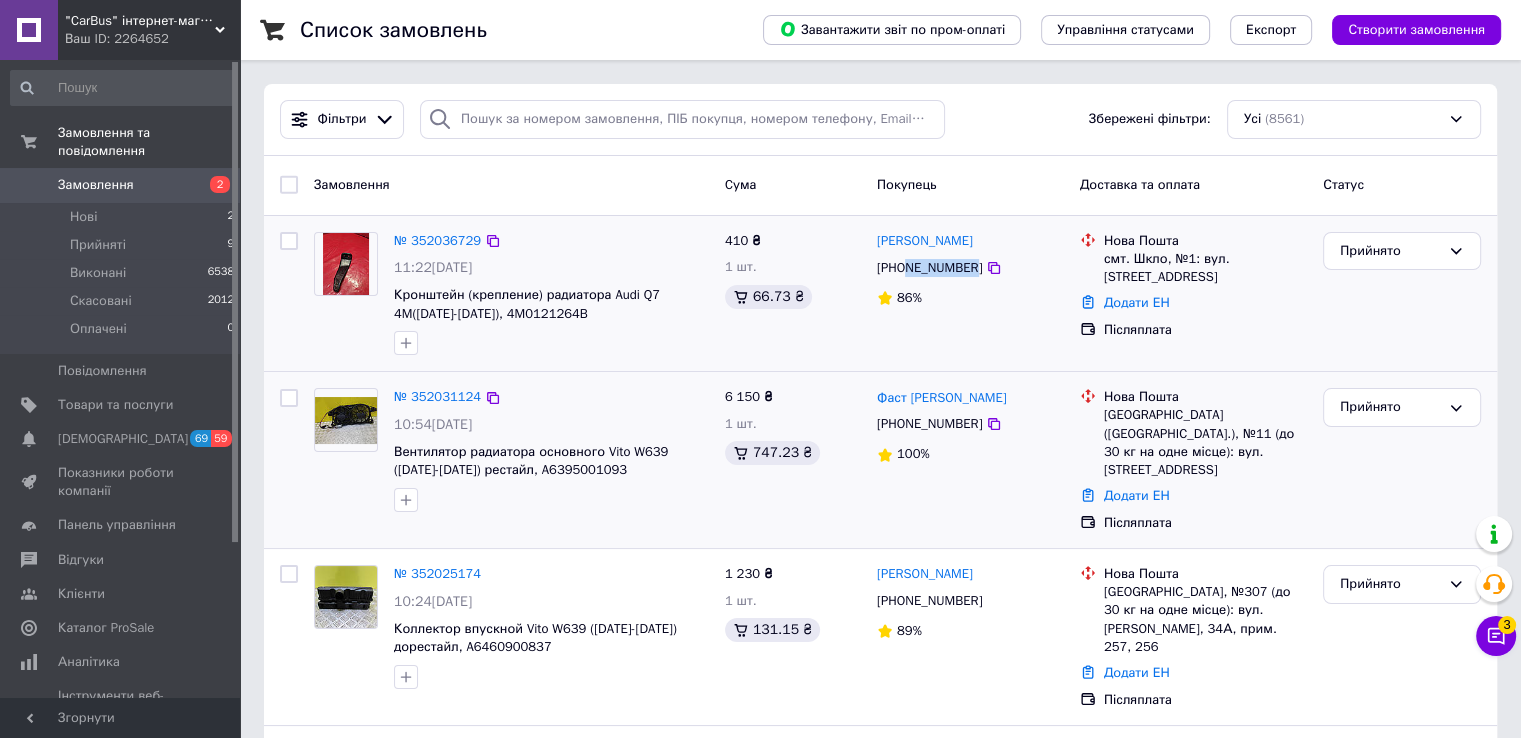 click on "[PHONE_NUMBER]" at bounding box center (929, 268) 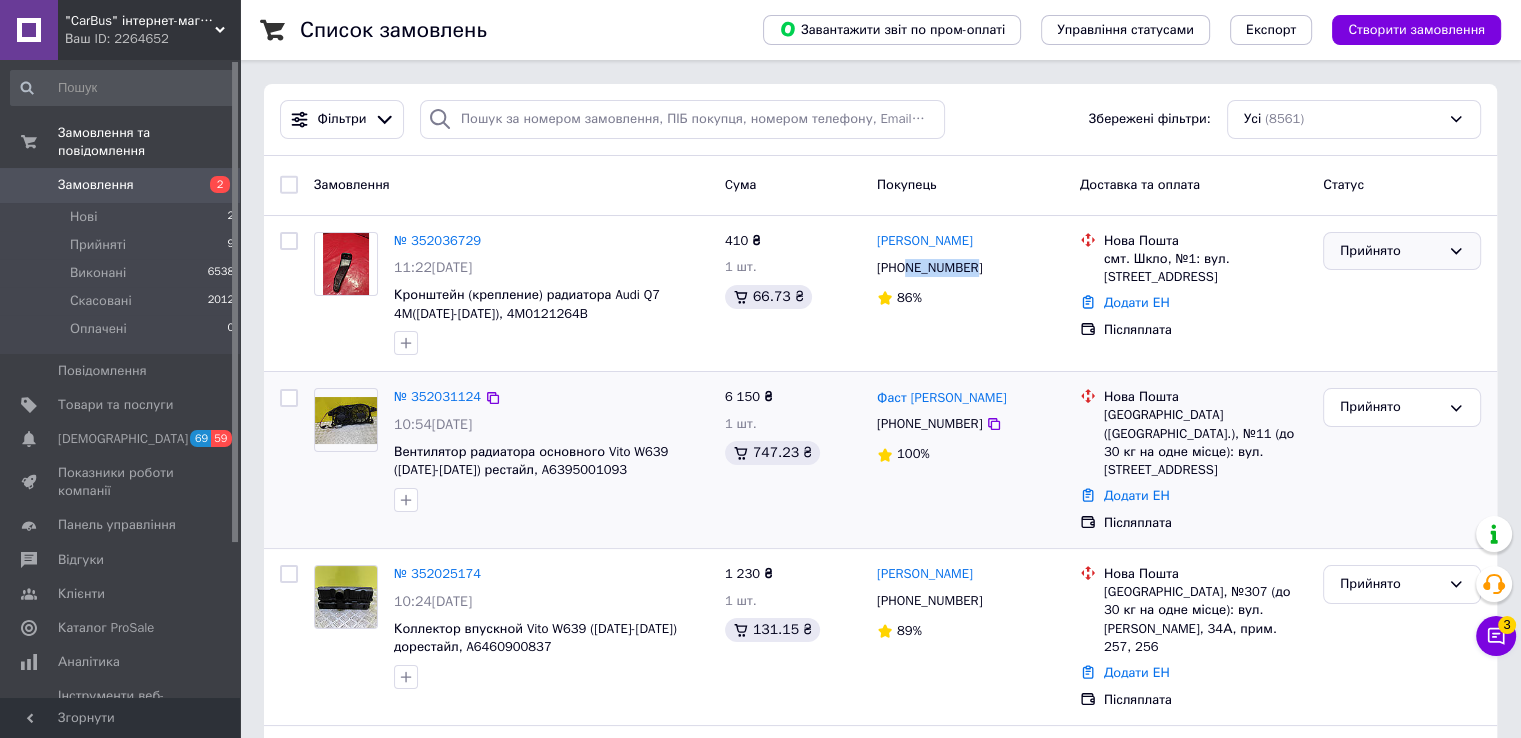 click on "Прийнято" at bounding box center (1390, 251) 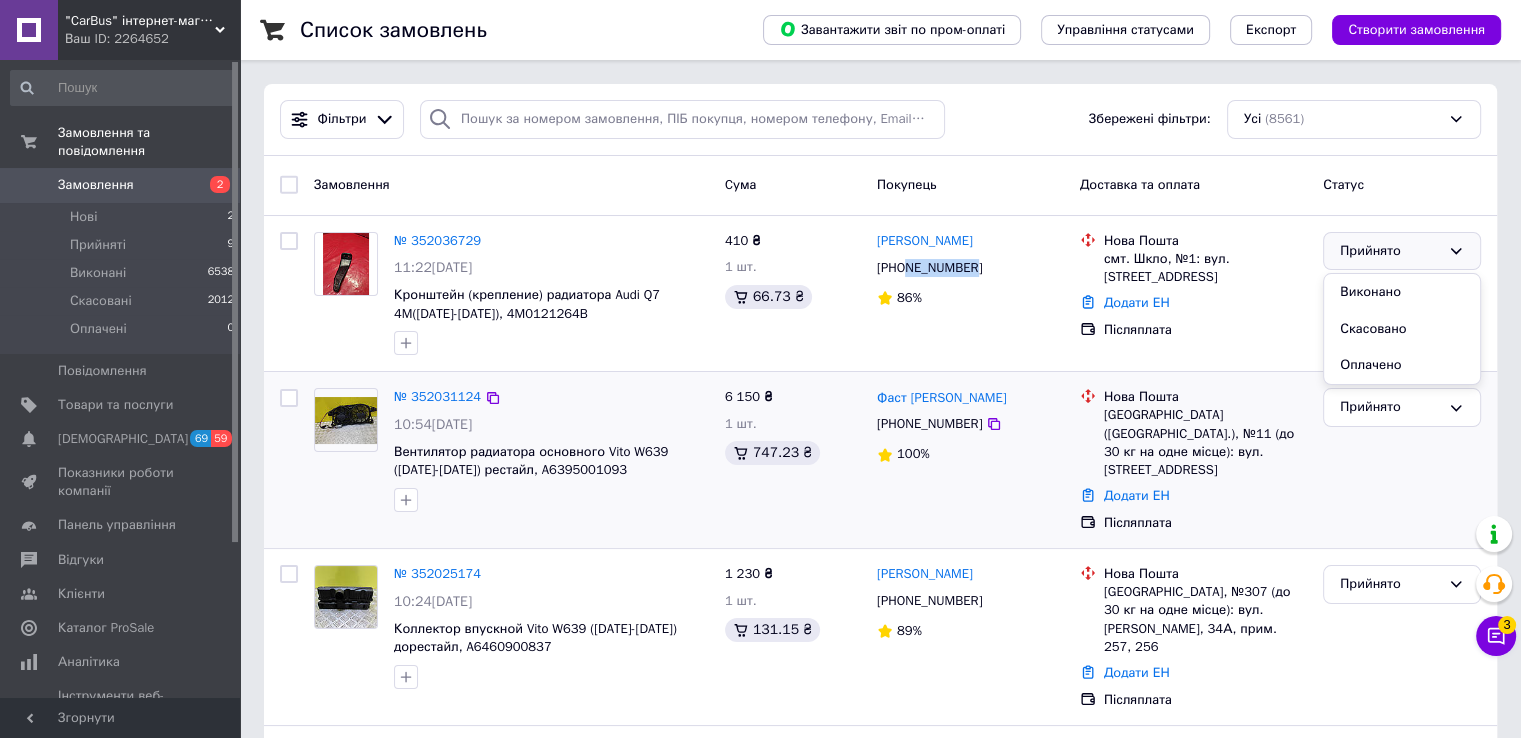 click on "Прийнято" at bounding box center [1390, 251] 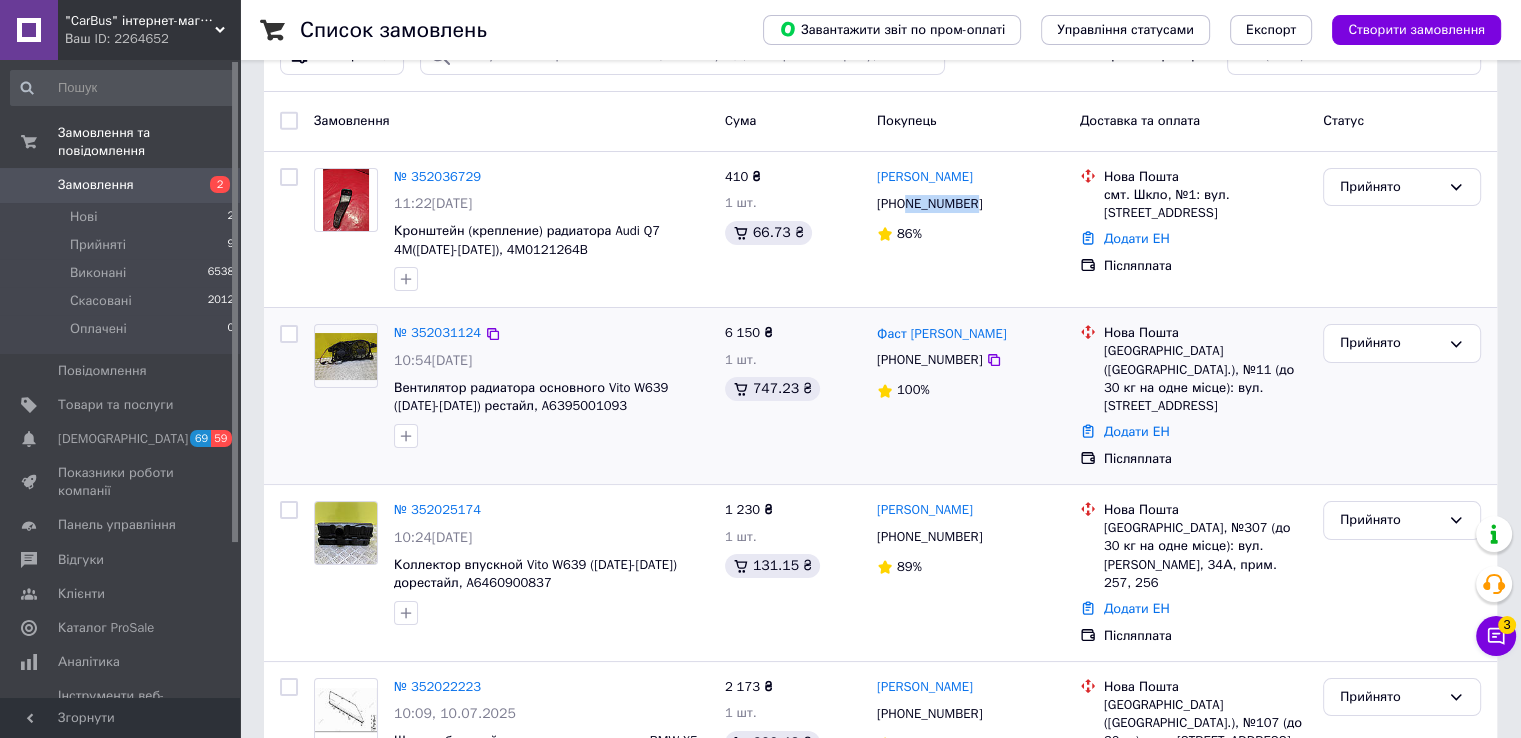 scroll, scrollTop: 100, scrollLeft: 0, axis: vertical 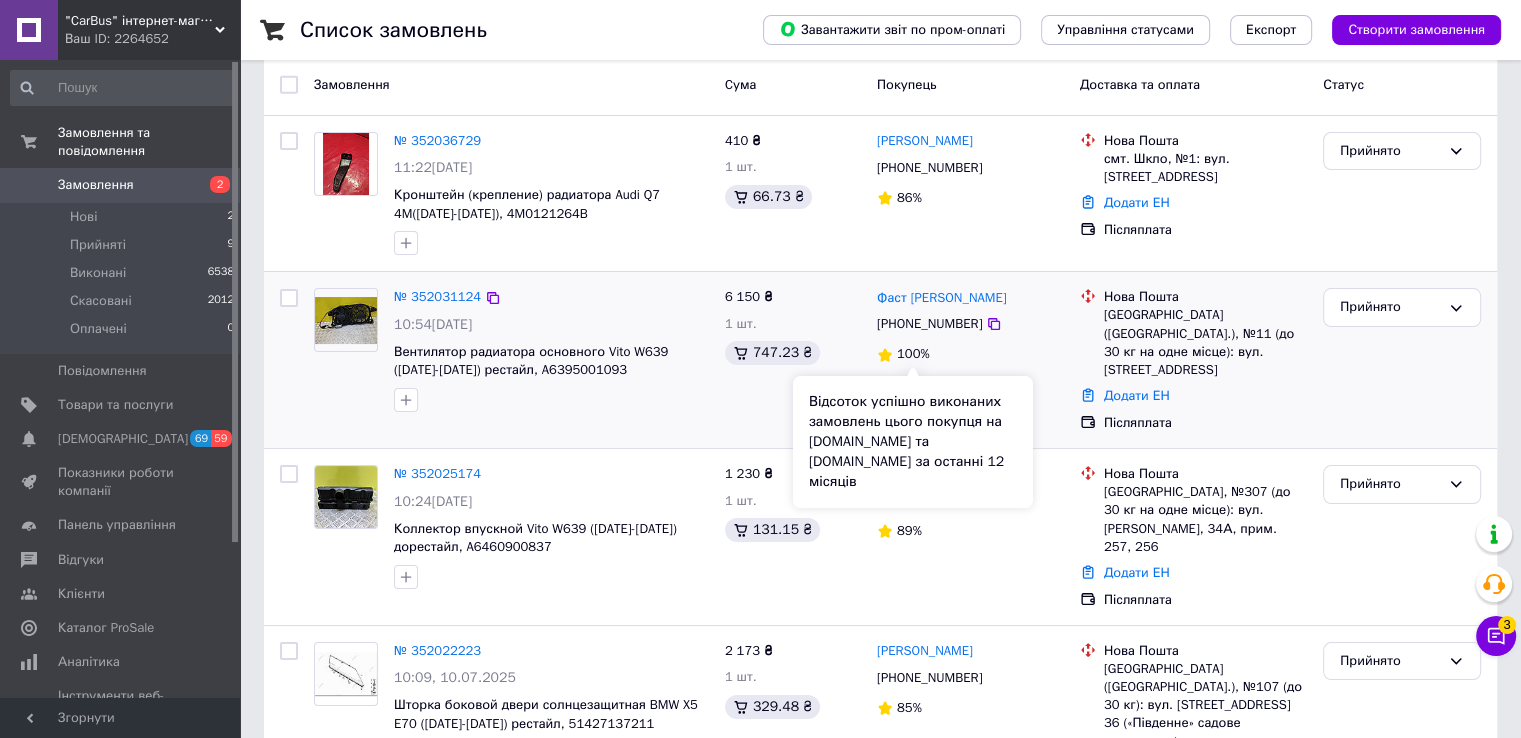 click on "100%" at bounding box center (913, 353) 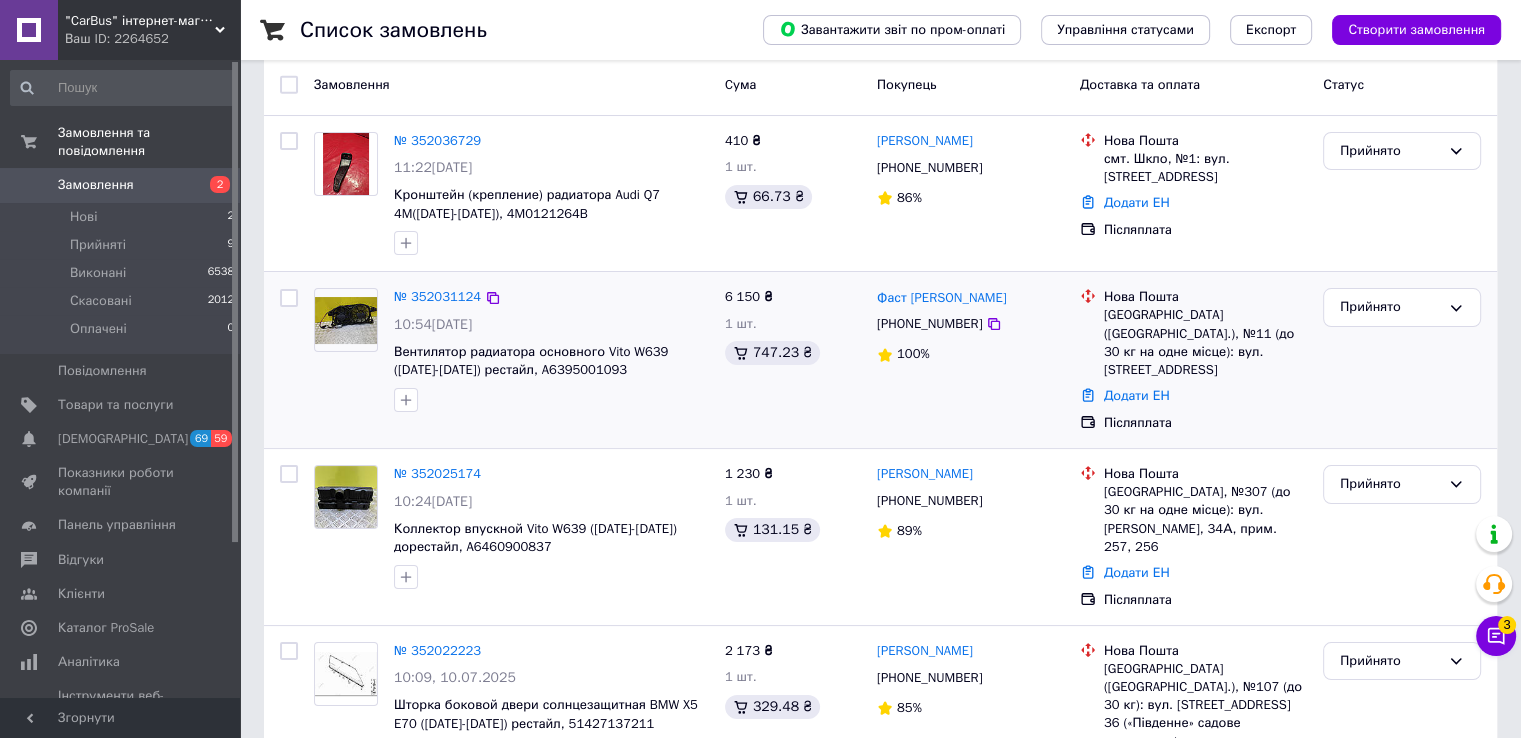 drag, startPoint x: 714, startPoint y: 294, endPoint x: 694, endPoint y: 294, distance: 20 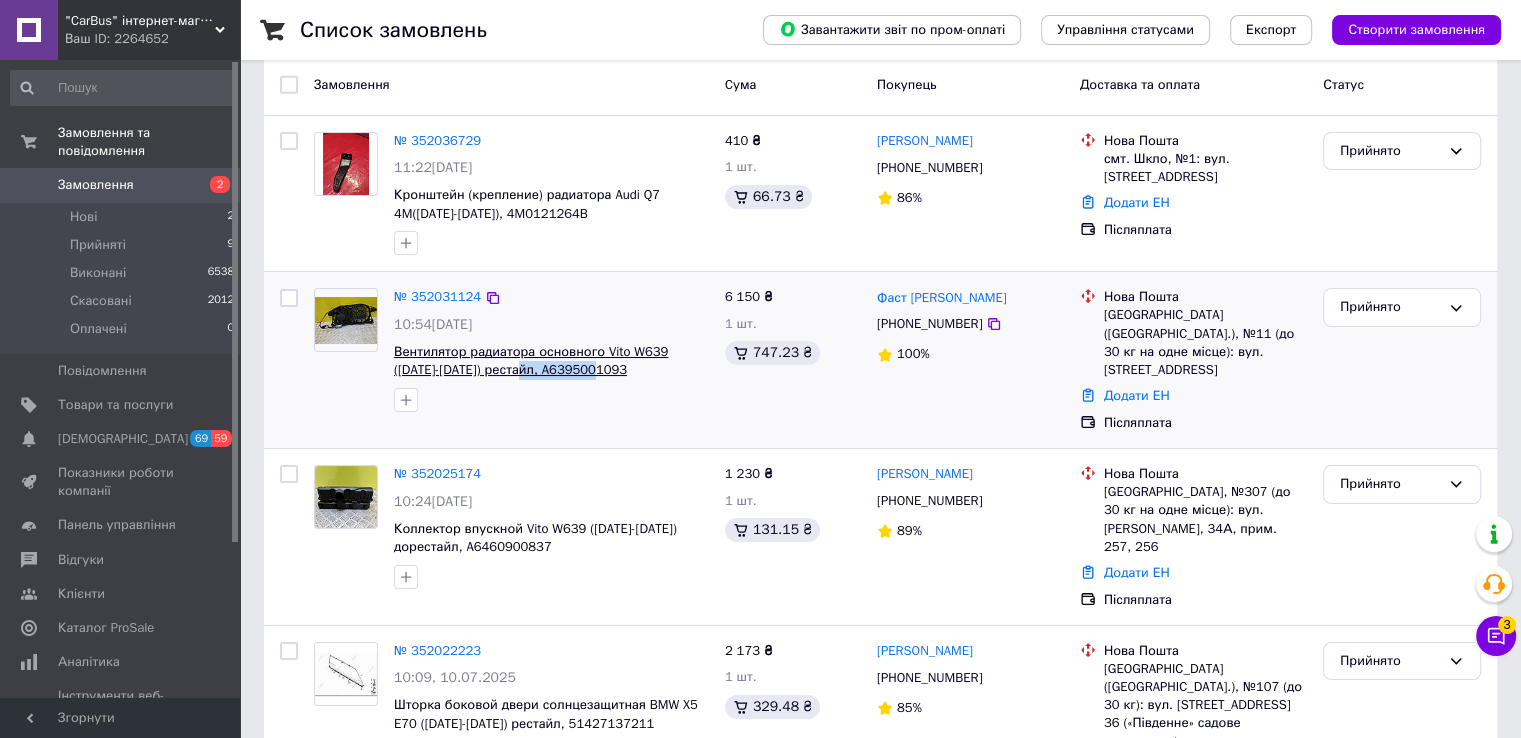 drag, startPoint x: 608, startPoint y: 374, endPoint x: 484, endPoint y: 374, distance: 124 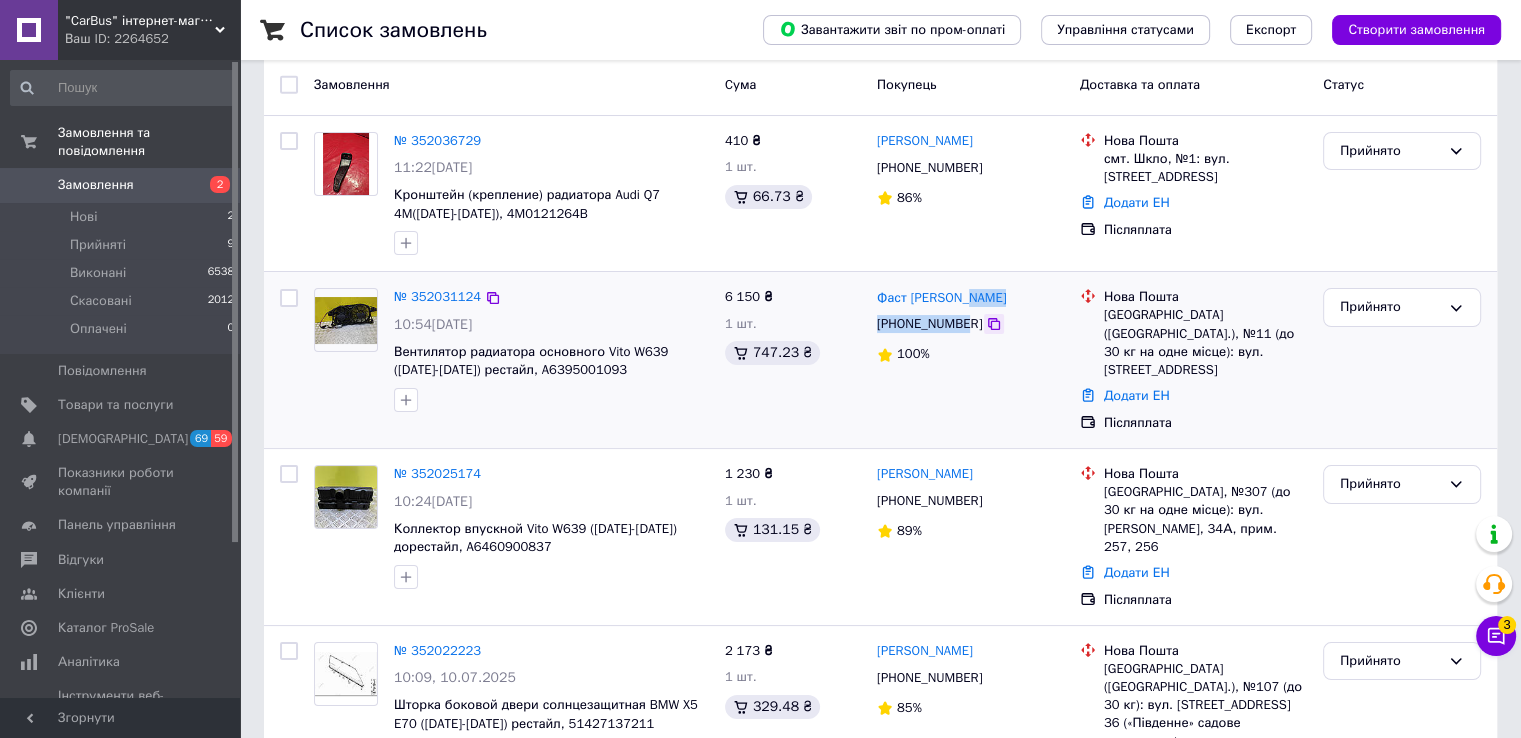drag, startPoint x: 985, startPoint y: 302, endPoint x: 972, endPoint y: 315, distance: 18.384777 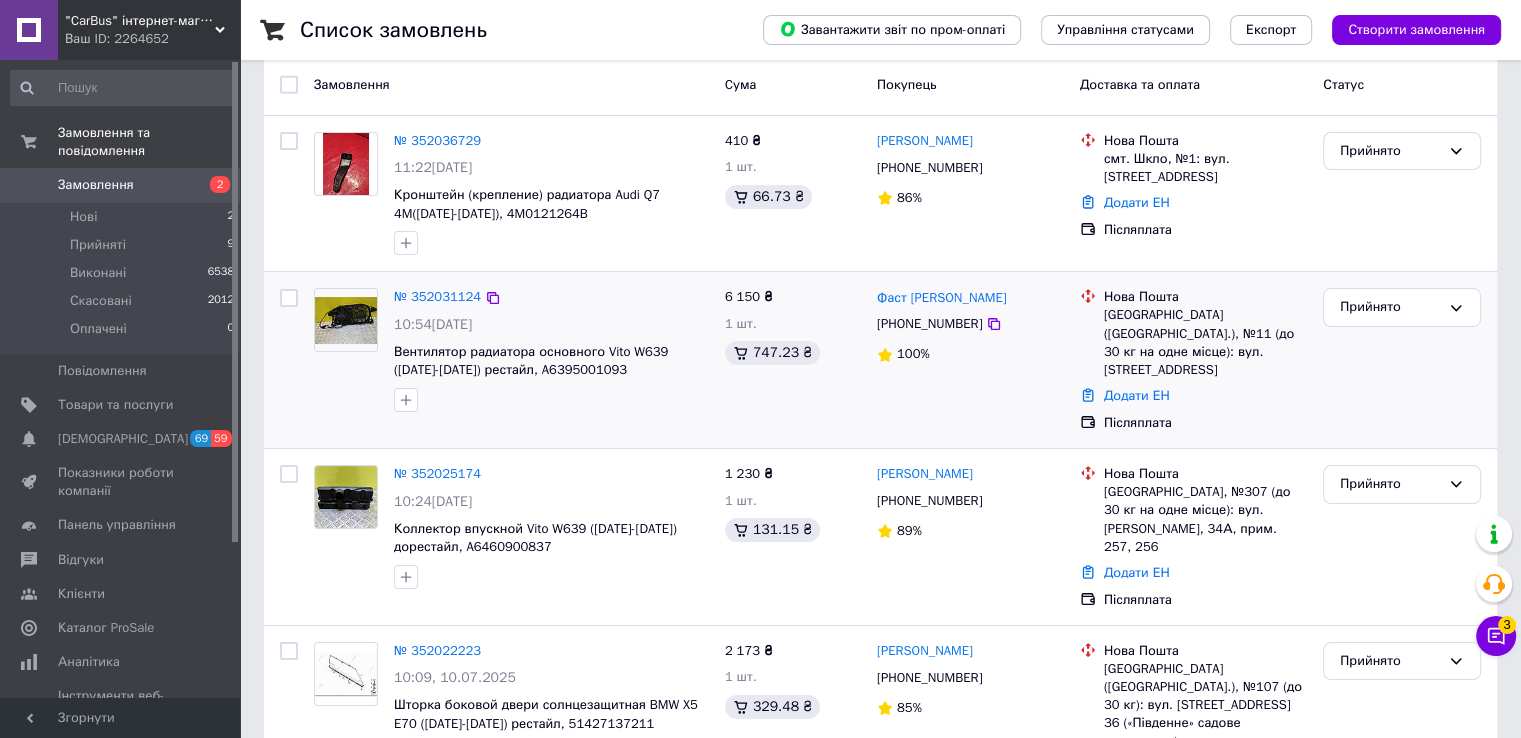 drag, startPoint x: 985, startPoint y: 376, endPoint x: 967, endPoint y: 345, distance: 35.846897 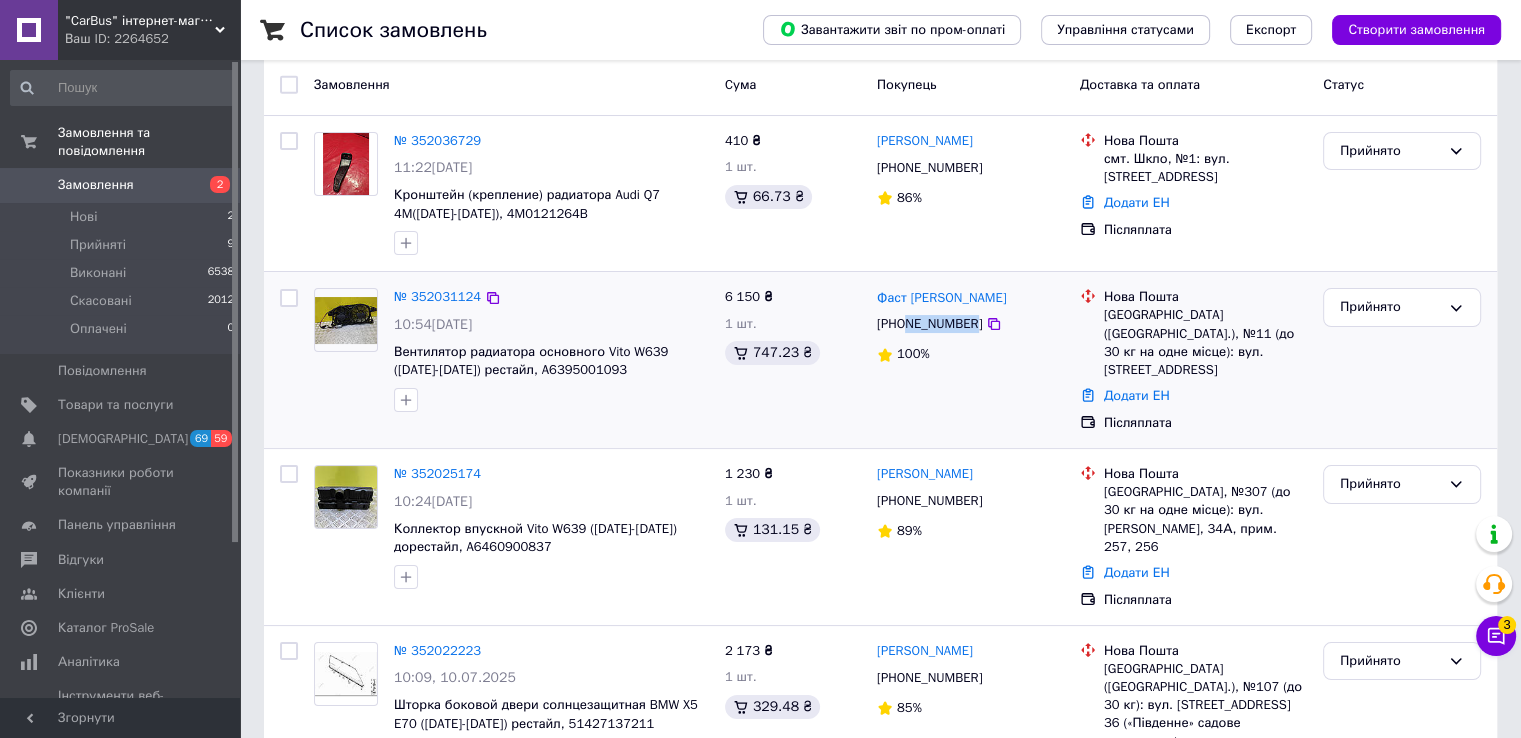 drag, startPoint x: 968, startPoint y: 326, endPoint x: 908, endPoint y: 325, distance: 60.00833 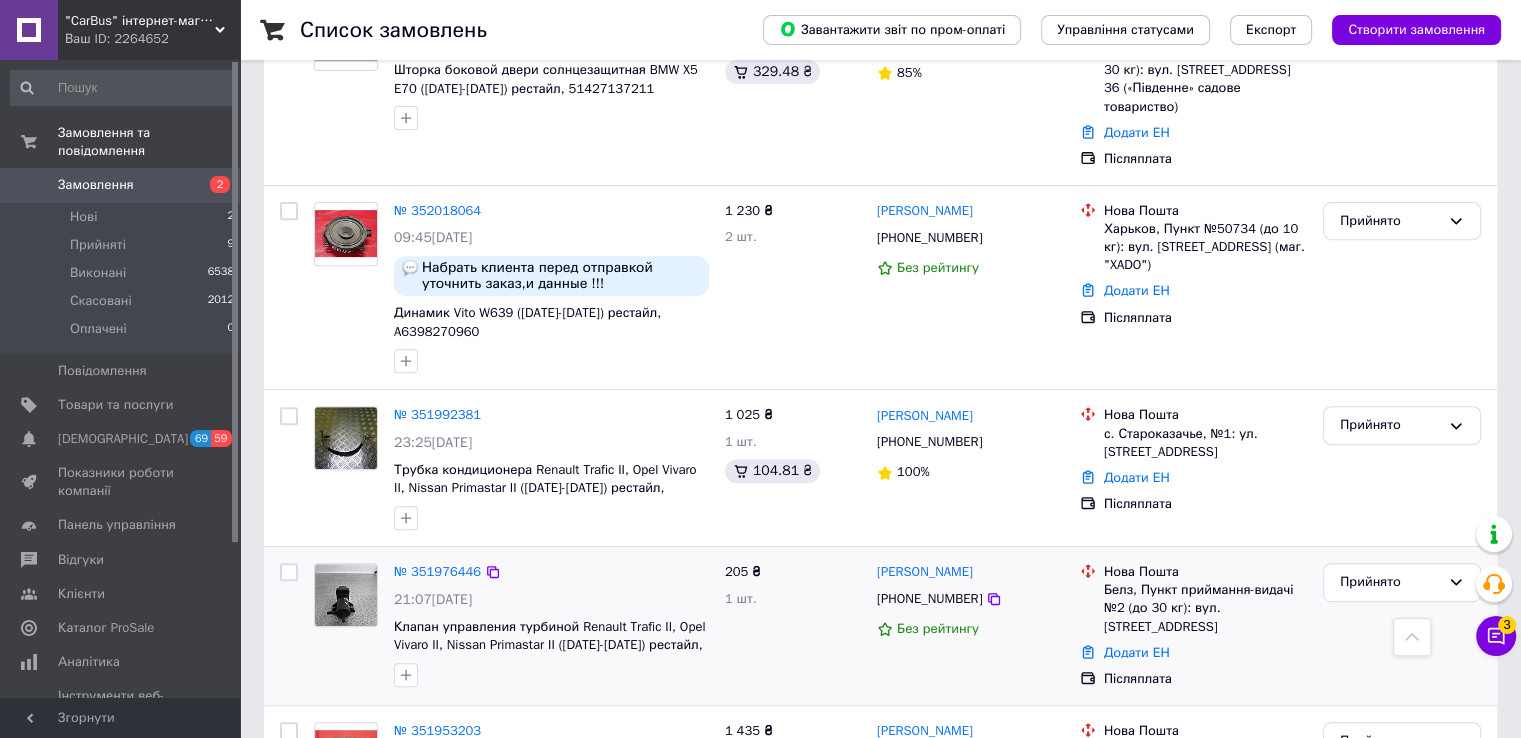 scroll, scrollTop: 700, scrollLeft: 0, axis: vertical 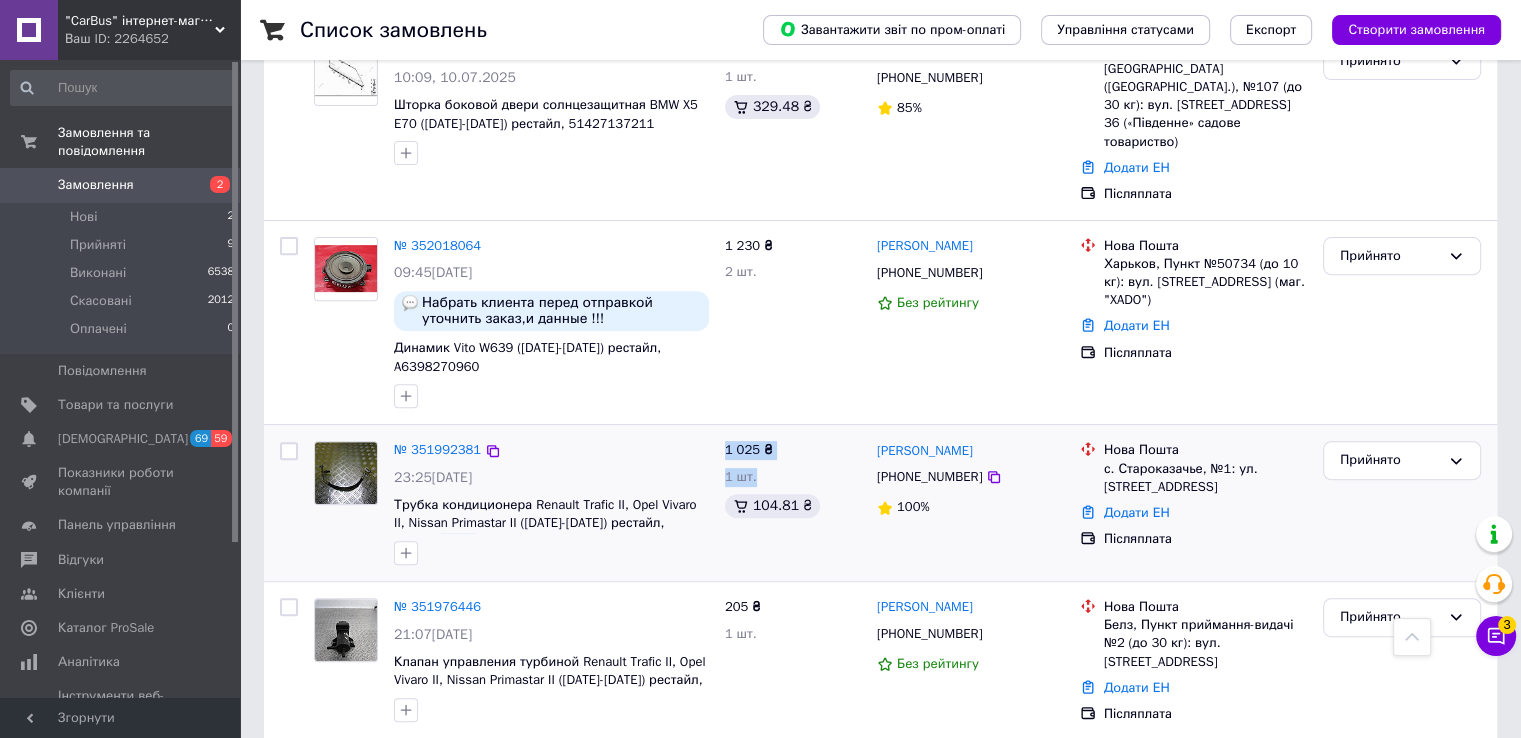 drag, startPoint x: 718, startPoint y: 449, endPoint x: 702, endPoint y: 451, distance: 16.124516 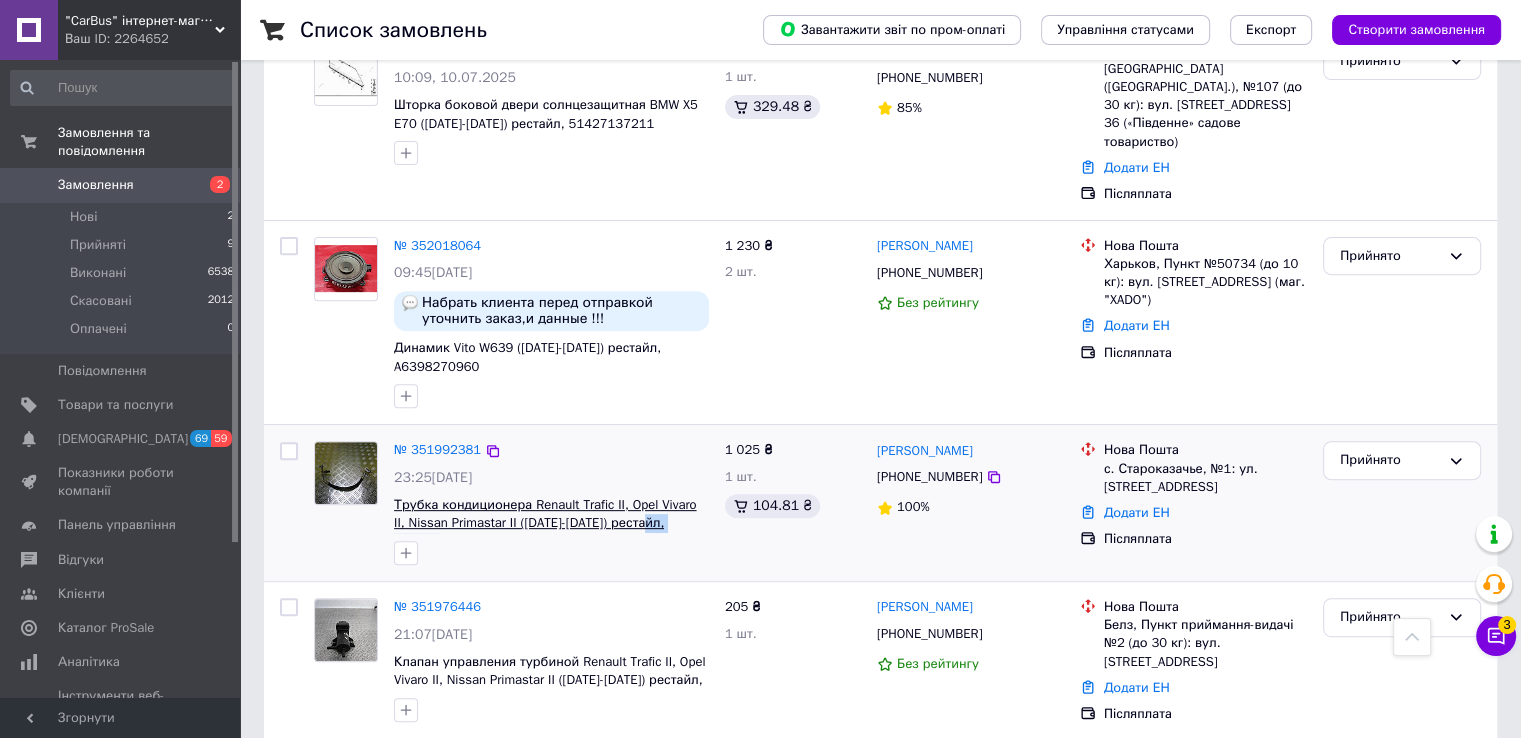drag, startPoint x: 697, startPoint y: 455, endPoint x: 632, endPoint y: 455, distance: 65 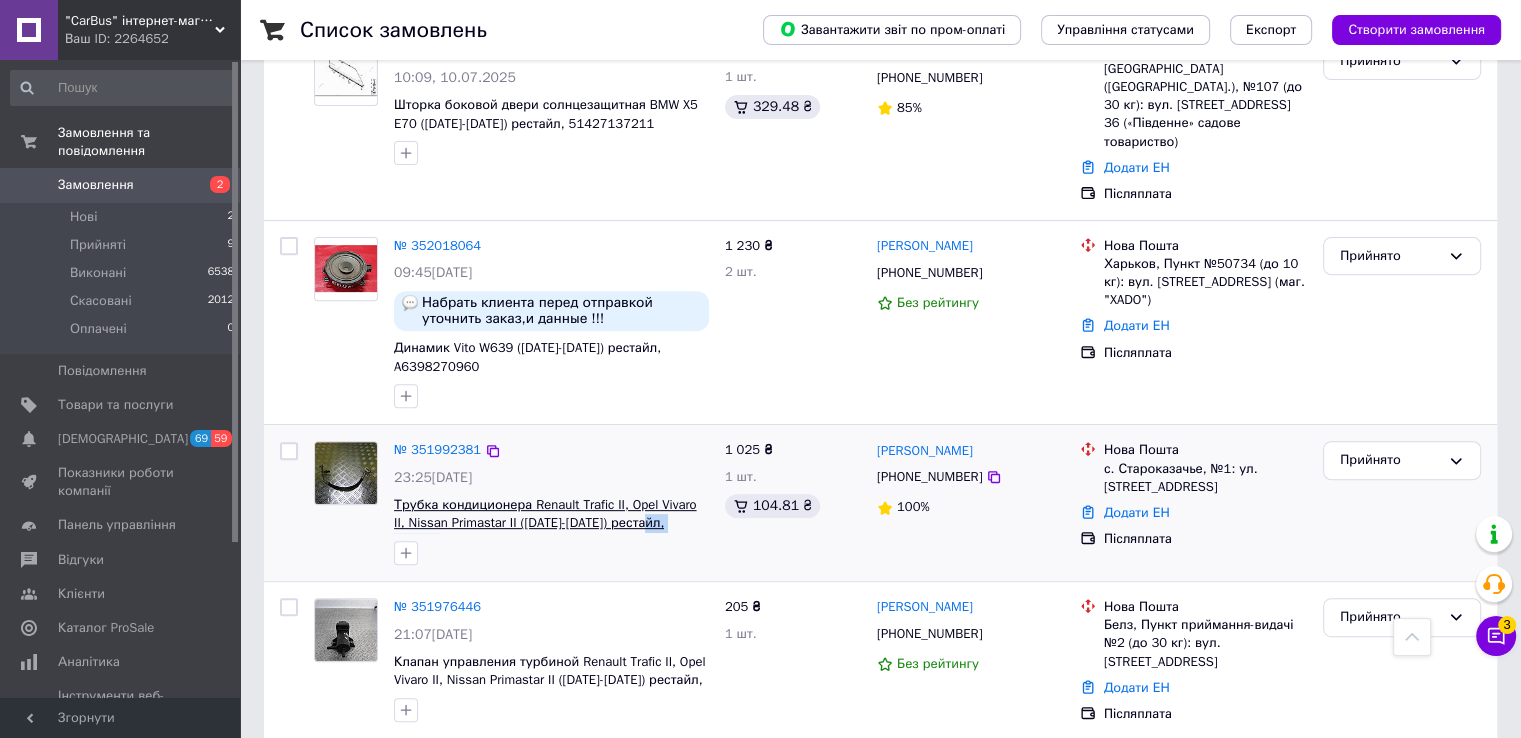 click on "№ 351992381 23:25, 09.07.2025 Трубка кондиционера Renault Trafic II, Opel Vivaro II, Nissan Primastar II (2006-2014) рестайл, 8200797717" at bounding box center [551, 503] 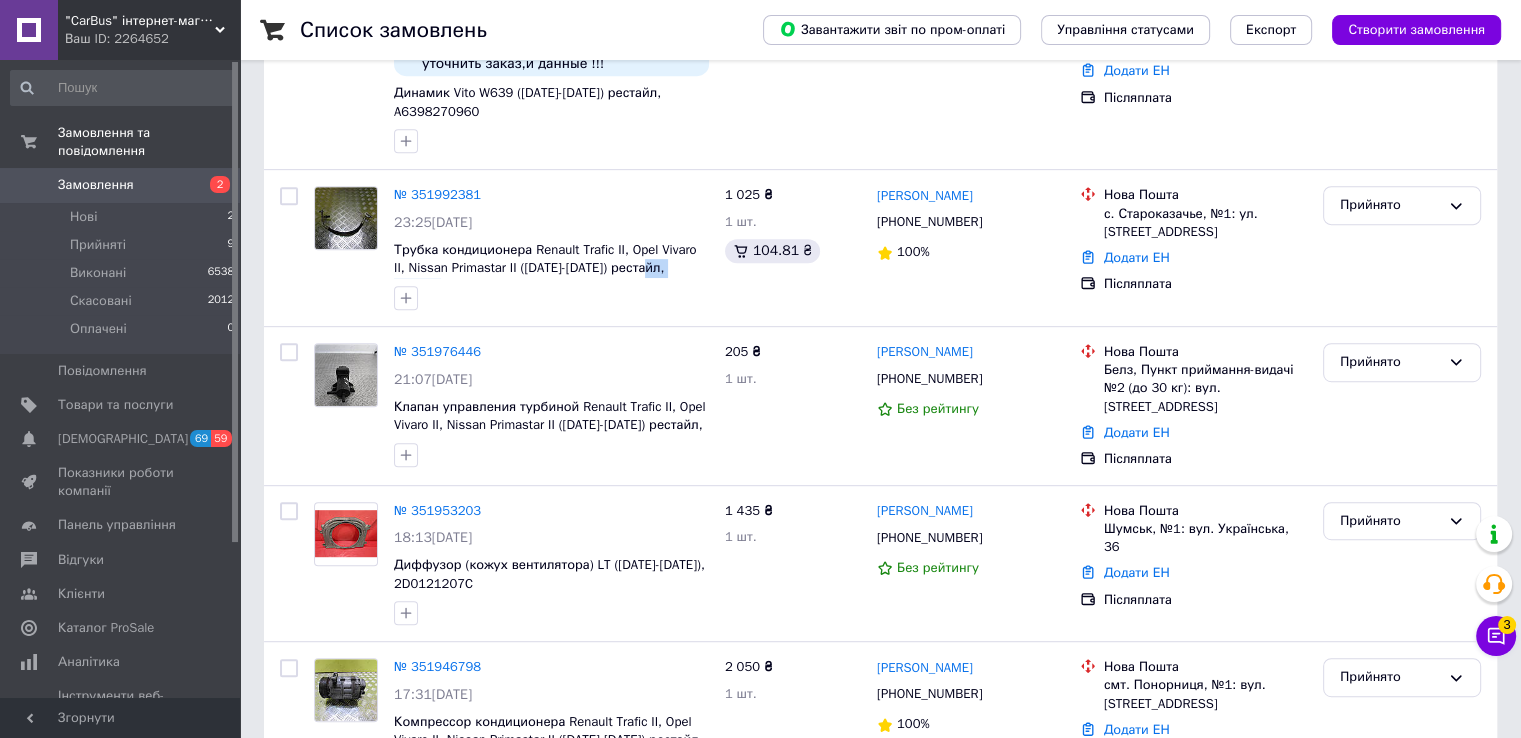 scroll, scrollTop: 1000, scrollLeft: 0, axis: vertical 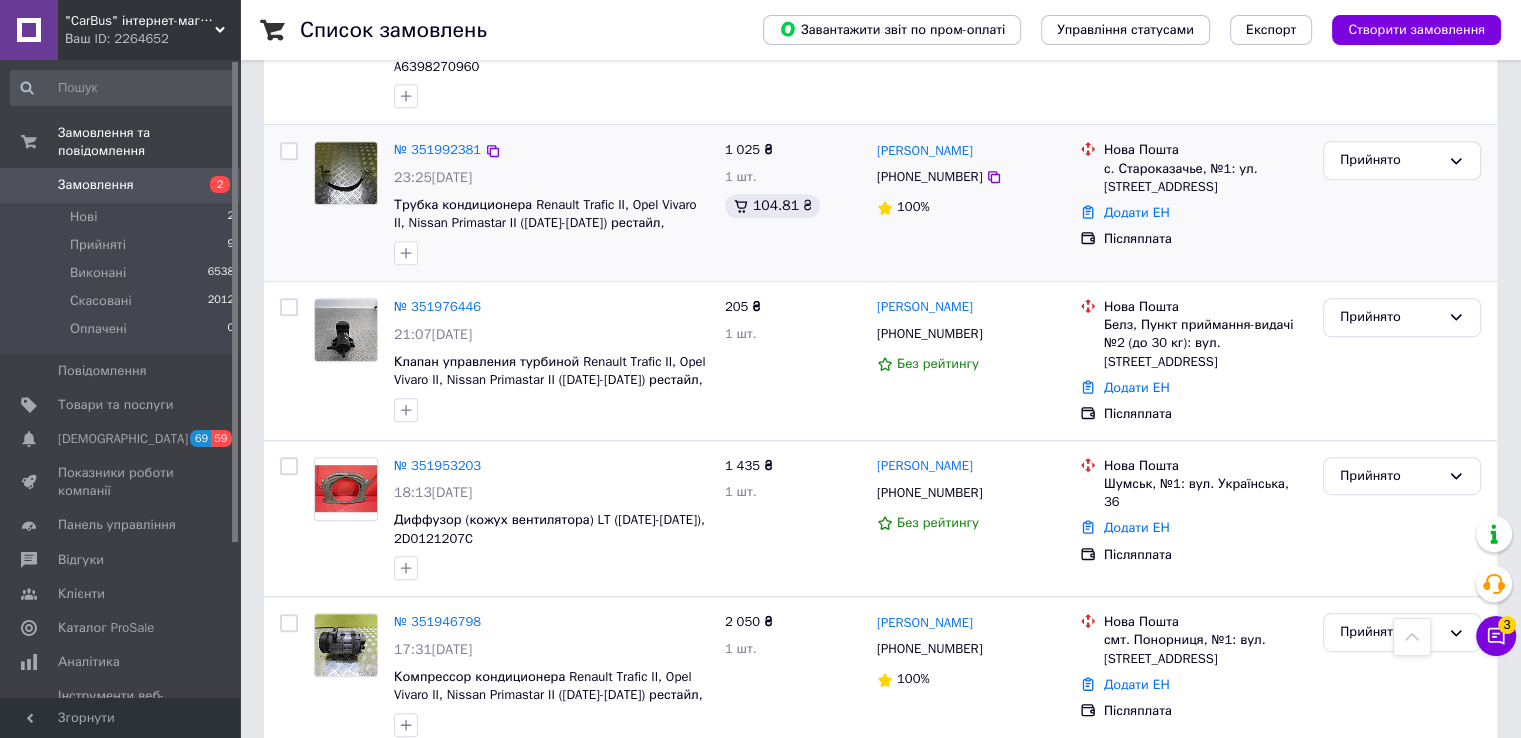 click on "с. Староказачье, №1: ул. [STREET_ADDRESS]" at bounding box center [1205, 178] 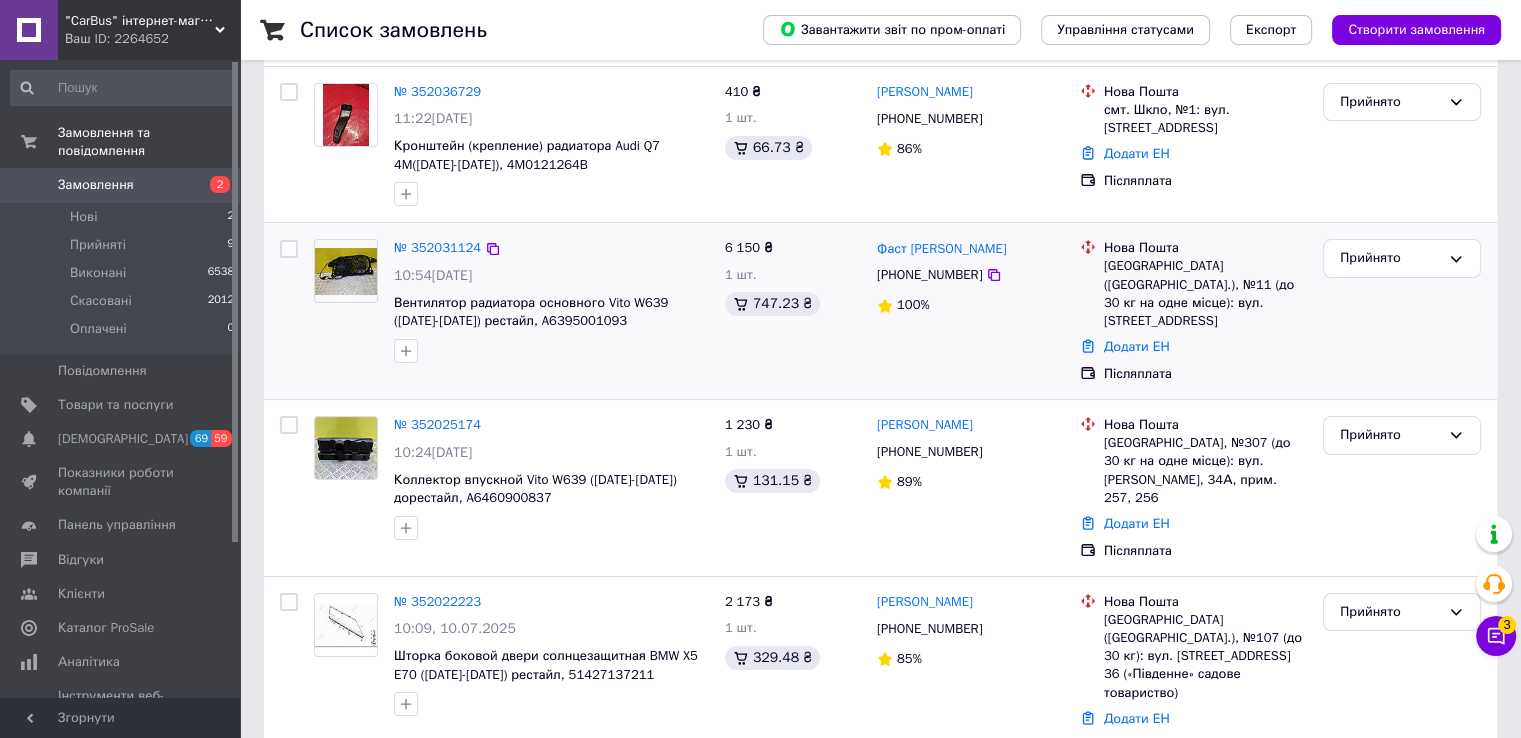 scroll, scrollTop: 300, scrollLeft: 0, axis: vertical 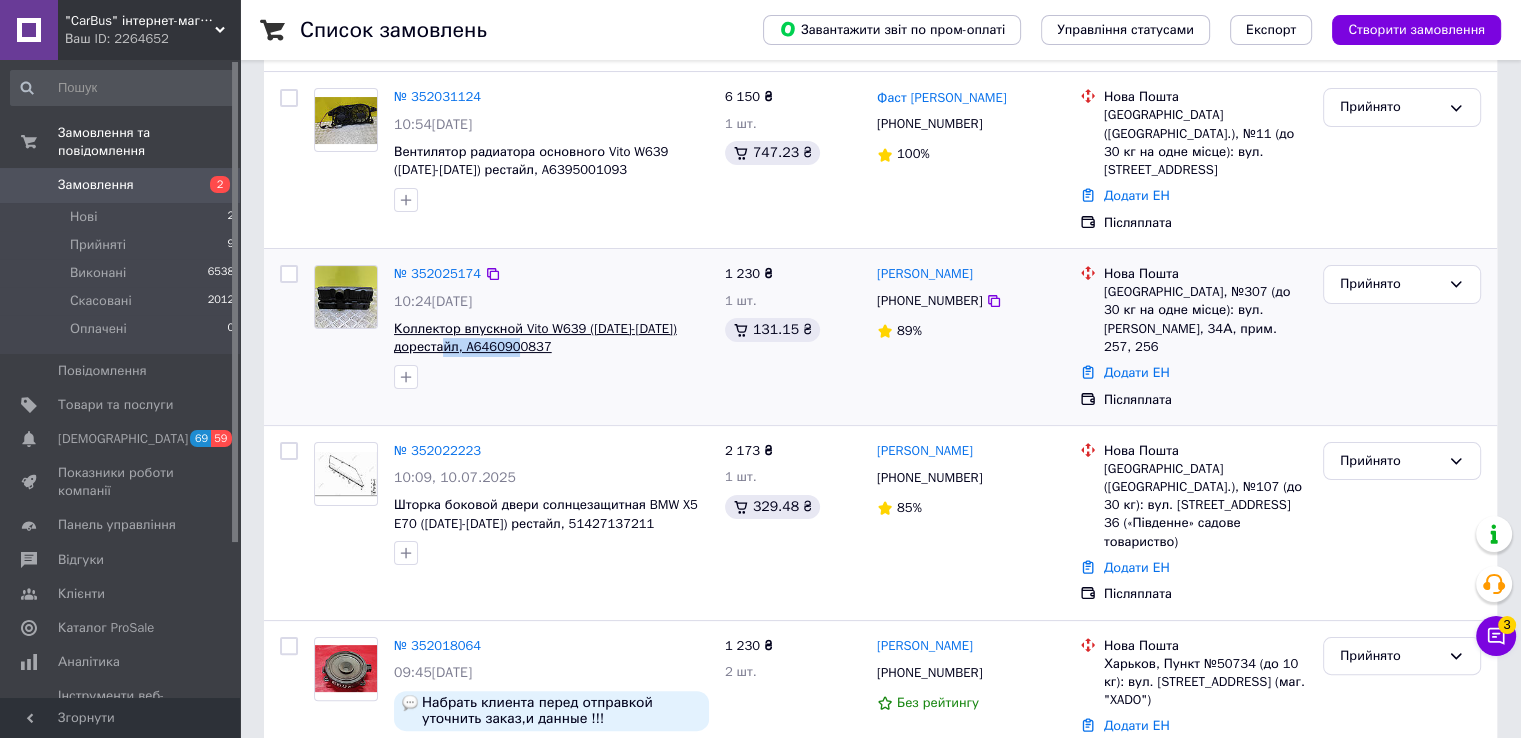 drag, startPoint x: 552, startPoint y: 332, endPoint x: 460, endPoint y: 334, distance: 92.021736 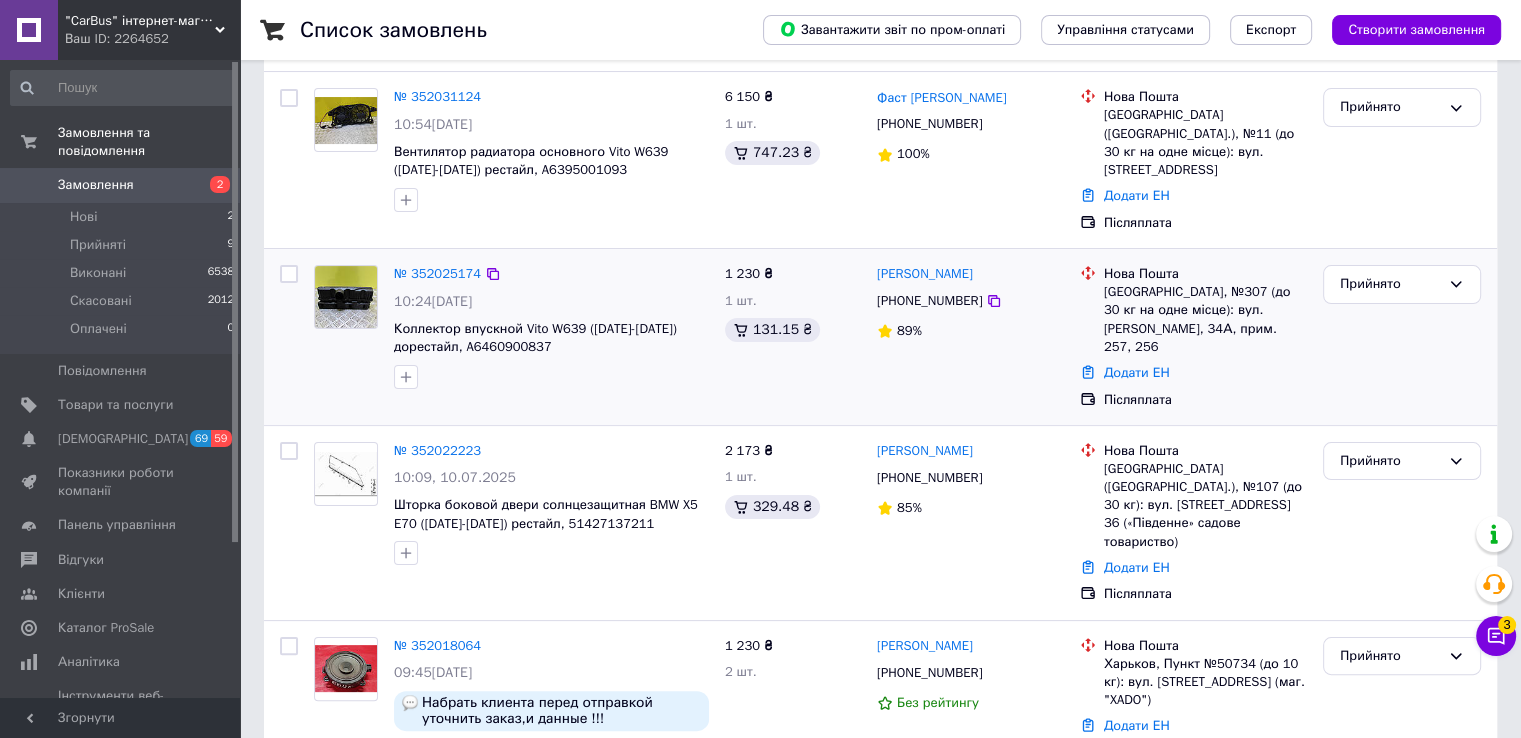 drag, startPoint x: 973, startPoint y: 288, endPoint x: 919, endPoint y: 288, distance: 54 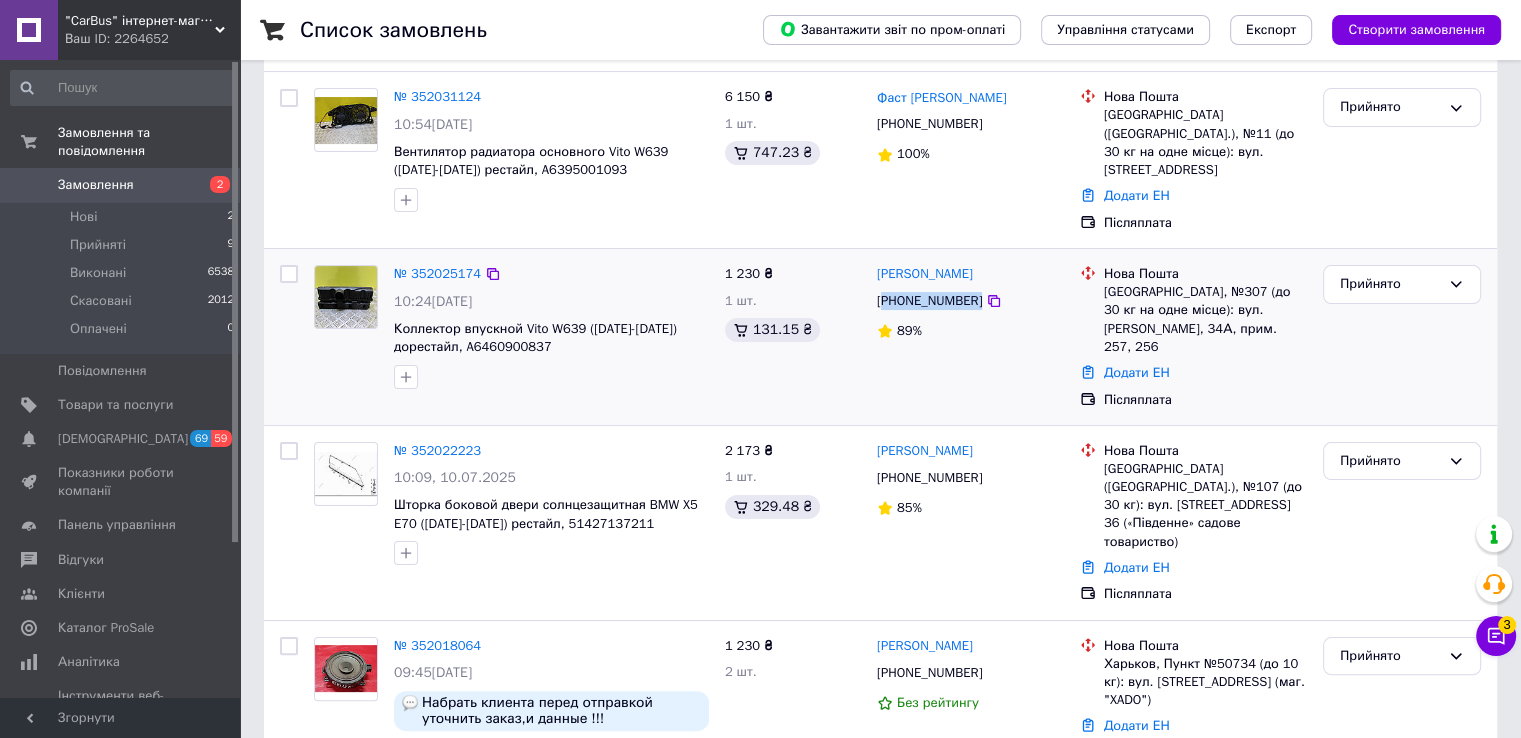 drag, startPoint x: 967, startPoint y: 282, endPoint x: 923, endPoint y: 282, distance: 44 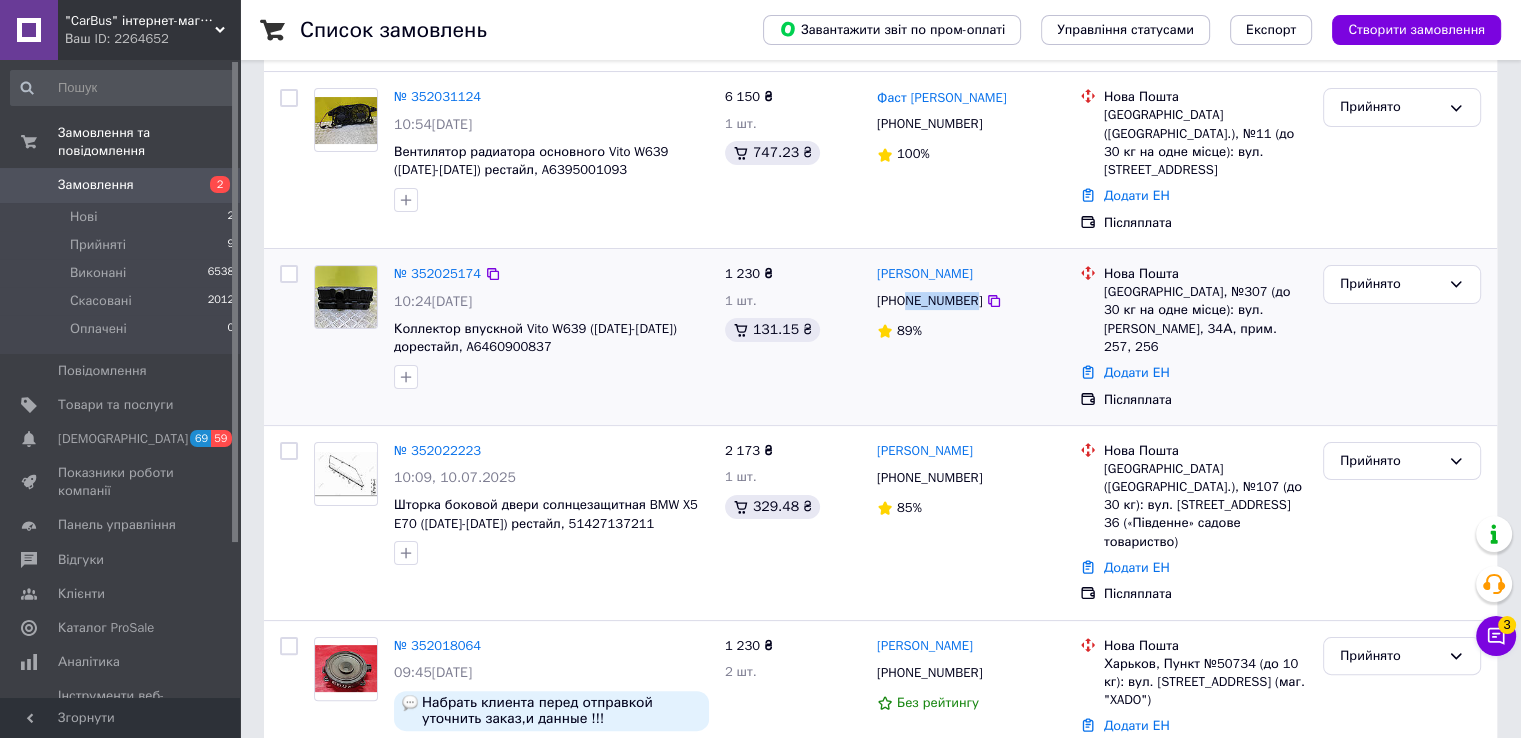 drag, startPoint x: 904, startPoint y: 285, endPoint x: 969, endPoint y: 285, distance: 65 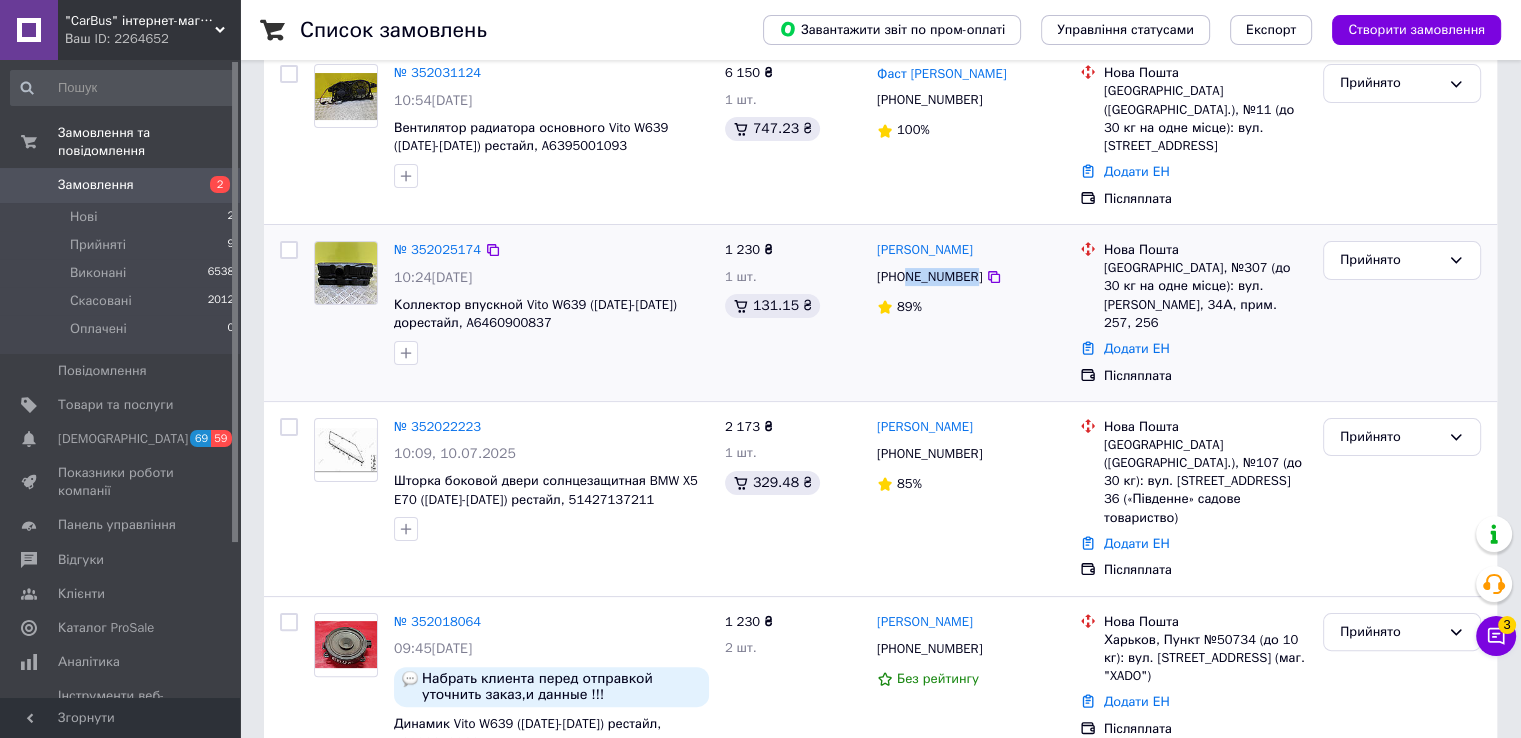 scroll, scrollTop: 500, scrollLeft: 0, axis: vertical 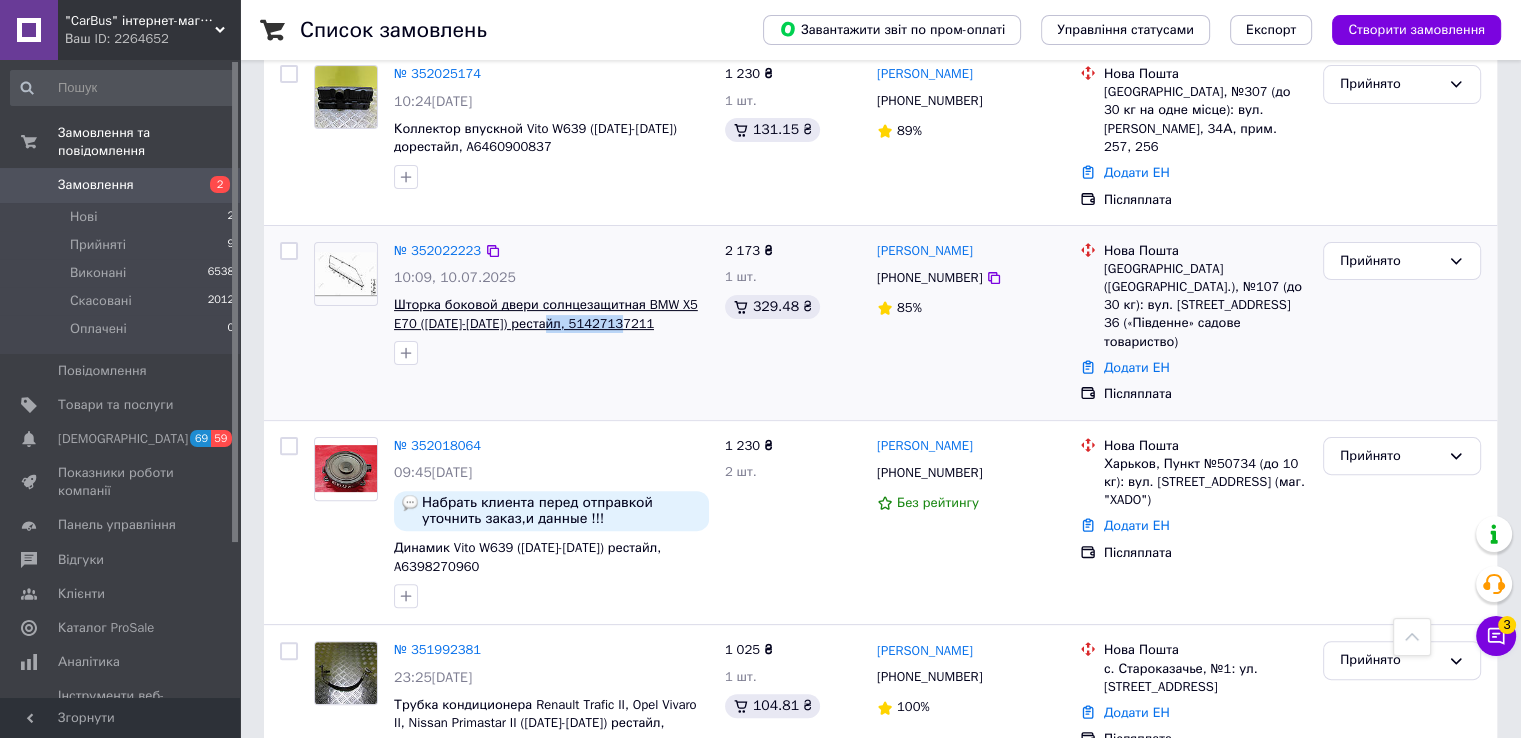 drag, startPoint x: 644, startPoint y: 289, endPoint x: 543, endPoint y: 289, distance: 101 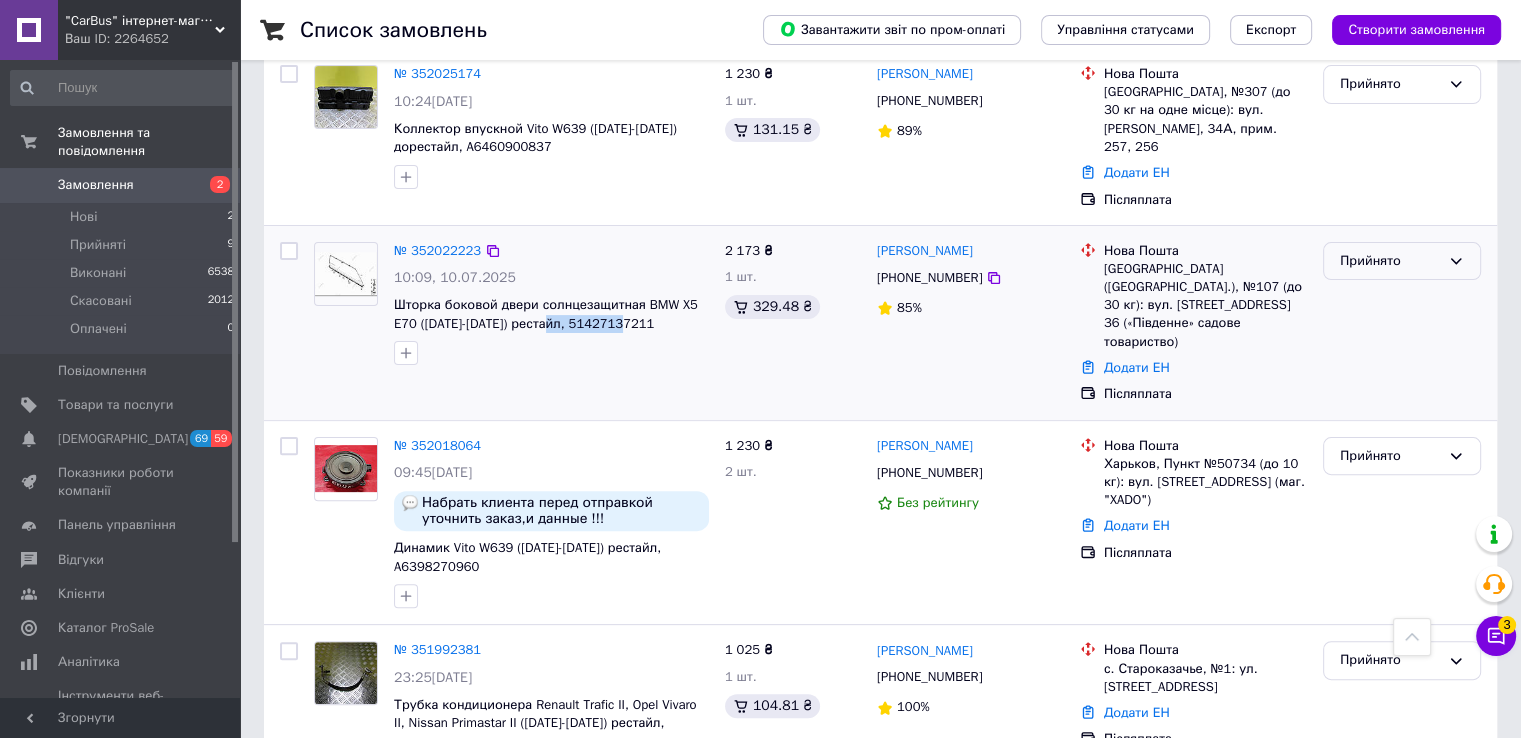 click on "Прийнято" at bounding box center (1390, 261) 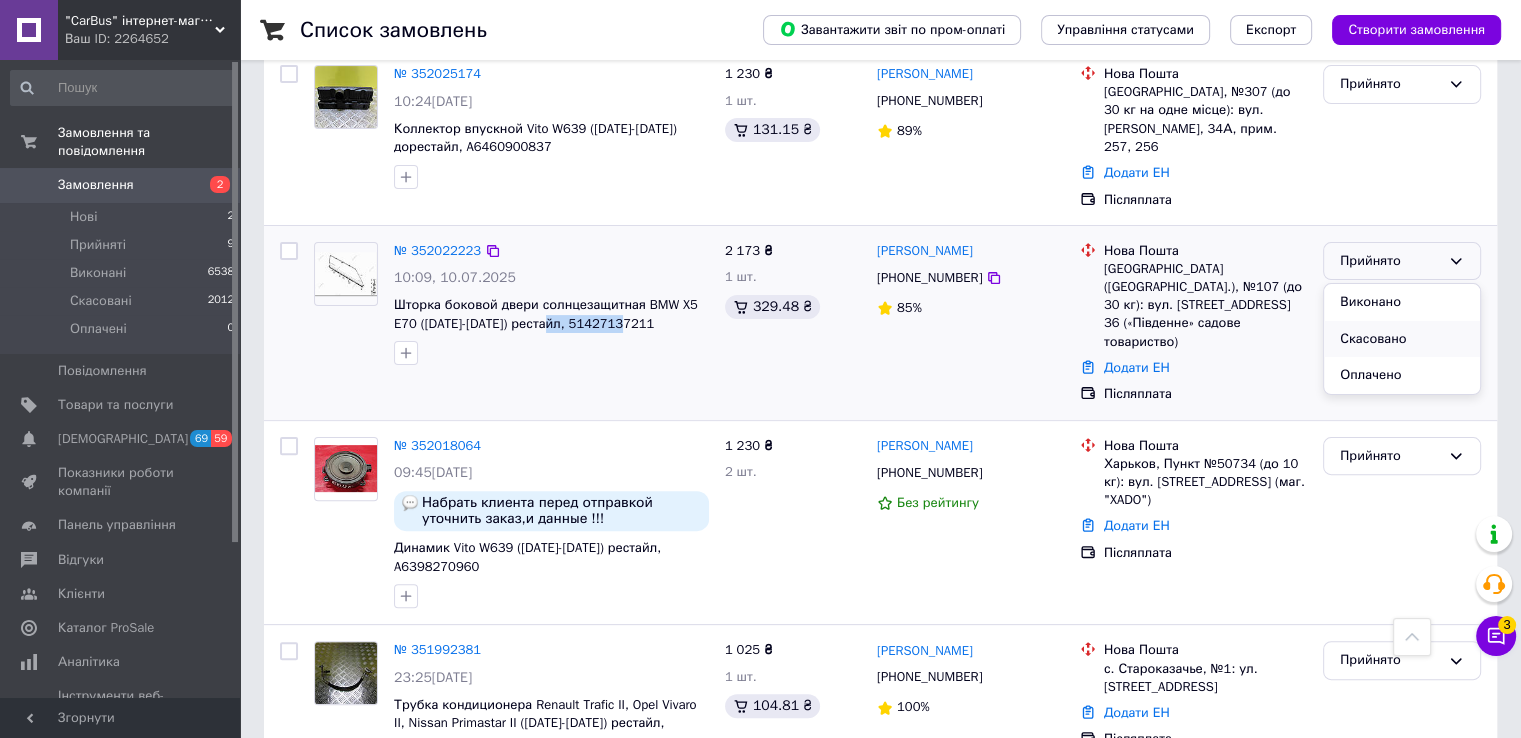 click on "Скасовано" at bounding box center (1402, 339) 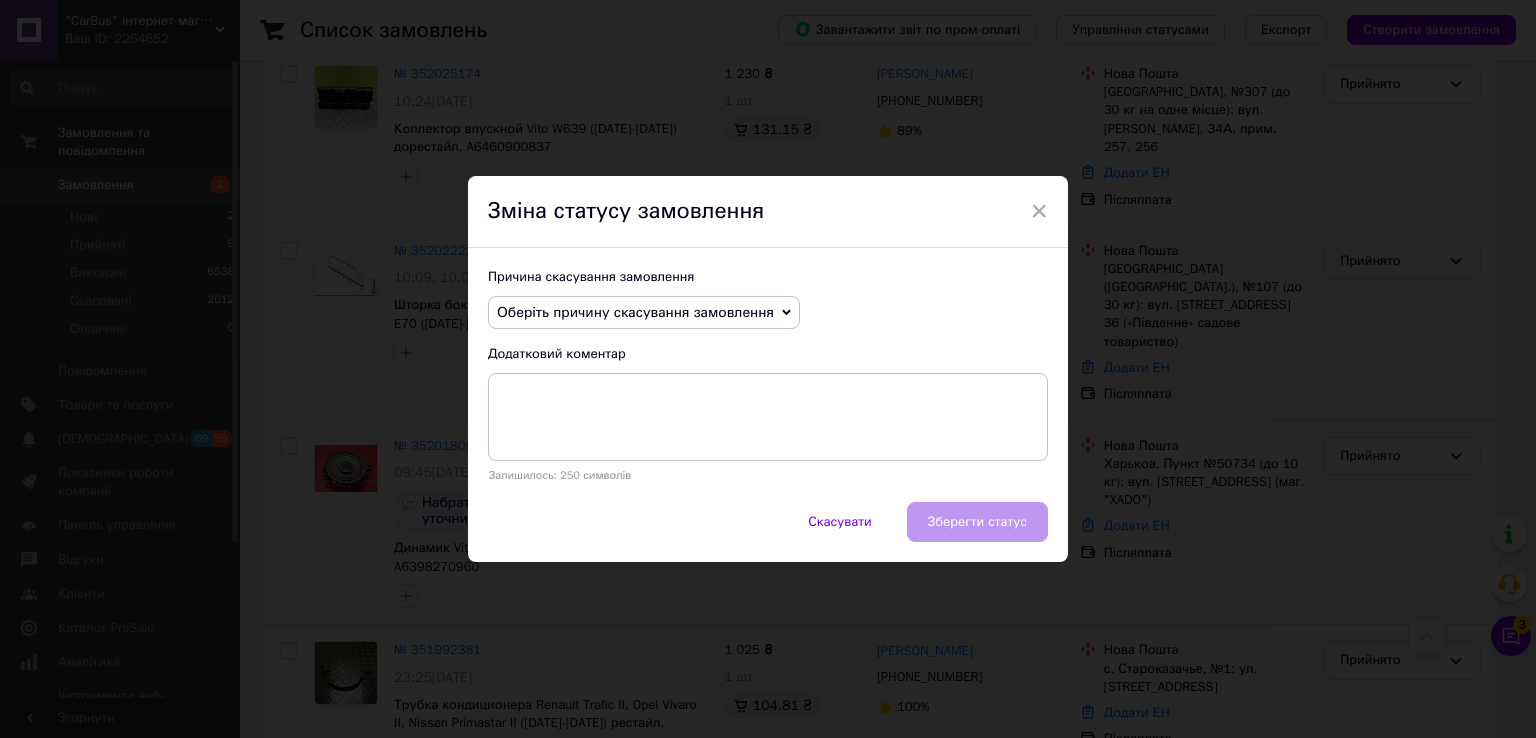 click on "Оберіть причину скасування замовлення" at bounding box center [644, 313] 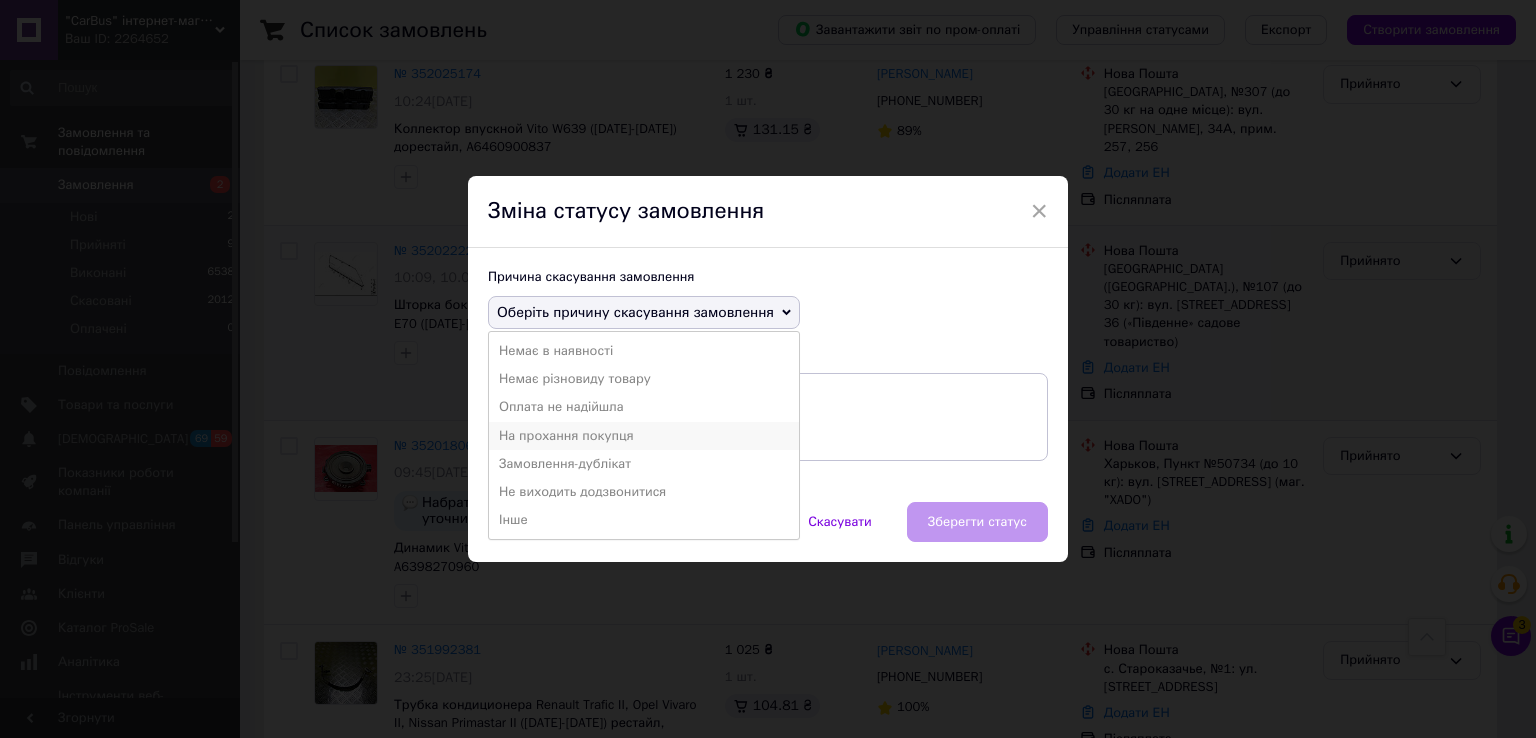 click on "На прохання покупця" at bounding box center (644, 436) 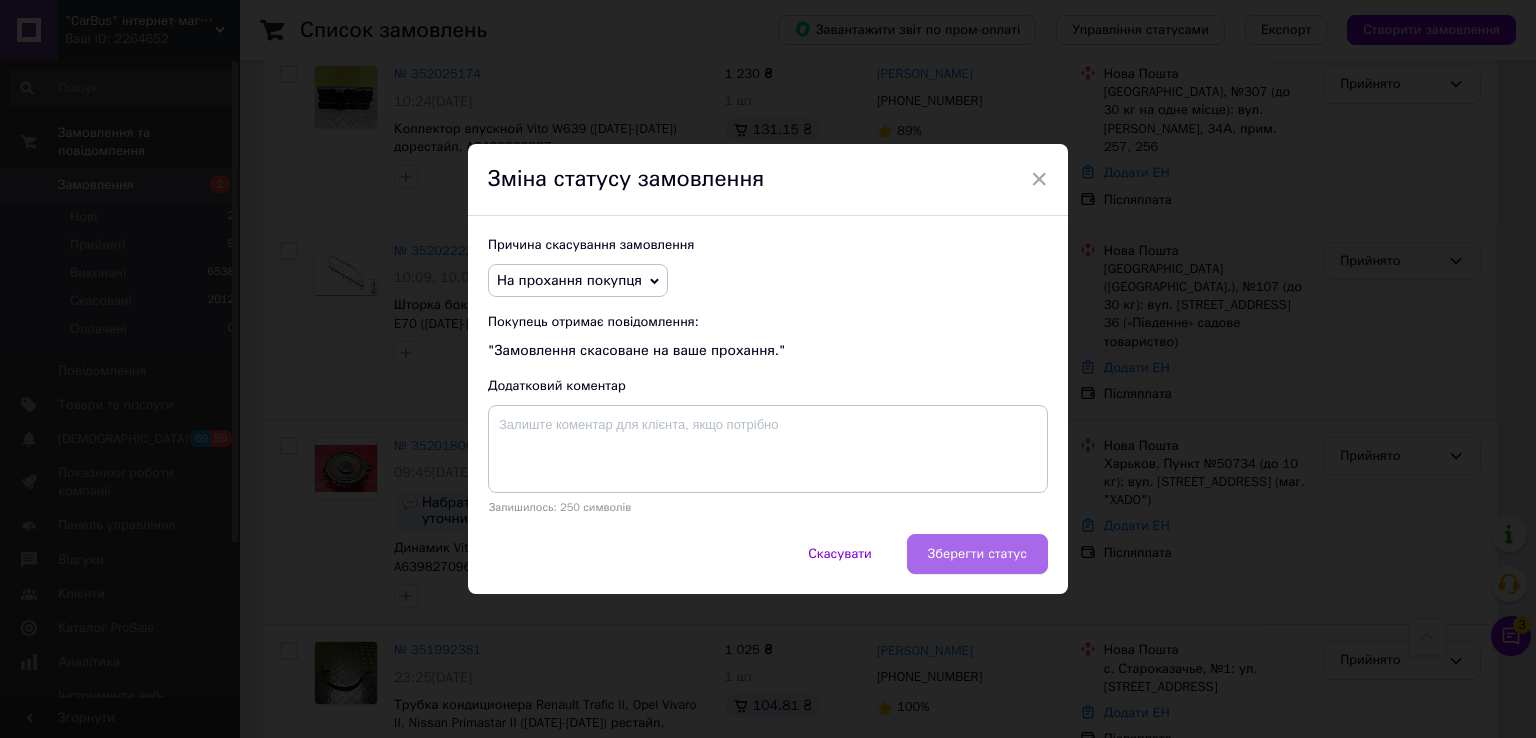 click on "Зберегти статус" at bounding box center (977, 554) 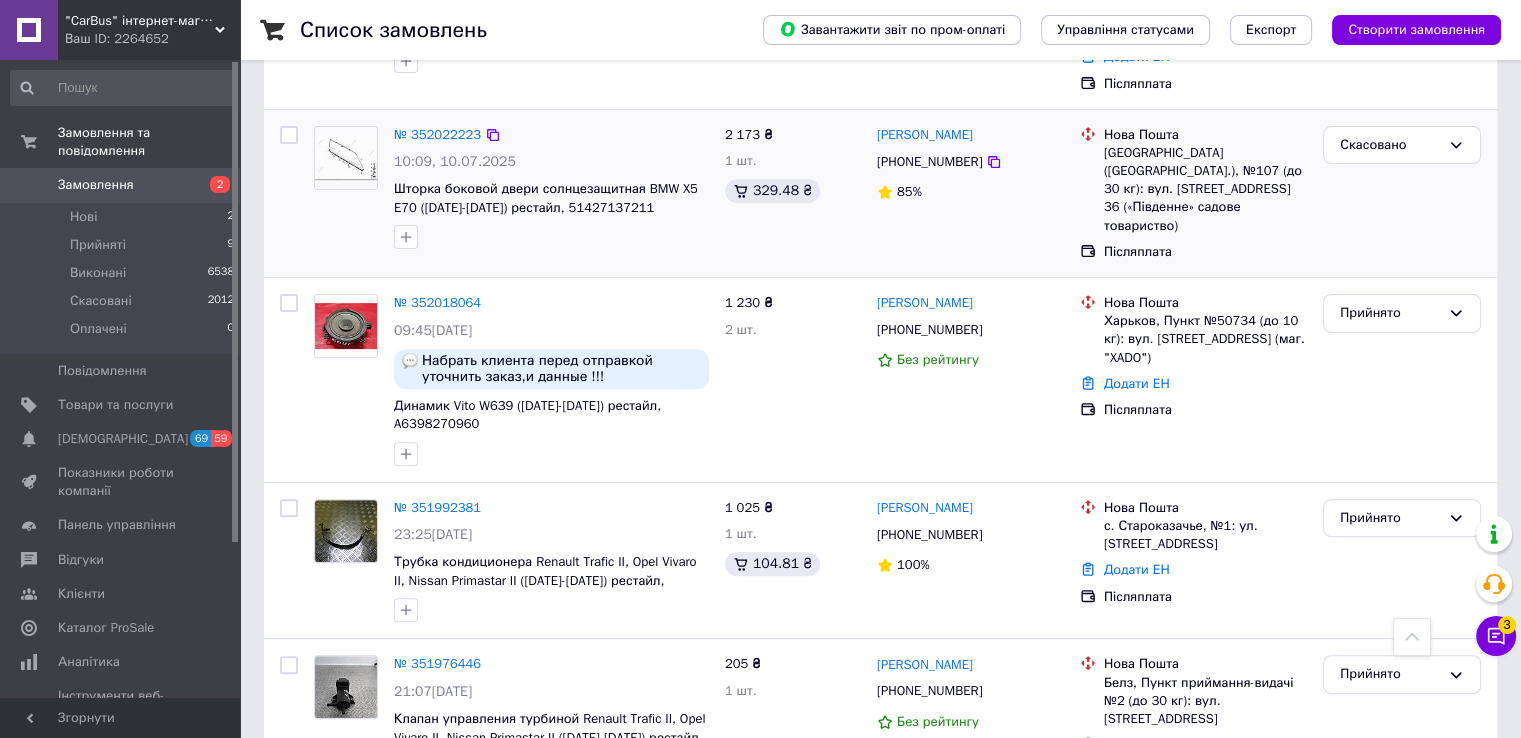 scroll, scrollTop: 700, scrollLeft: 0, axis: vertical 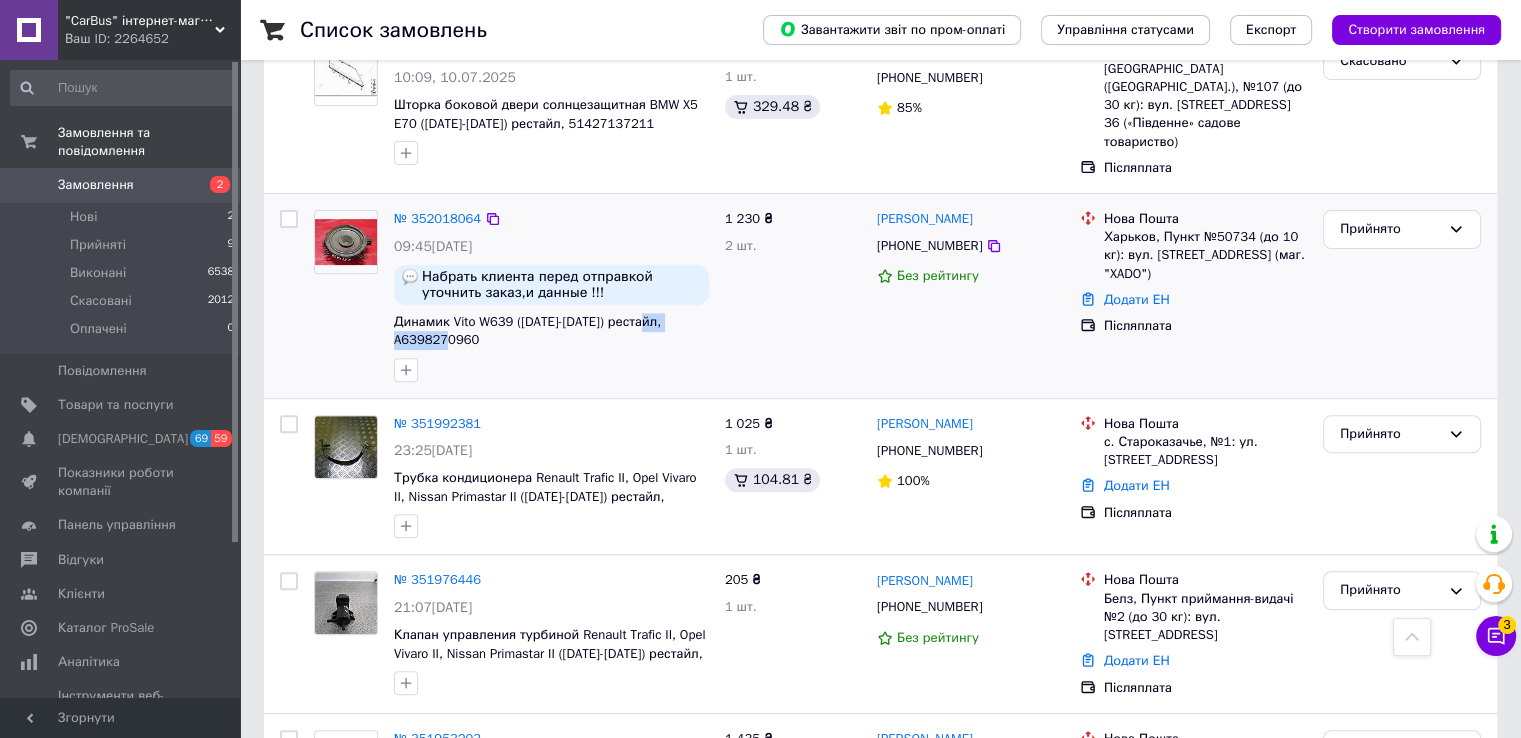 copy on "A6398270960" 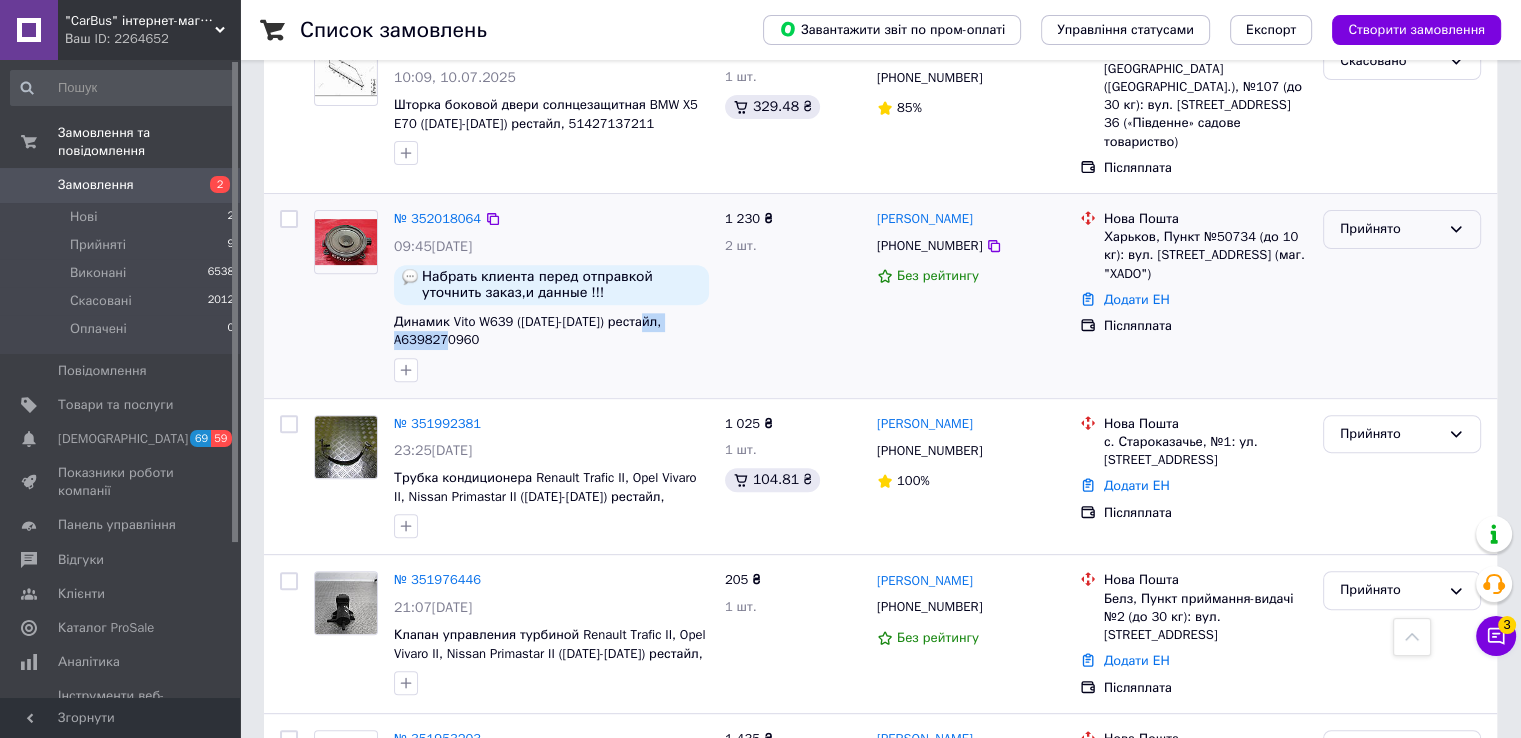 click on "Прийнято" at bounding box center [1390, 229] 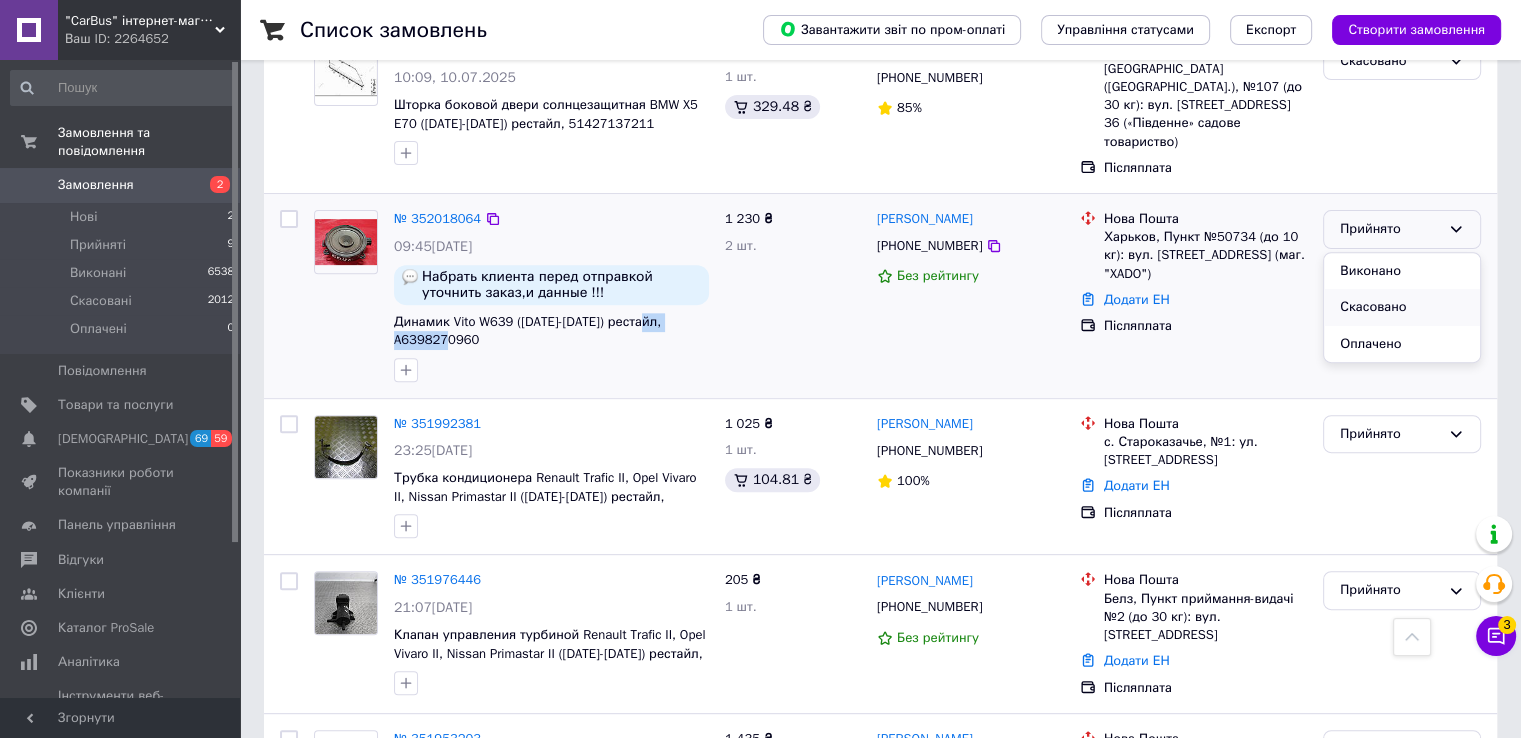 click on "Скасовано" at bounding box center (1402, 307) 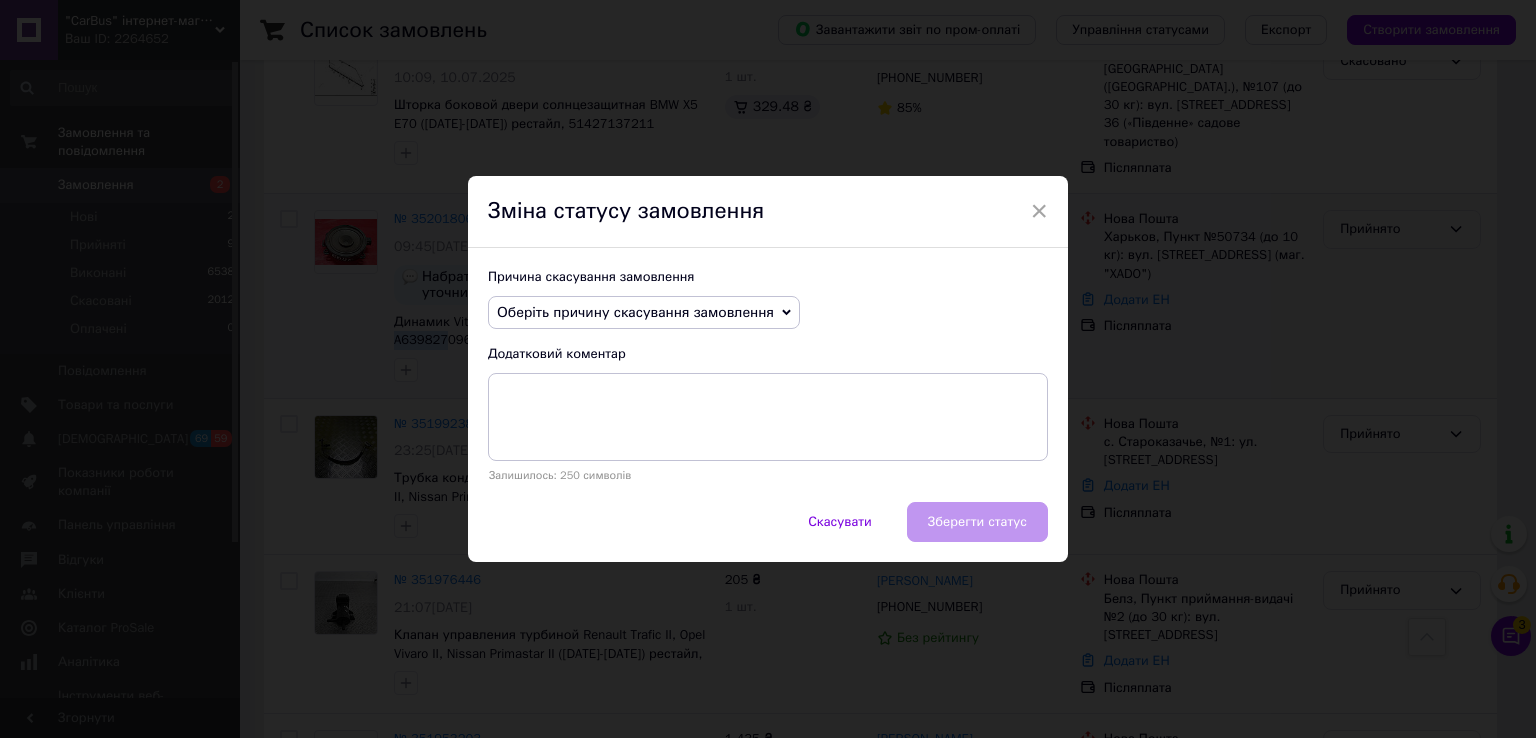 click on "Оберіть причину скасування замовлення" at bounding box center [635, 312] 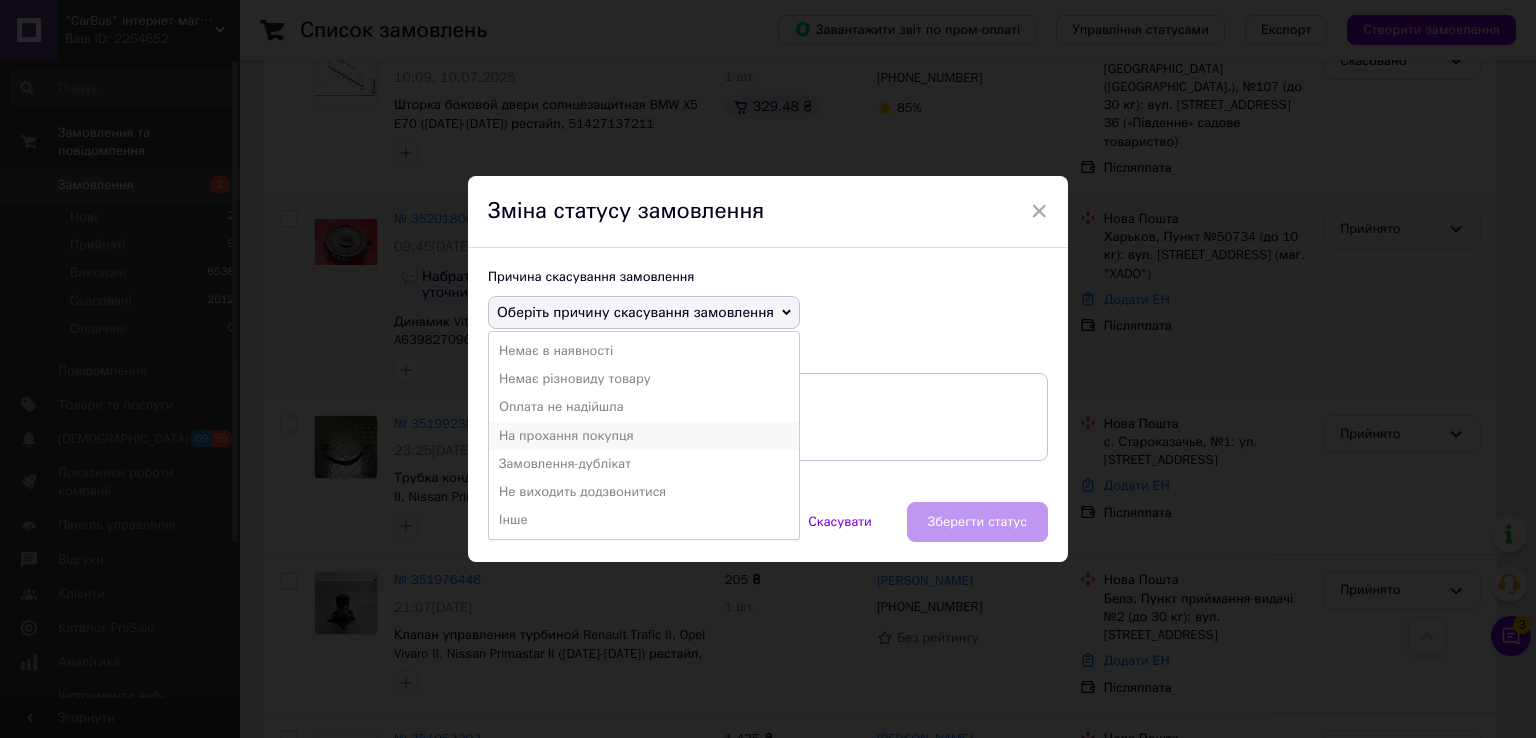 click on "На прохання покупця" at bounding box center [644, 436] 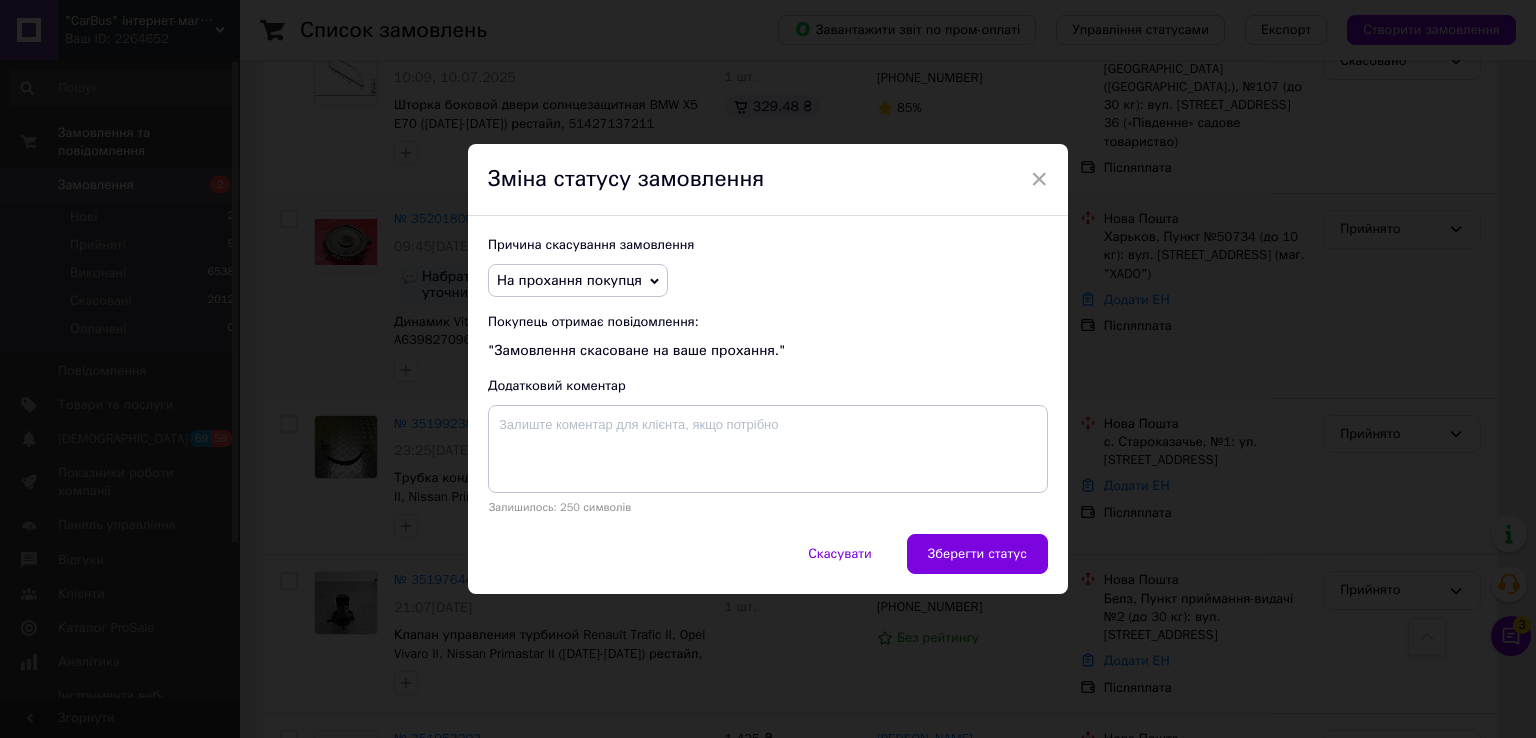 click on "Зберегти статус" at bounding box center (977, 554) 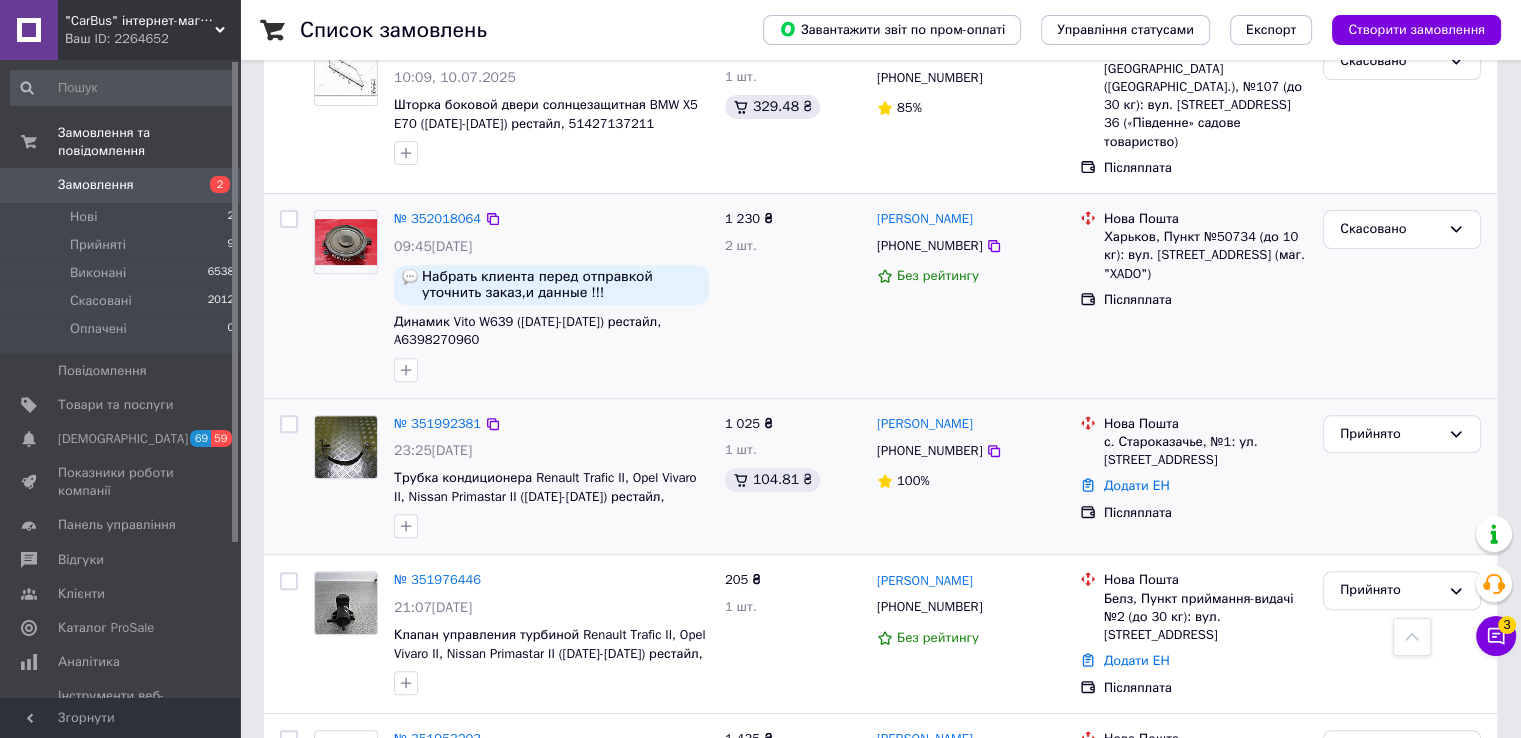 drag, startPoint x: 973, startPoint y: 402, endPoint x: 962, endPoint y: 405, distance: 11.401754 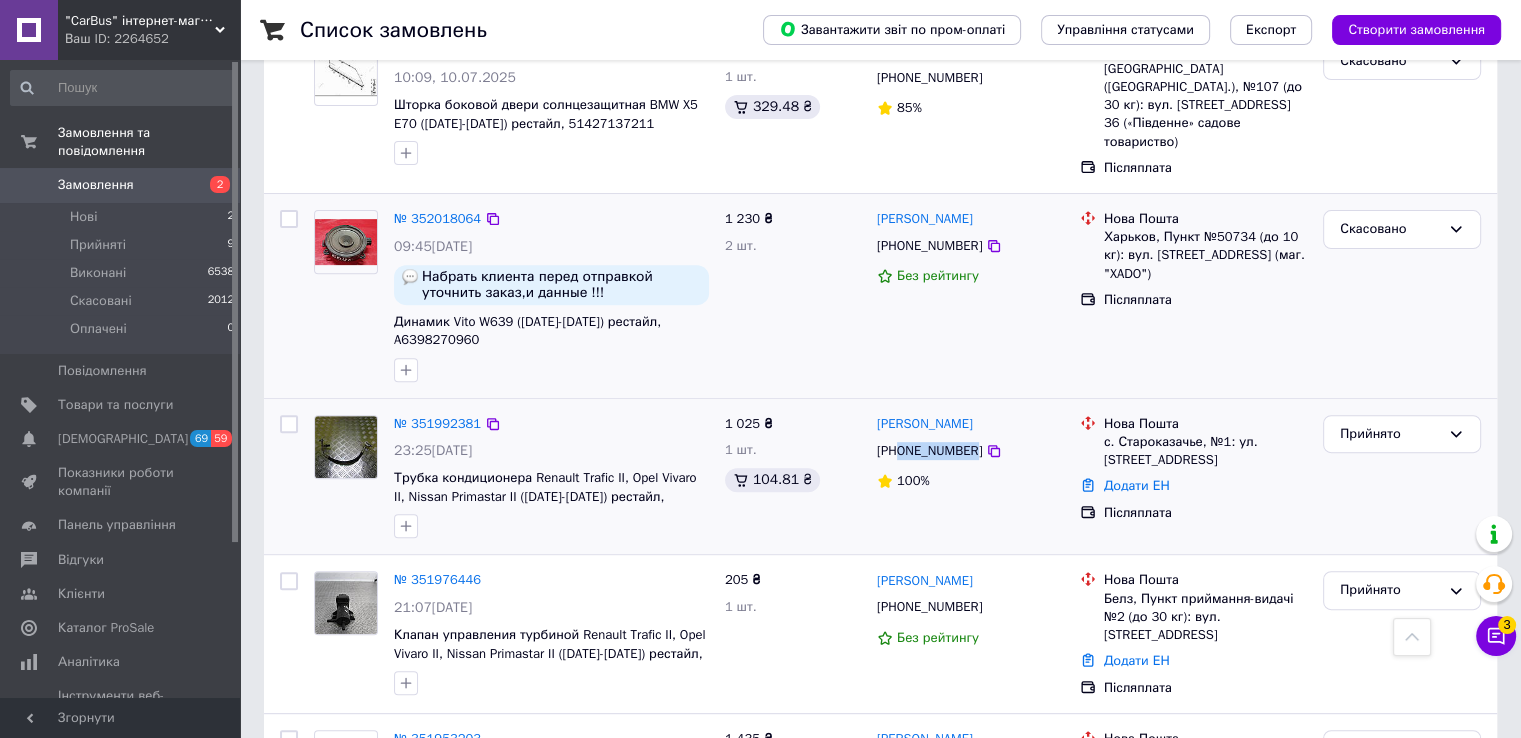 drag, startPoint x: 968, startPoint y: 405, endPoint x: 900, endPoint y: 410, distance: 68.18358 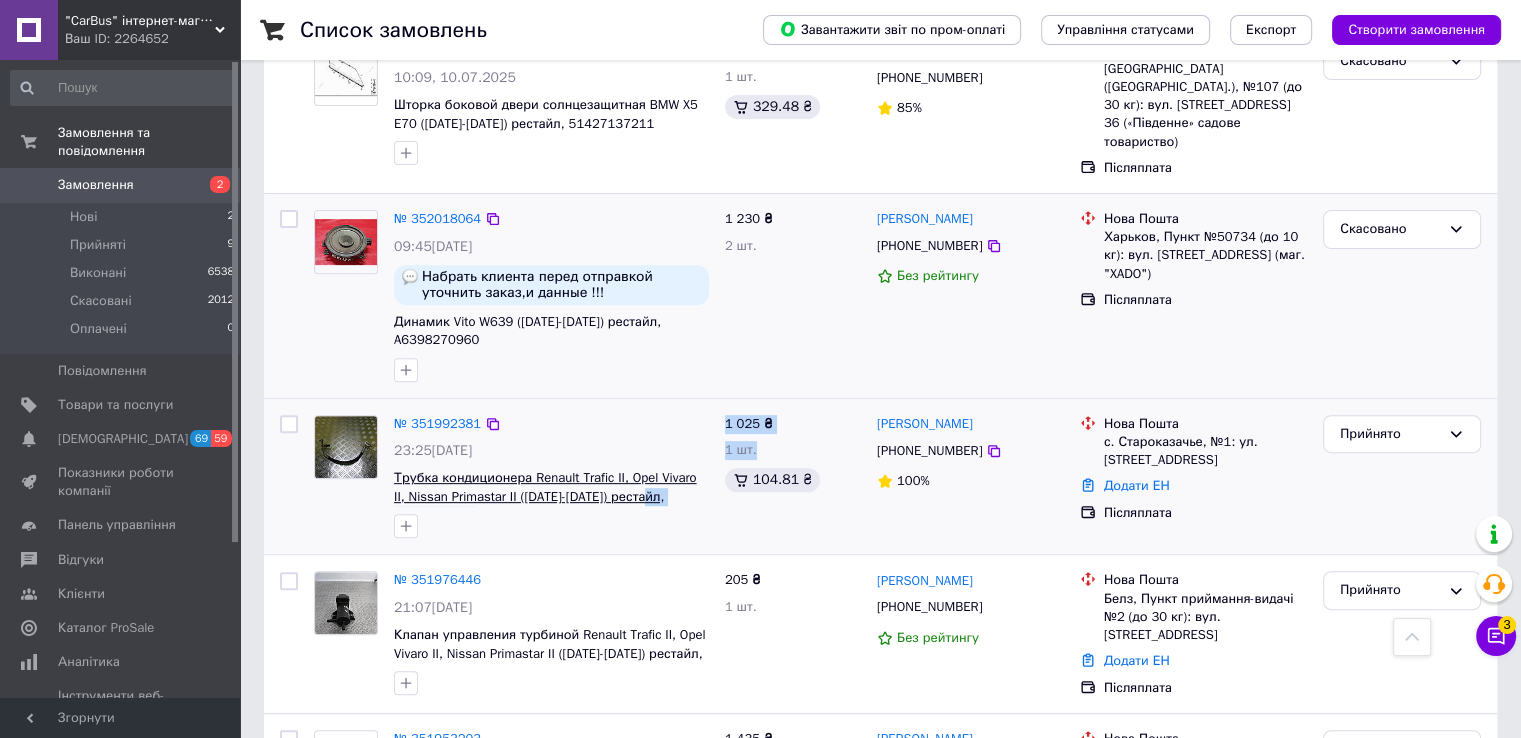 drag, startPoint x: 690, startPoint y: 452, endPoint x: 630, endPoint y: 452, distance: 60 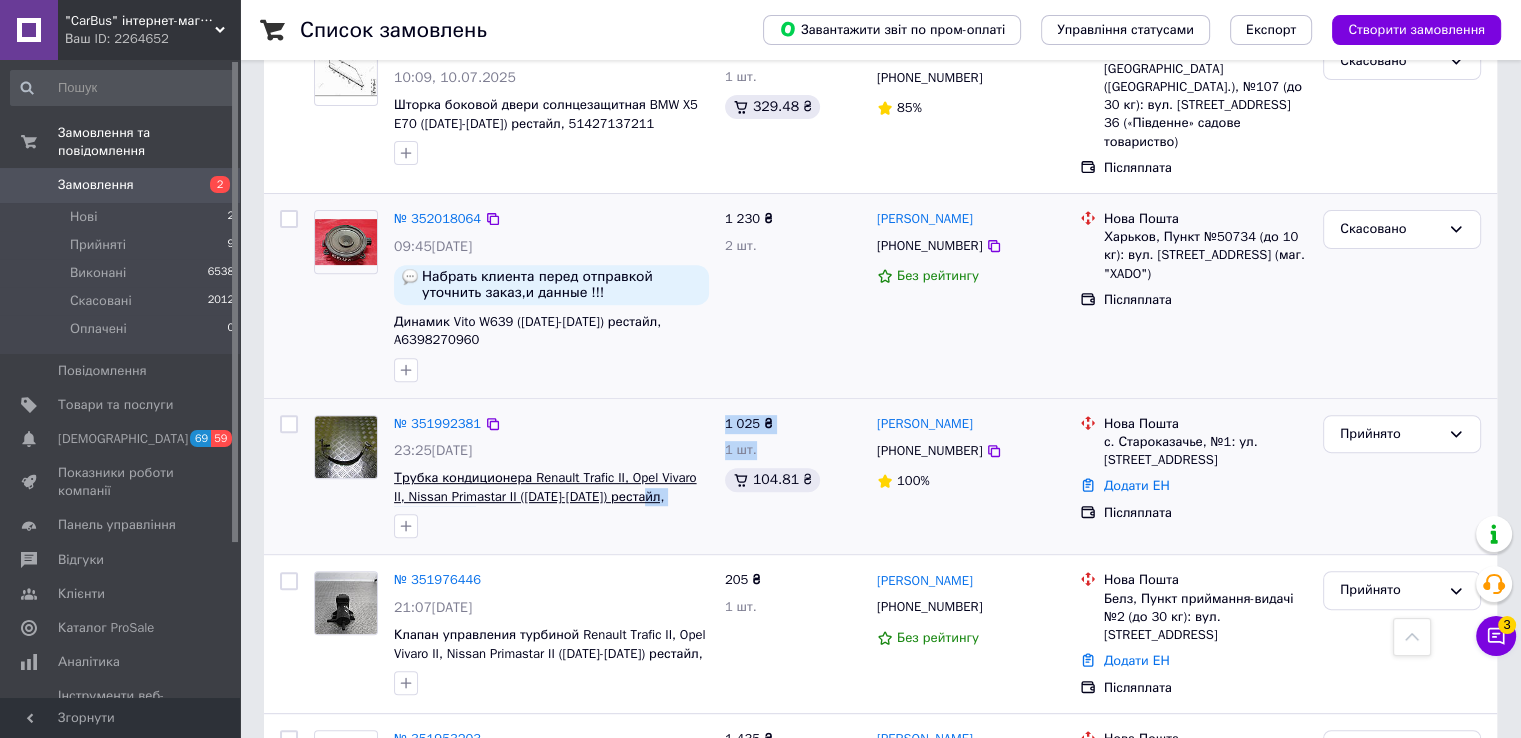 click on "№ 351992381 23:25, 09.07.2025 Трубка кондиционера Renault Trafic II, Opel Vivaro II, Nissan Primastar II (2006-2014) рестайл, 8200797717 1 025 ₴ 1 шт. 104.81 ₴ Юрий Макушев +380974458764 100% Нова Пошта с. Староказачье, №1: ул. Шевченка, 1а Додати ЕН Післяплата Прийнято" at bounding box center (880, 477) 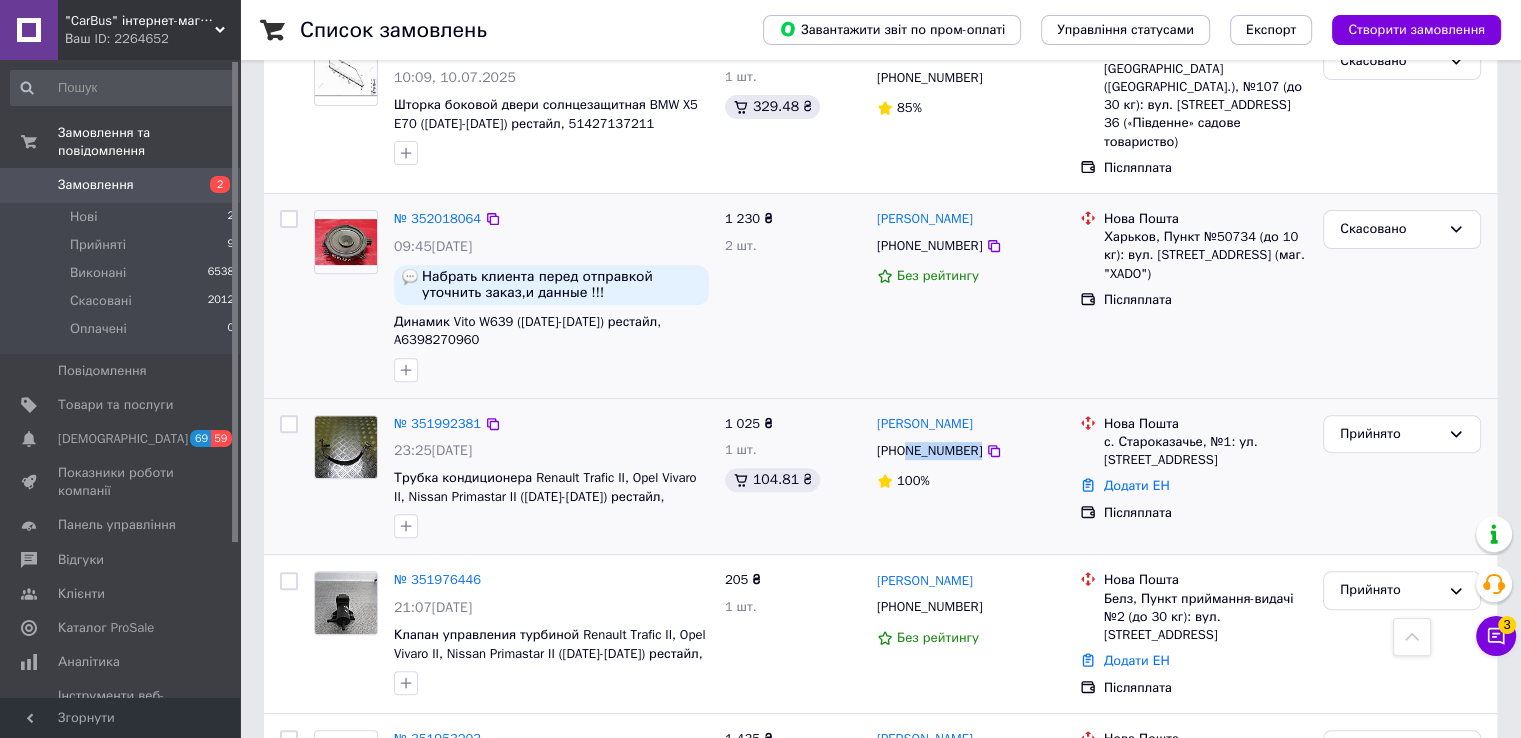 drag, startPoint x: 971, startPoint y: 401, endPoint x: 908, endPoint y: 407, distance: 63.28507 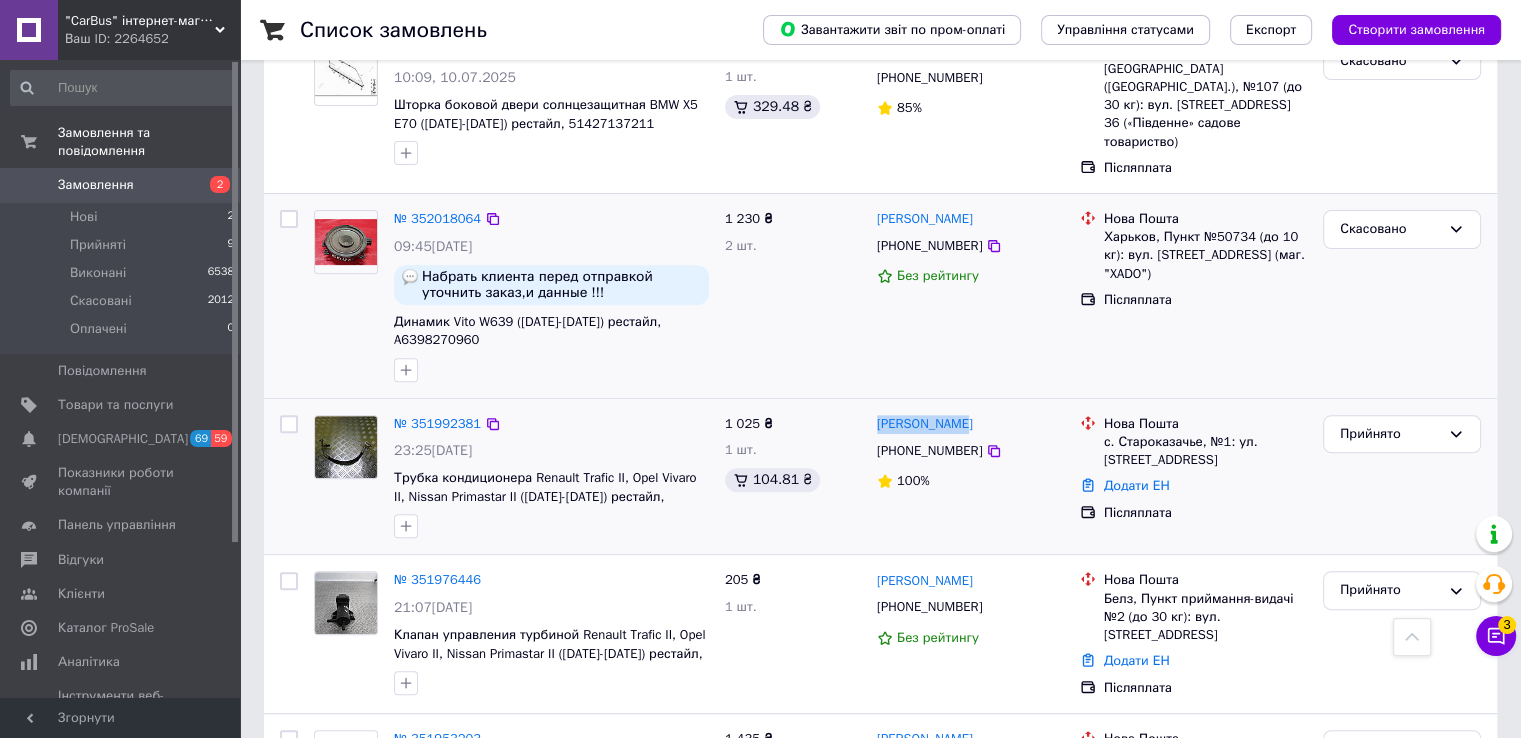 drag, startPoint x: 1004, startPoint y: 385, endPoint x: 876, endPoint y: 376, distance: 128.31601 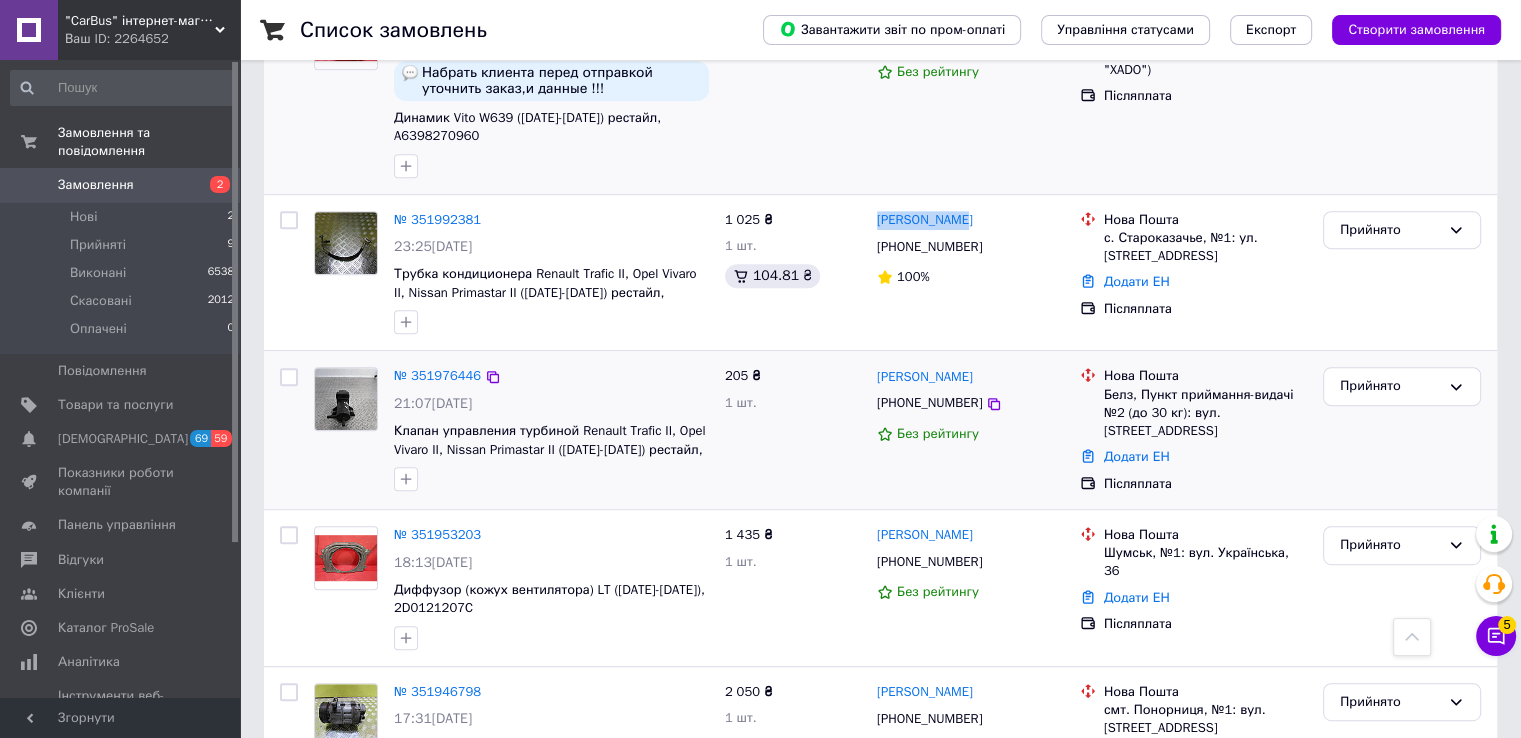 scroll, scrollTop: 1000, scrollLeft: 0, axis: vertical 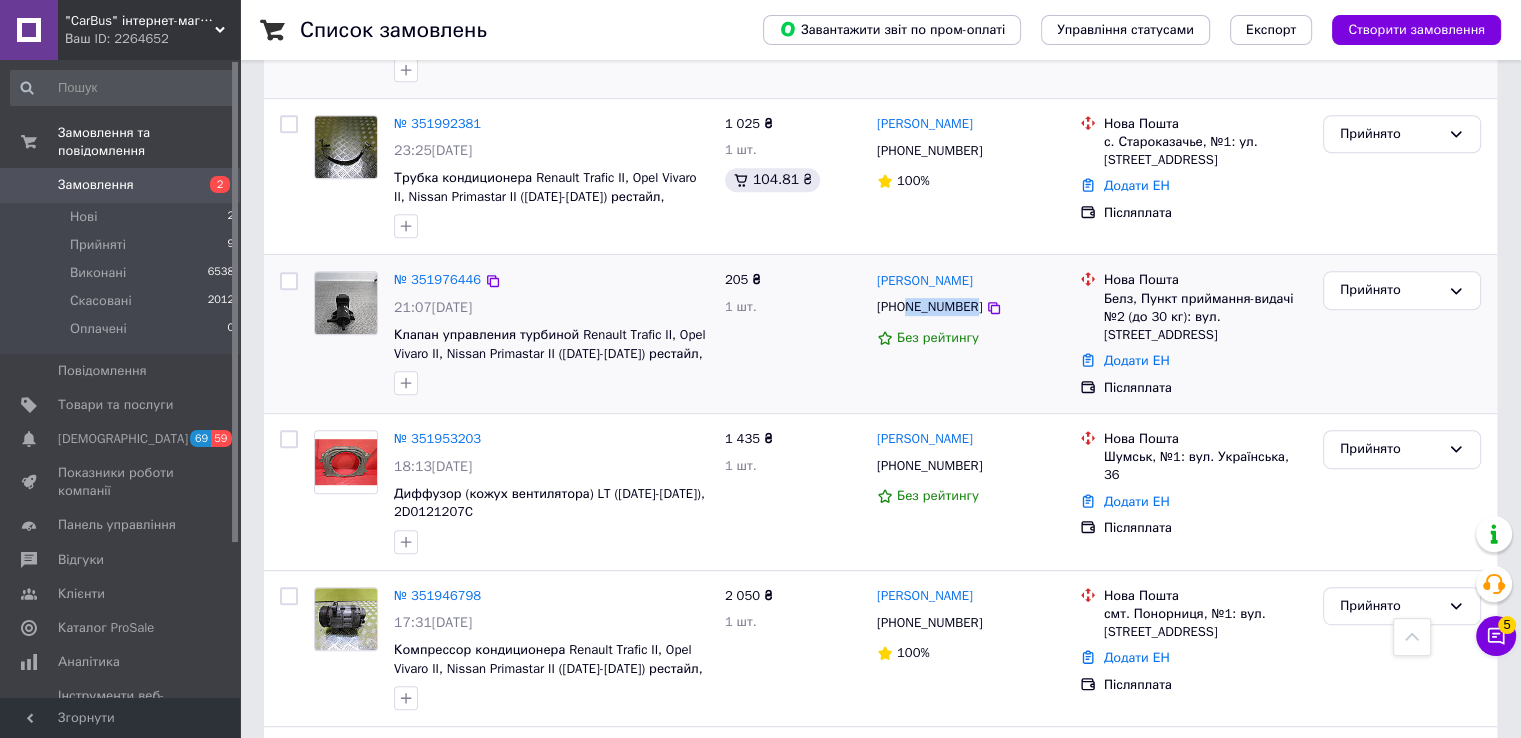 drag, startPoint x: 967, startPoint y: 256, endPoint x: 904, endPoint y: 253, distance: 63.07139 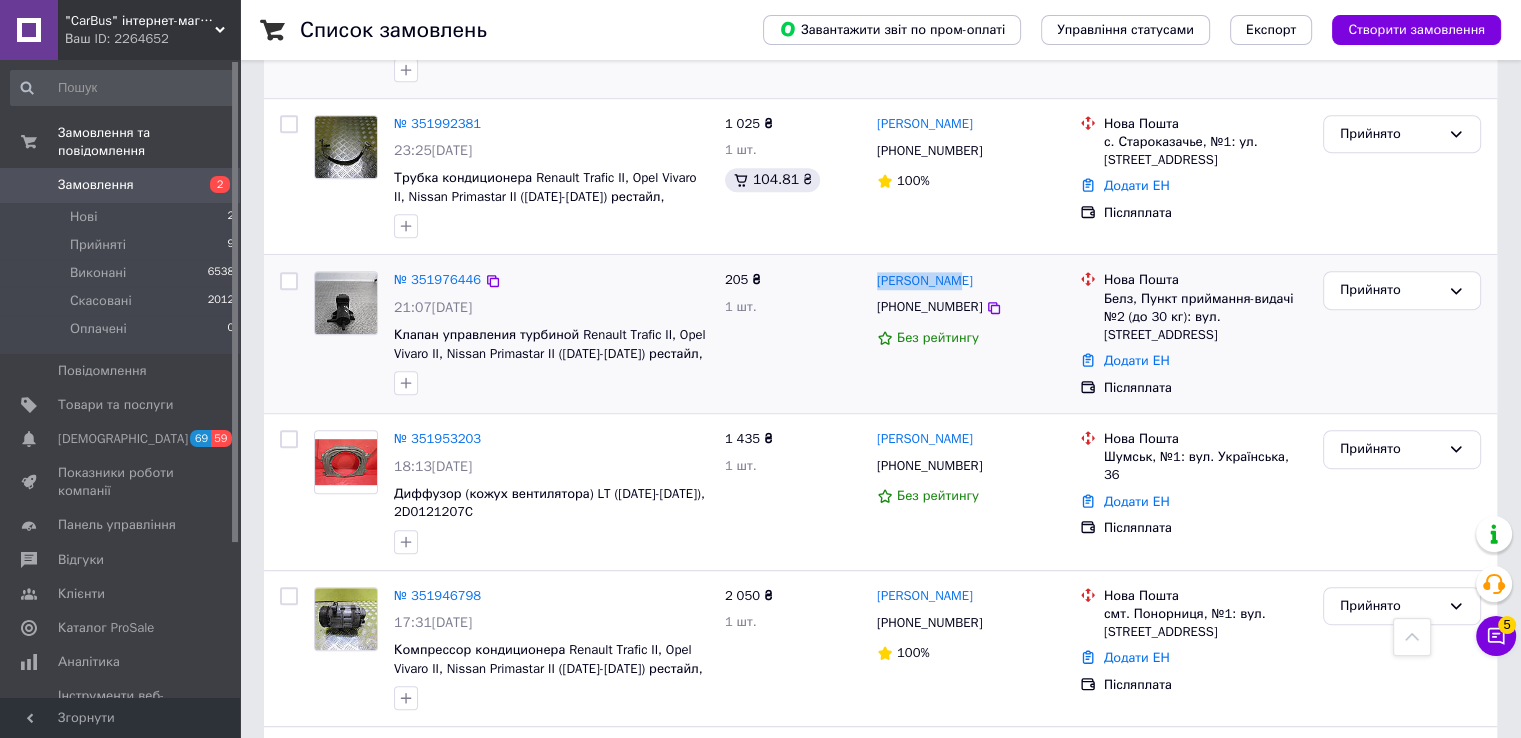 drag, startPoint x: 958, startPoint y: 236, endPoint x: 874, endPoint y: 236, distance: 84 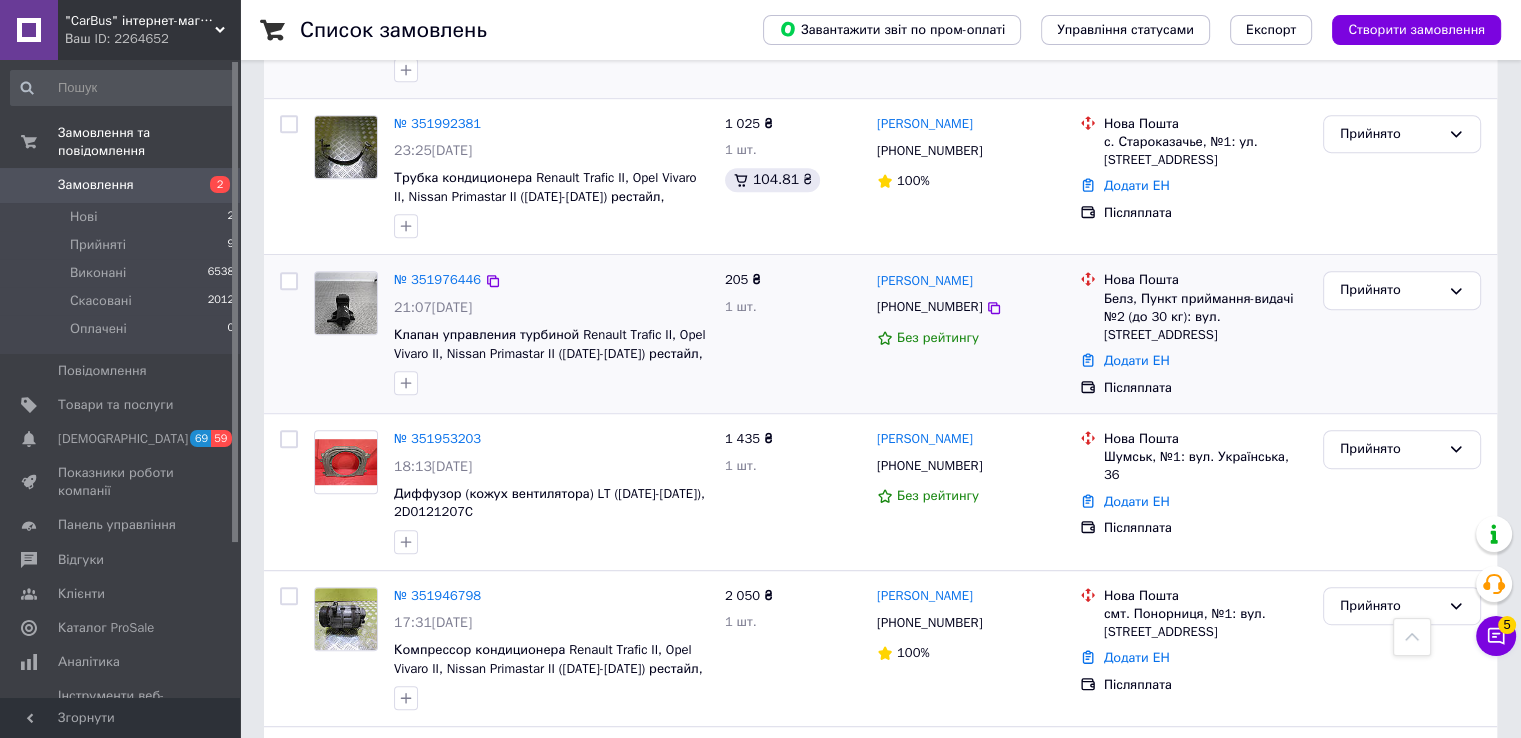 click on "Белз, Пункт приймання-видачі №2 (до 30 кг): вул. [STREET_ADDRESS]" at bounding box center (1205, 317) 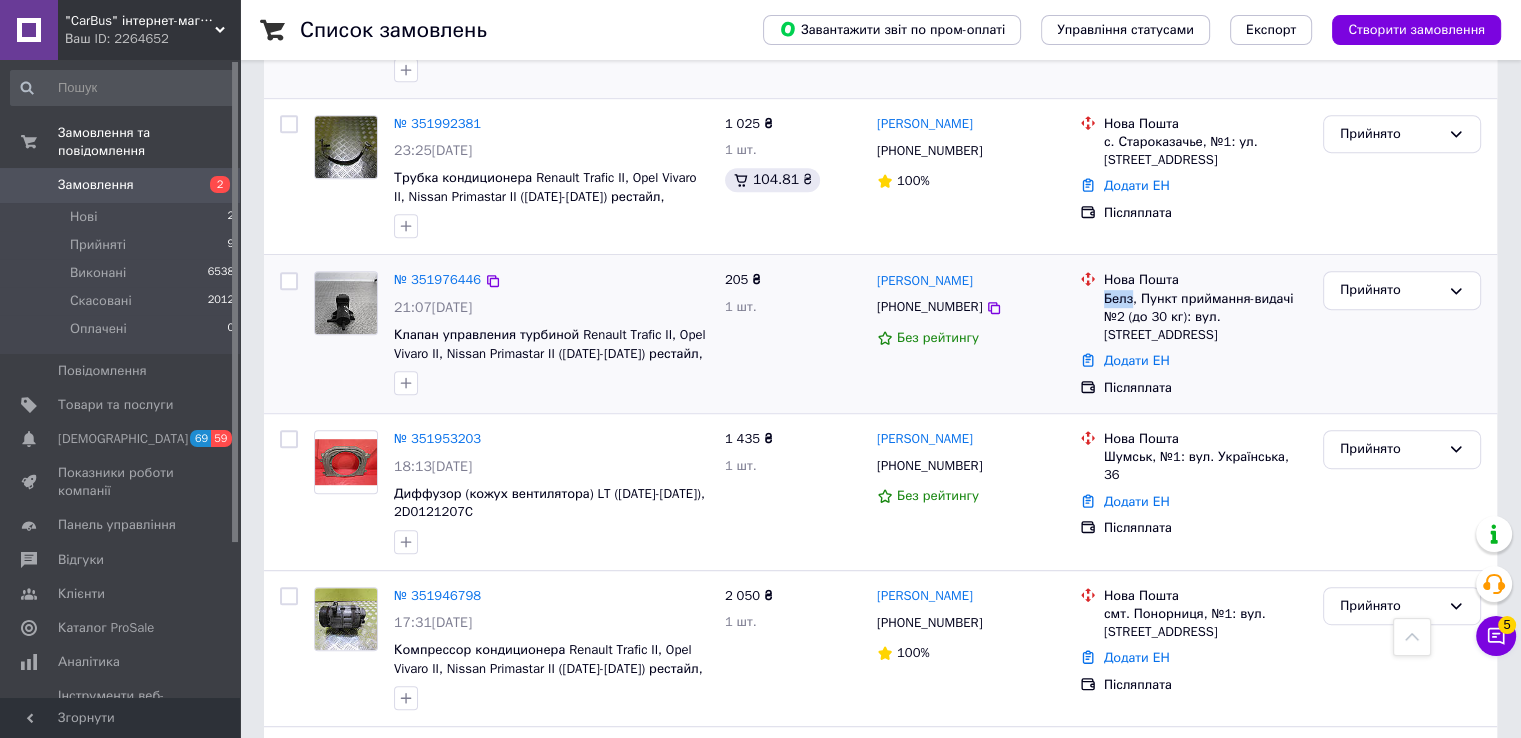click on "Белз, Пункт приймання-видачі №2 (до 30 кг): вул. [STREET_ADDRESS]" at bounding box center [1205, 317] 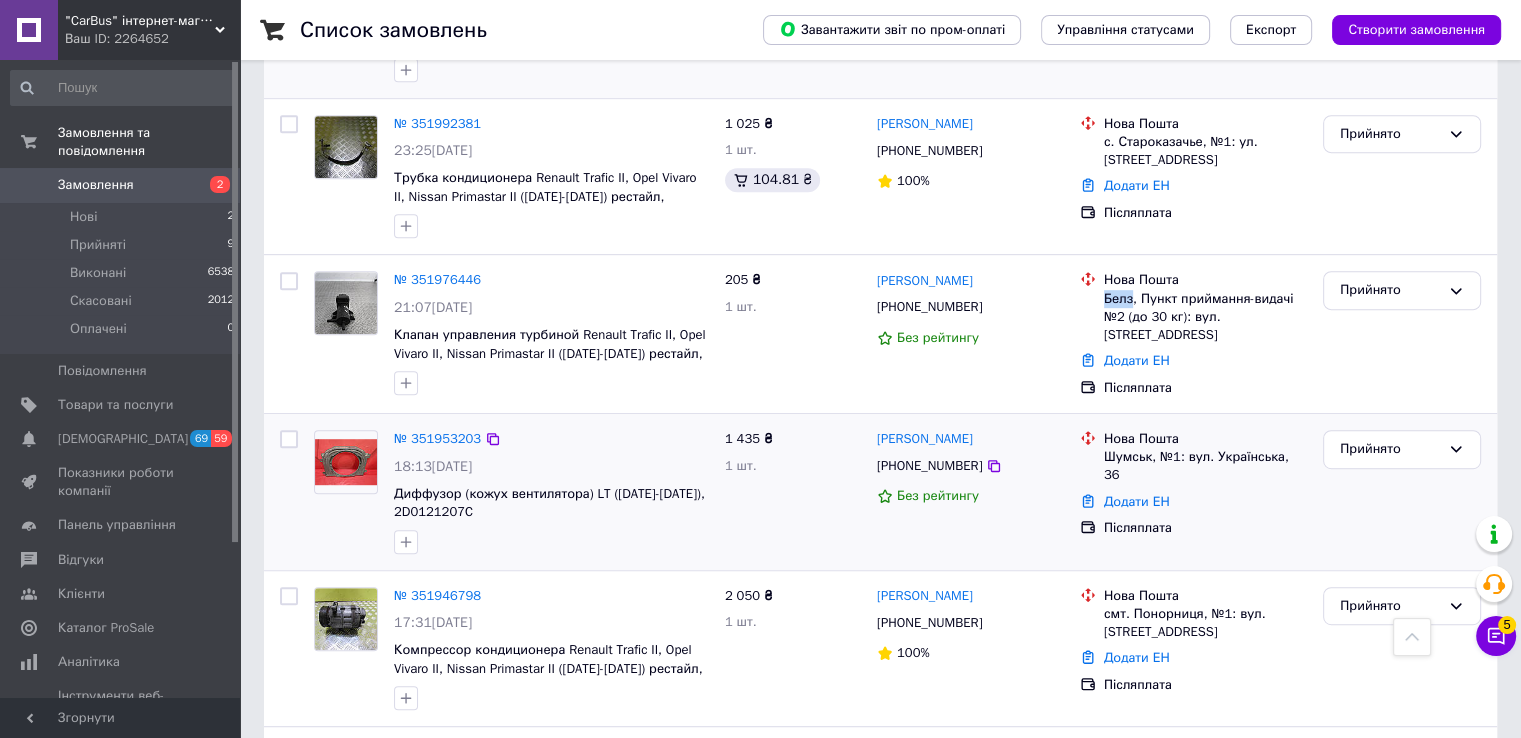 scroll, scrollTop: 1100, scrollLeft: 0, axis: vertical 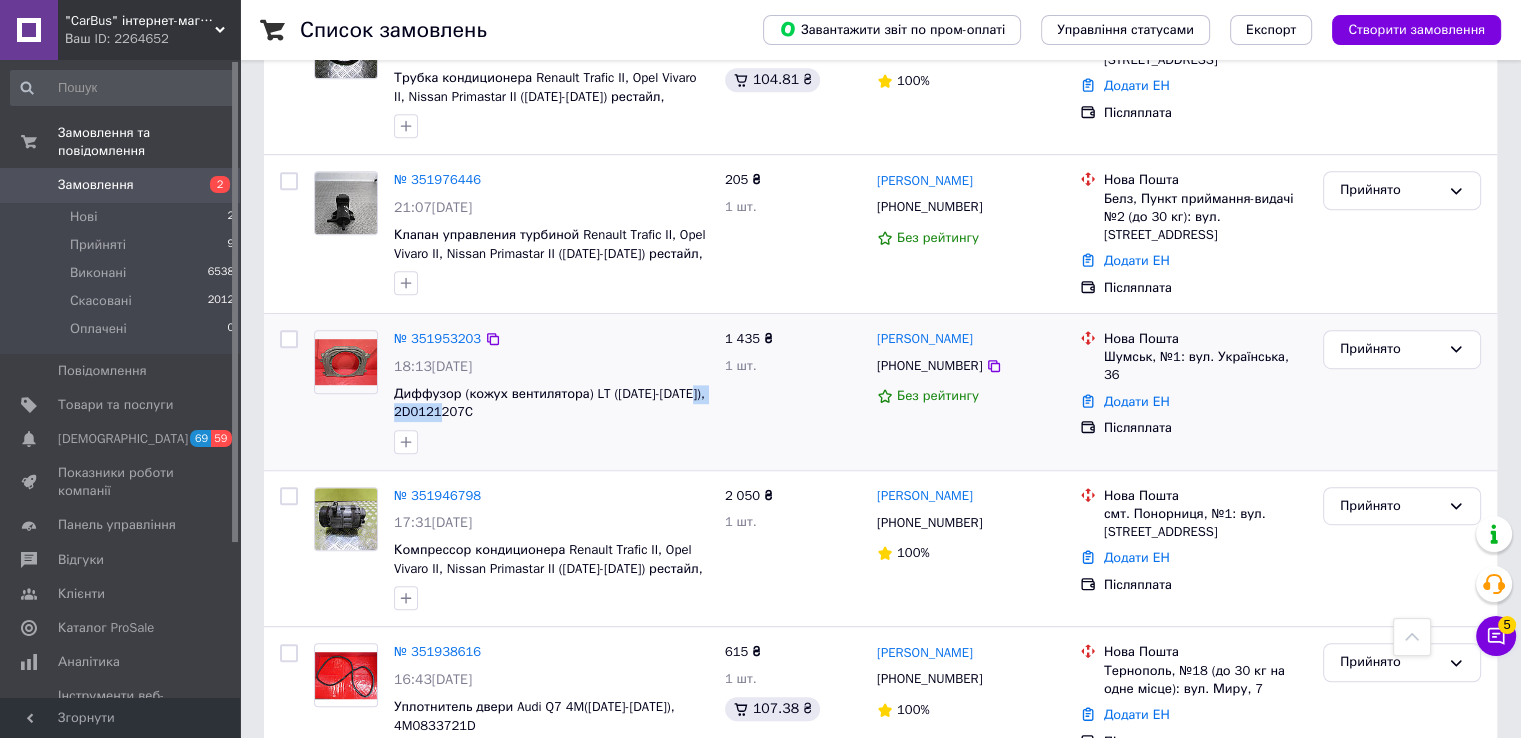drag, startPoint x: 548, startPoint y: 364, endPoint x: 392, endPoint y: 365, distance: 156.0032 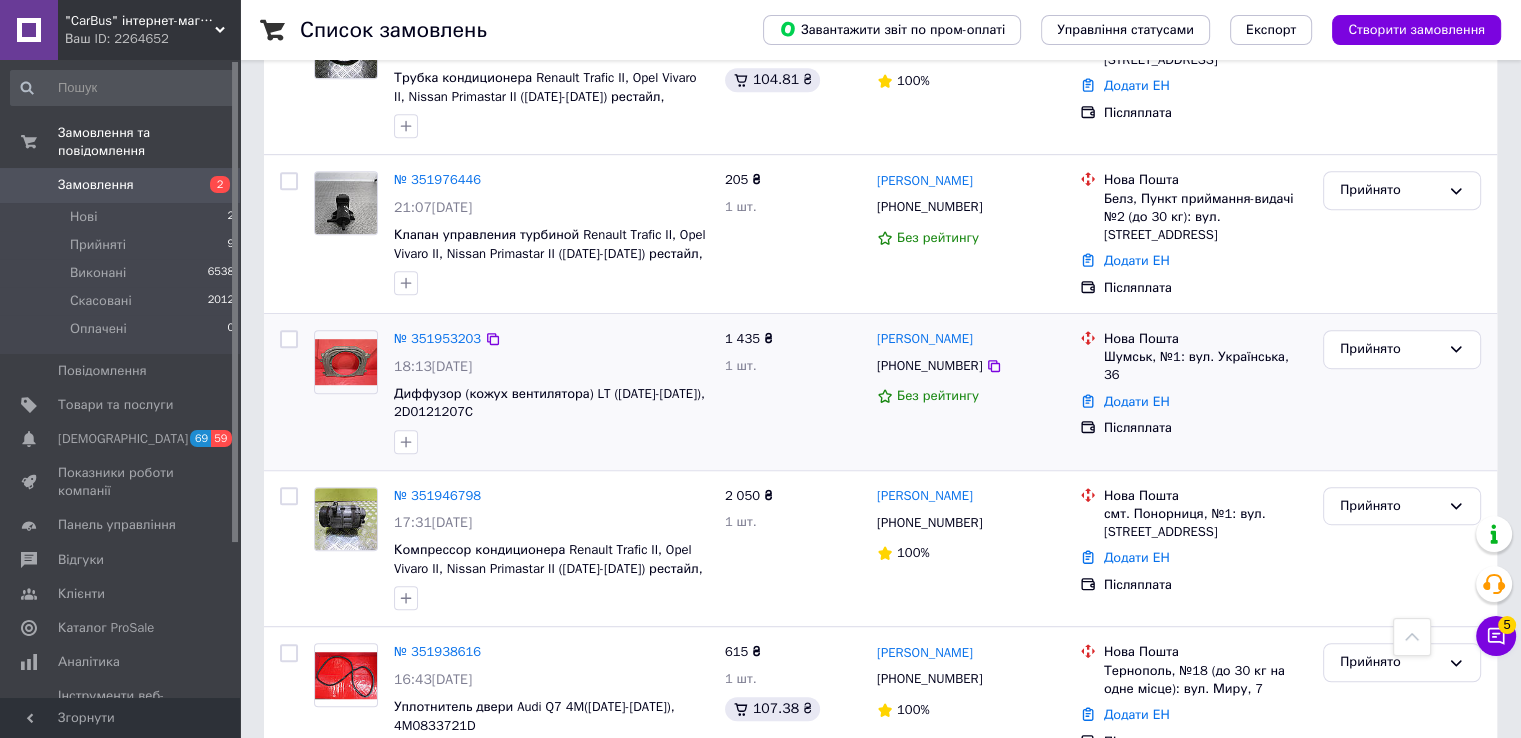 click on "Шумськ, №1: вул. Українська, 36" at bounding box center (1205, 366) 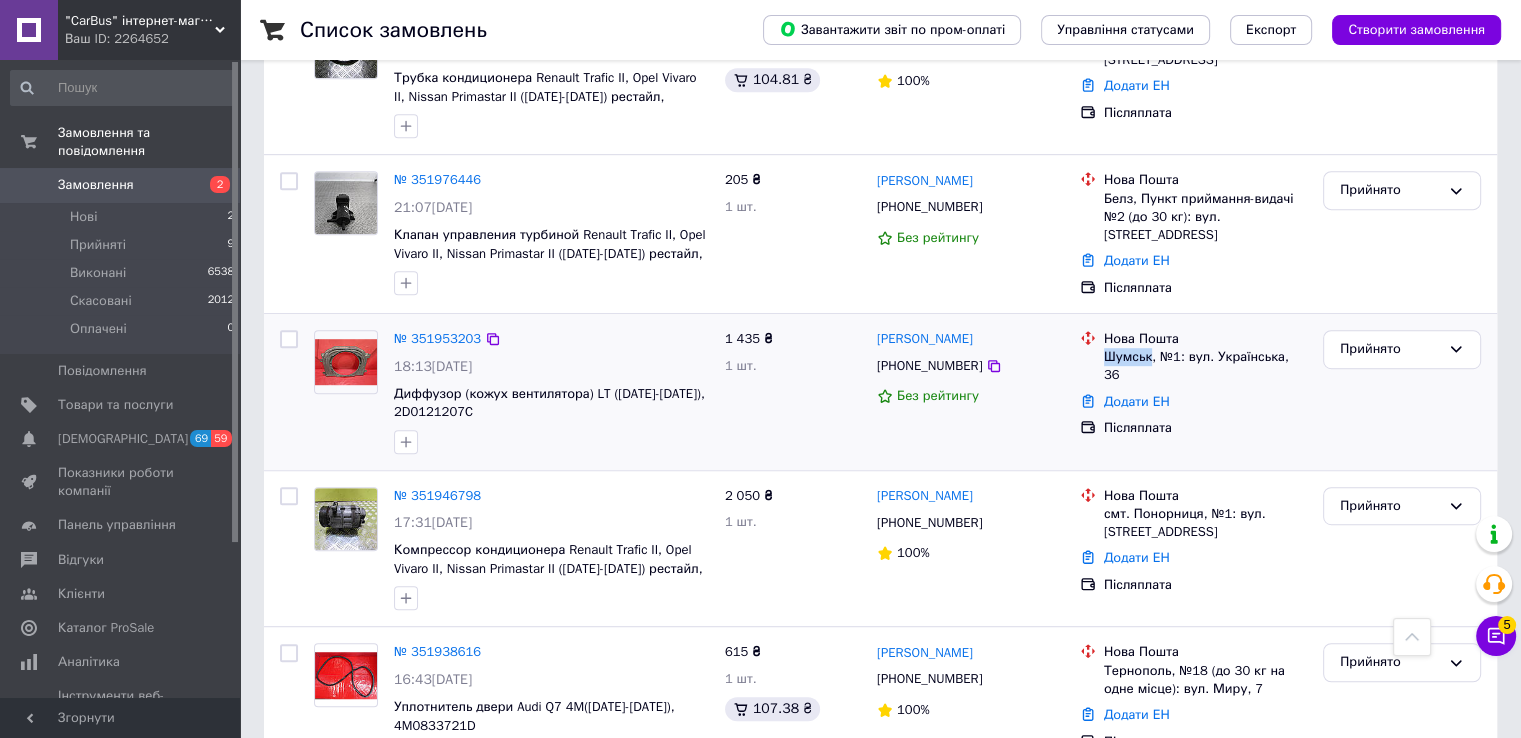 click on "Шумськ, №1: вул. Українська, 36" at bounding box center [1205, 366] 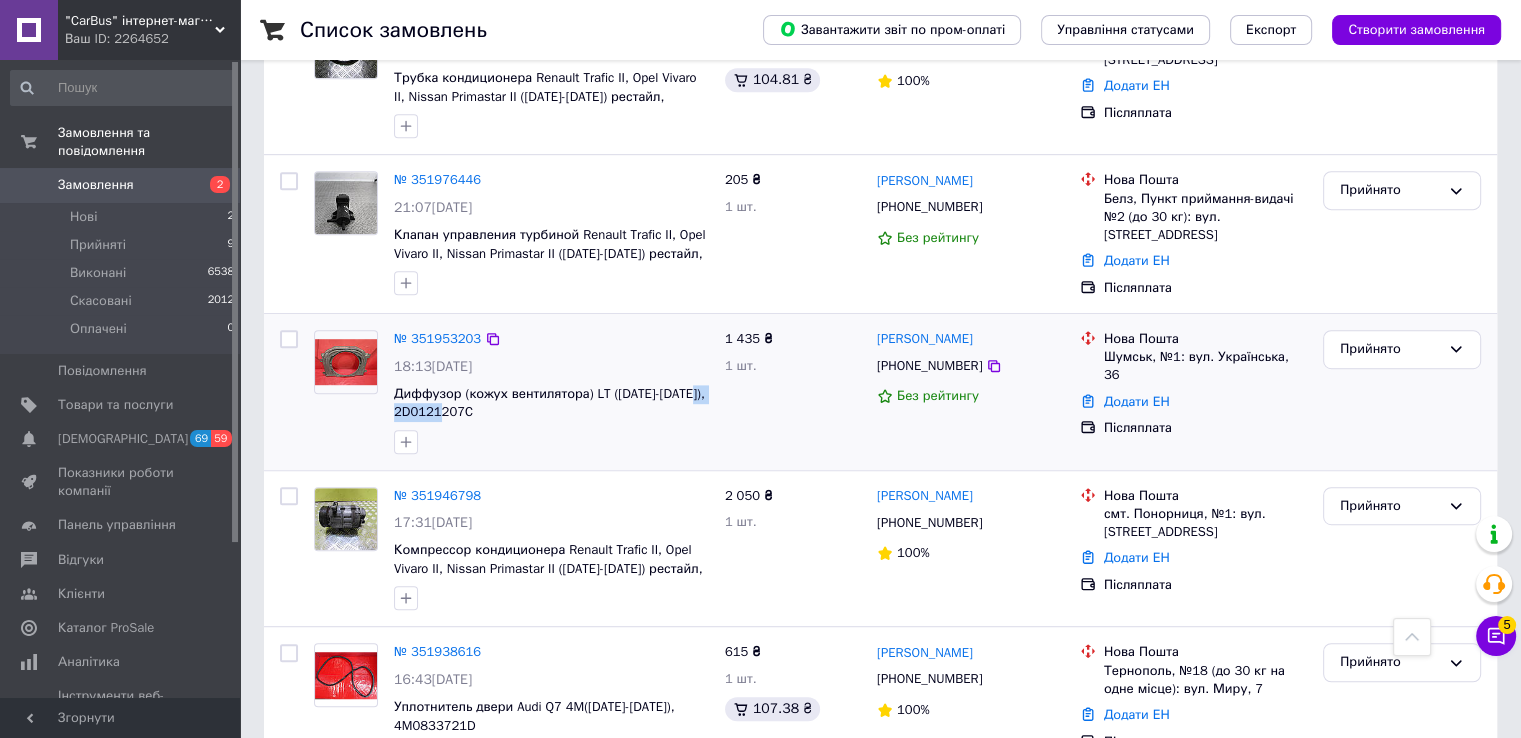 drag, startPoint x: 515, startPoint y: 370, endPoint x: 390, endPoint y: 365, distance: 125.09996 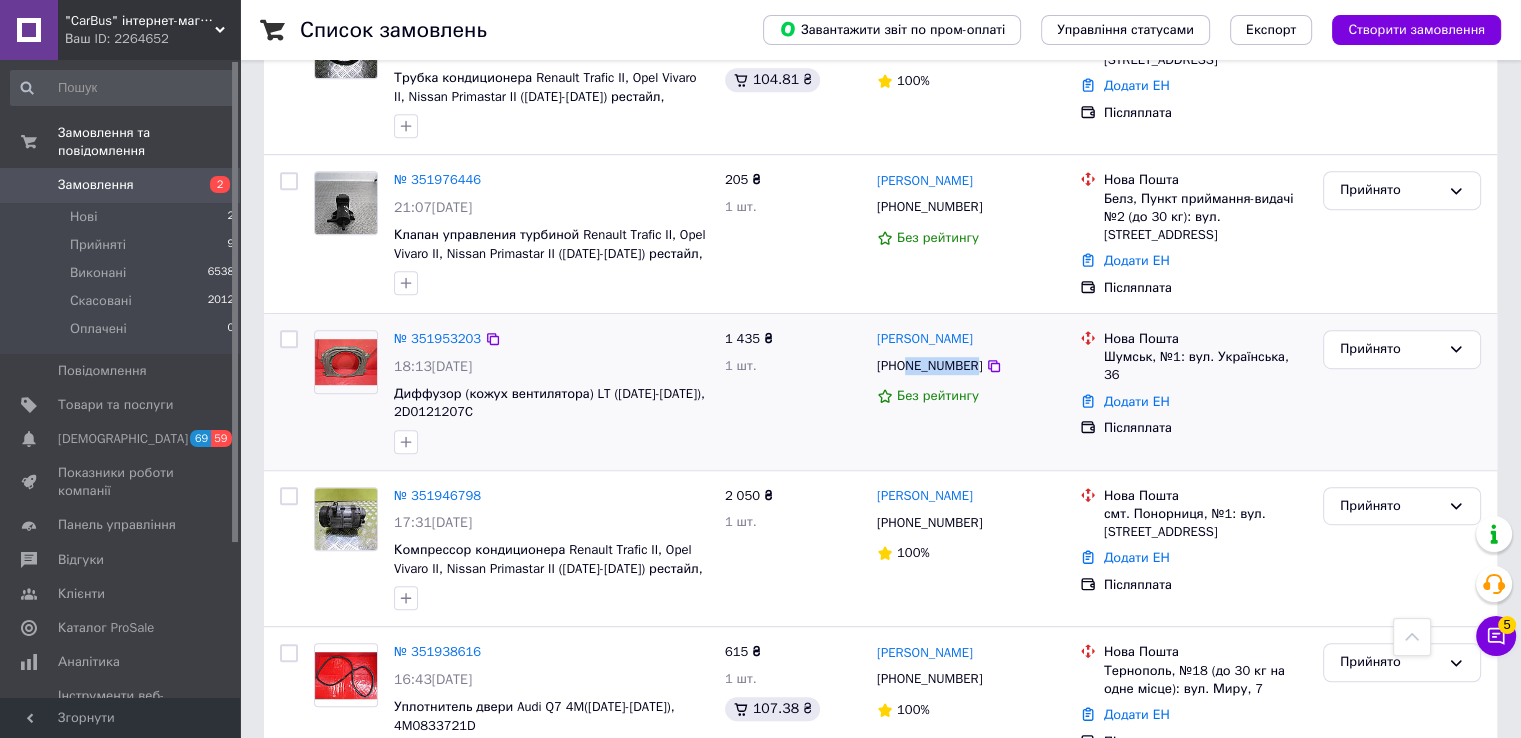 drag, startPoint x: 970, startPoint y: 316, endPoint x: 907, endPoint y: 321, distance: 63.1981 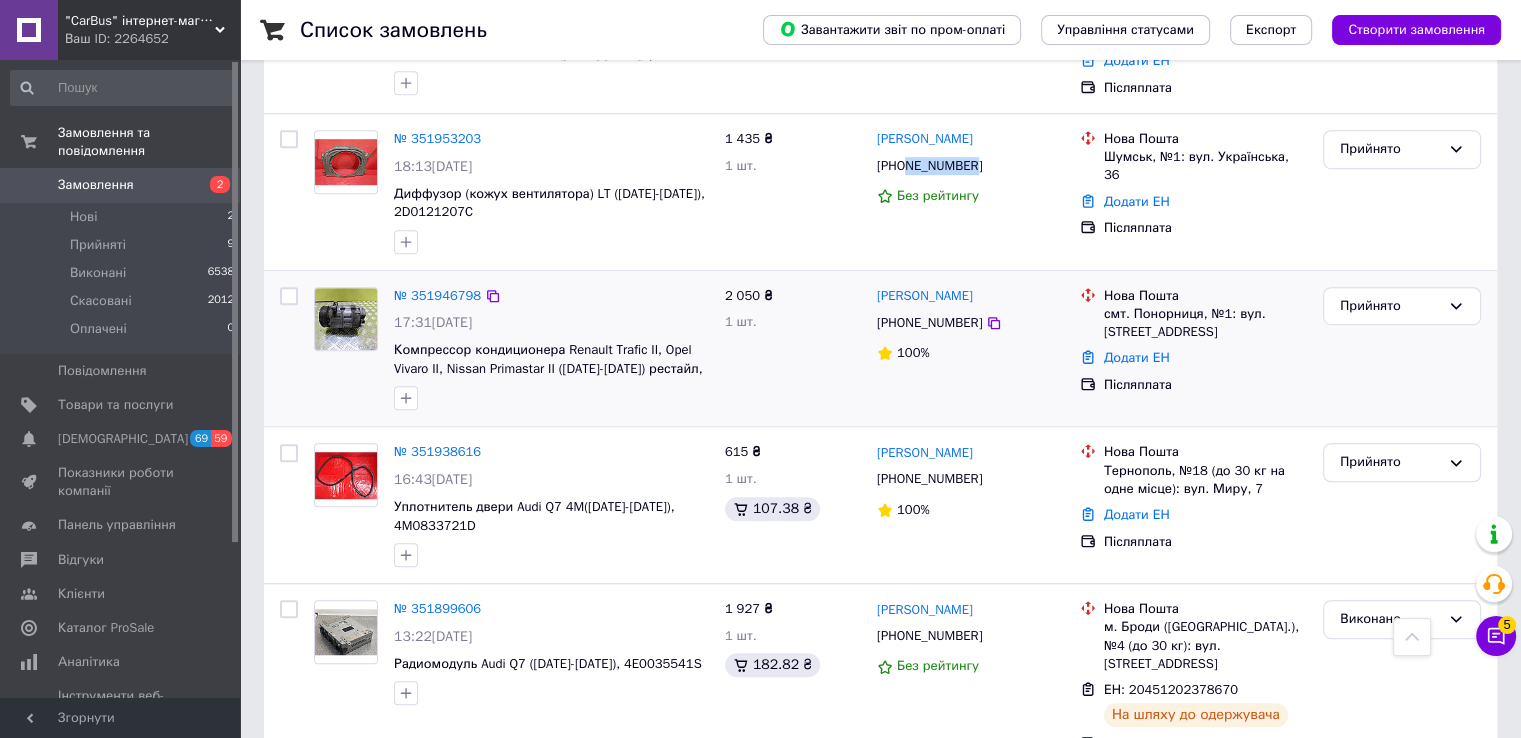 scroll, scrollTop: 1300, scrollLeft: 0, axis: vertical 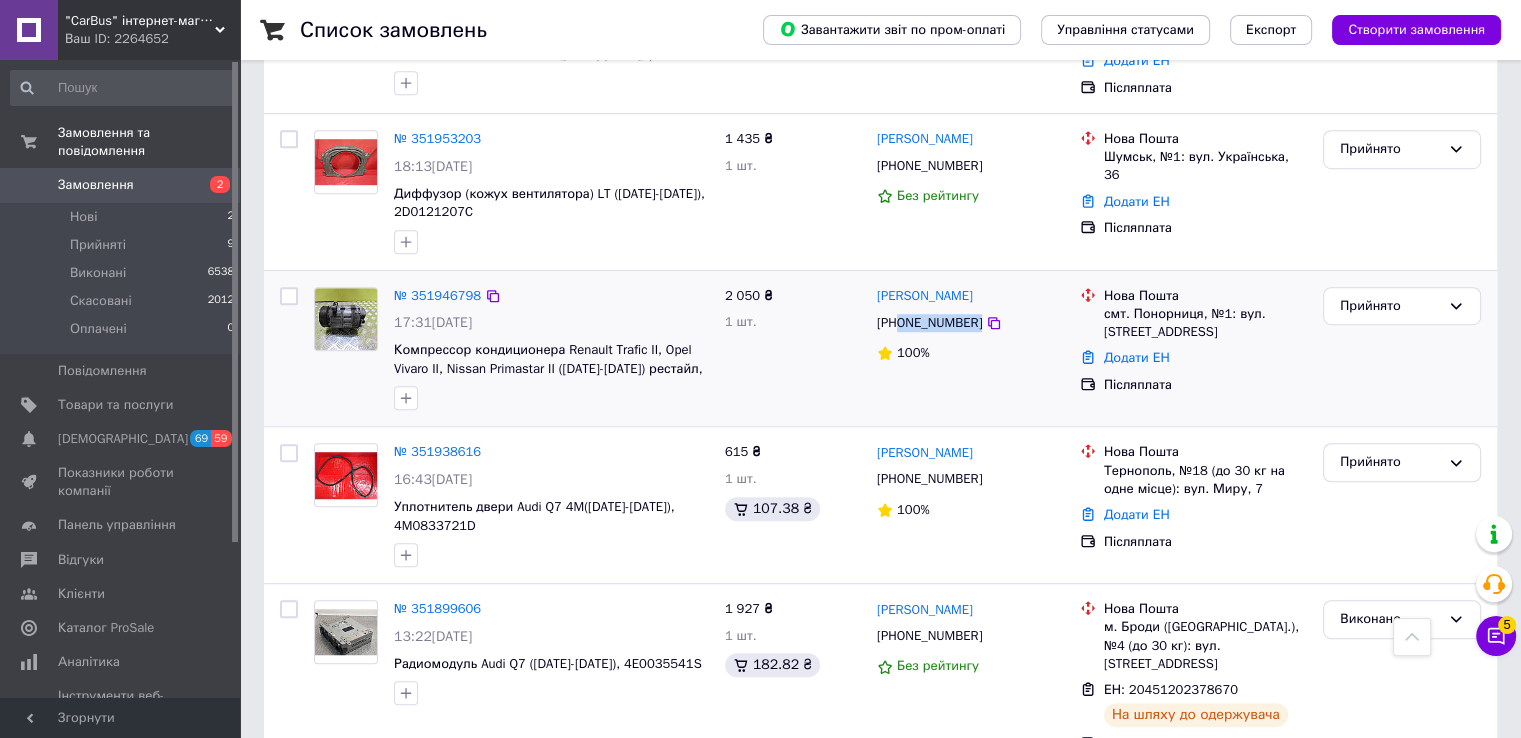 drag, startPoint x: 972, startPoint y: 267, endPoint x: 898, endPoint y: 277, distance: 74.672615 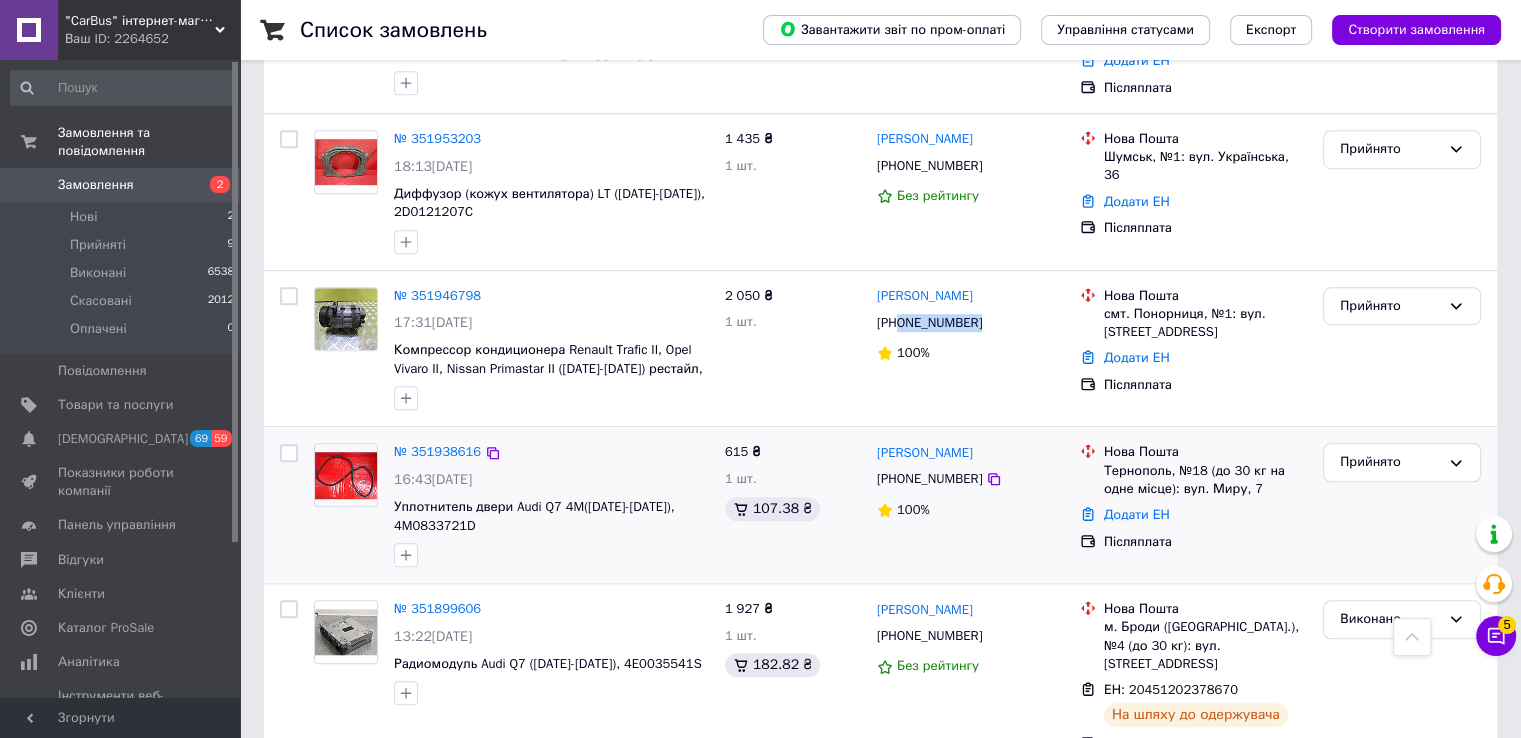 scroll, scrollTop: 1400, scrollLeft: 0, axis: vertical 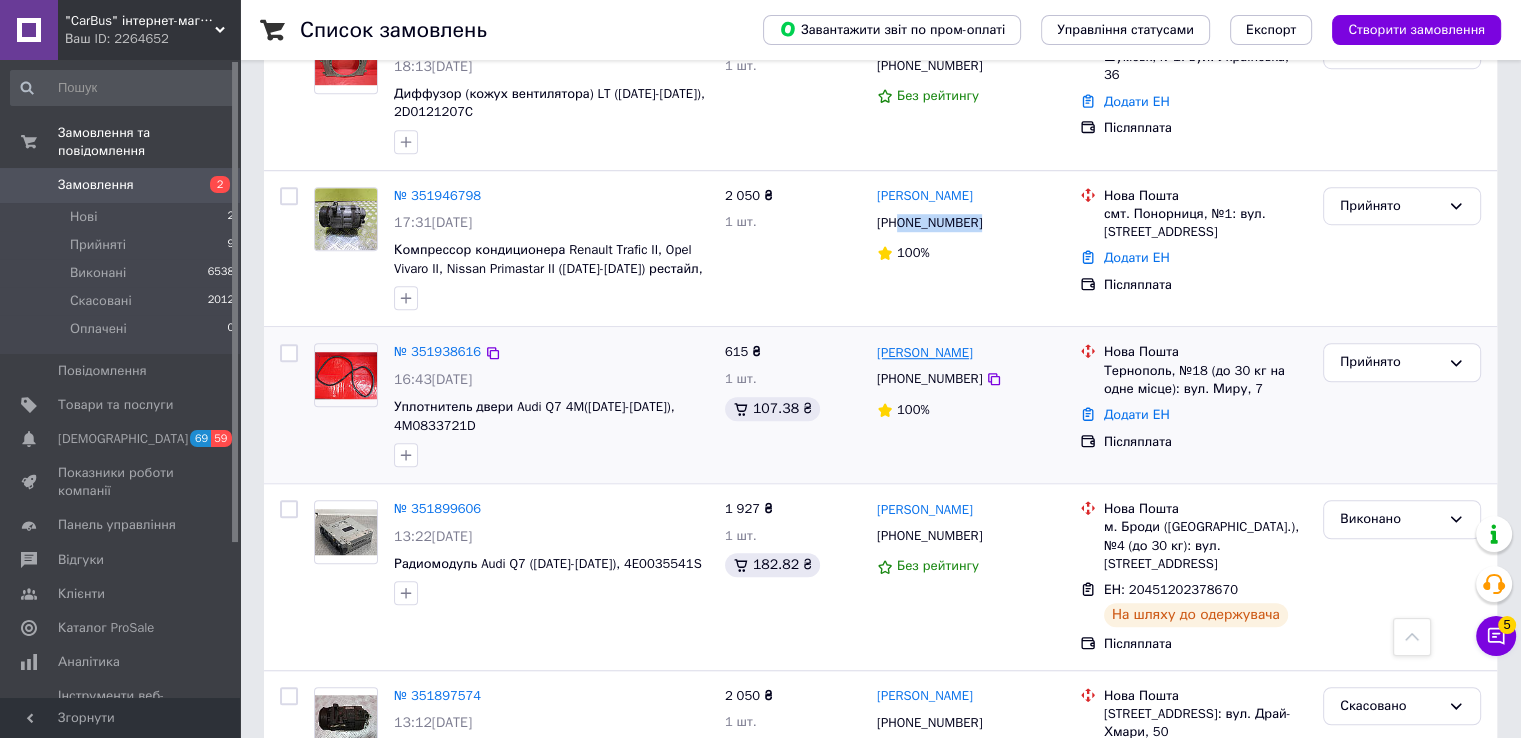 drag, startPoint x: 1006, startPoint y: 304, endPoint x: 947, endPoint y: 304, distance: 59 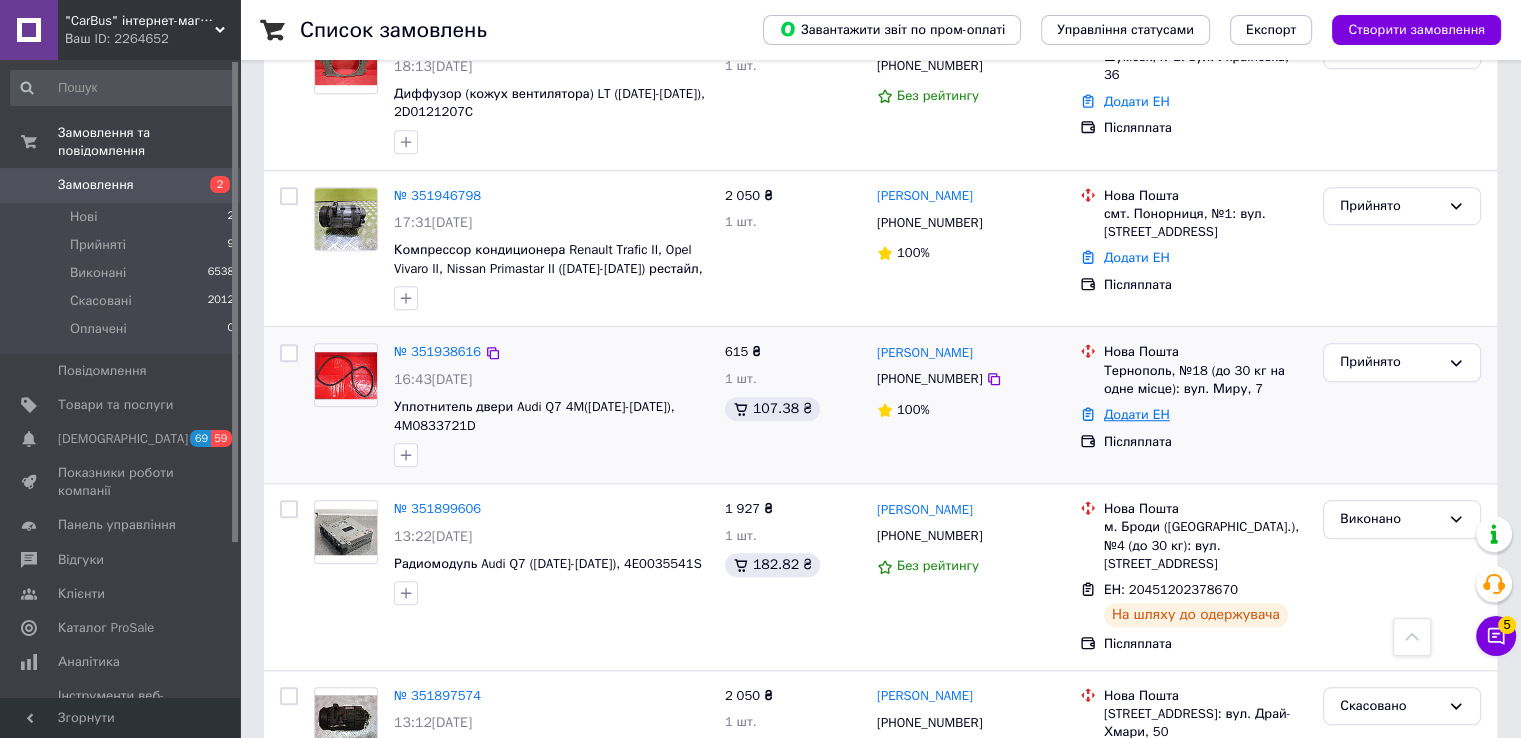 click on "Додати ЕН" at bounding box center [1137, 414] 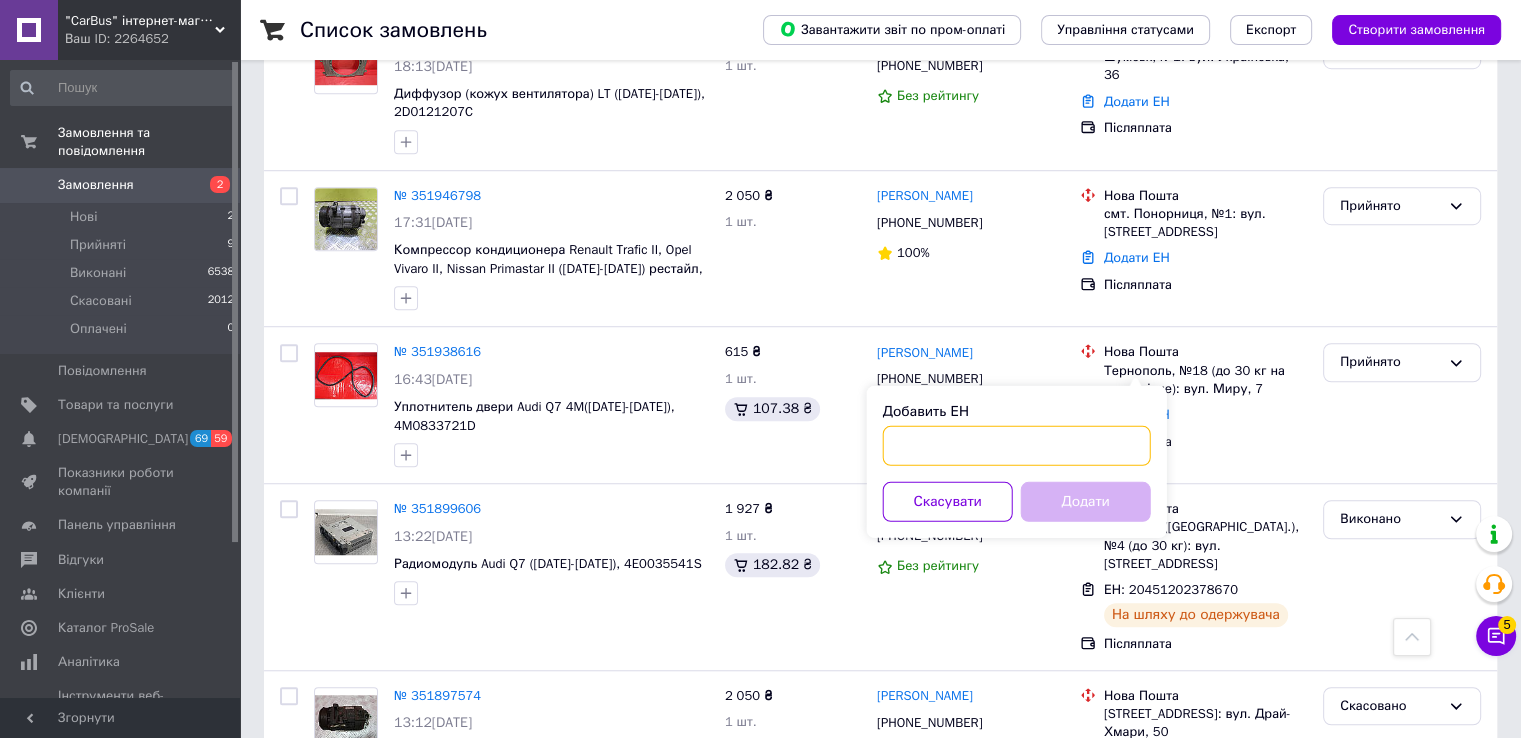 click on "Добавить ЕН" at bounding box center [1017, 446] 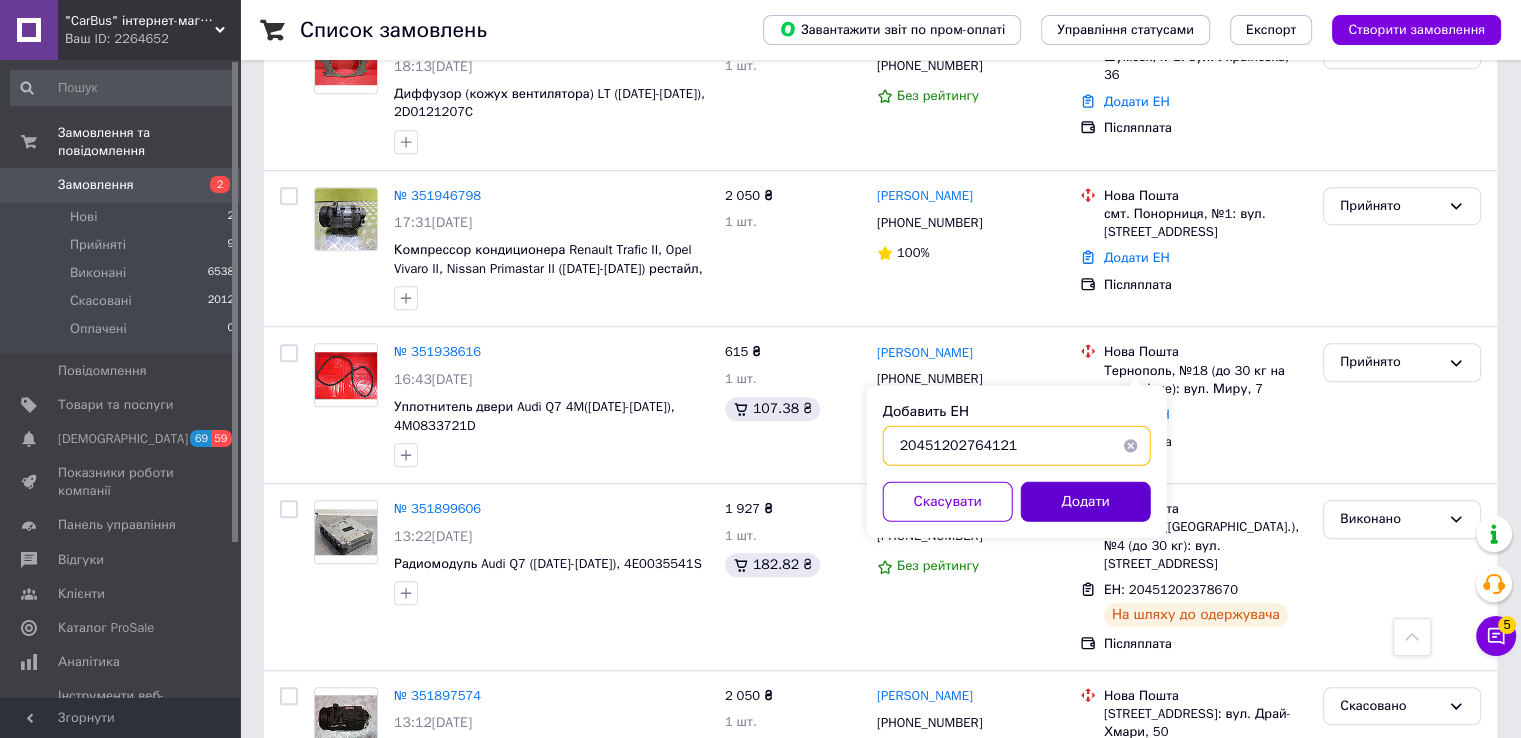 type on "20451202764121" 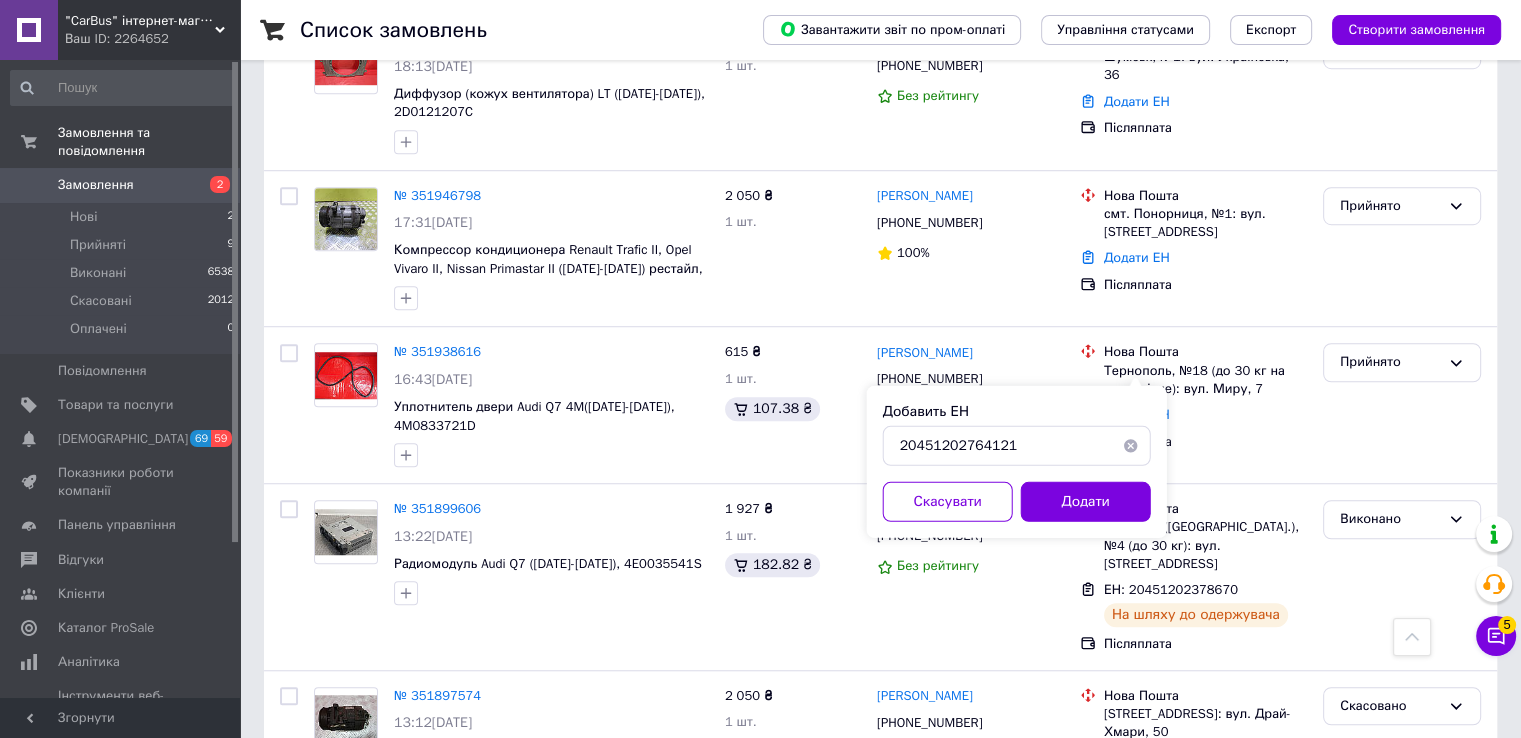 click on "Додати" at bounding box center (1086, 502) 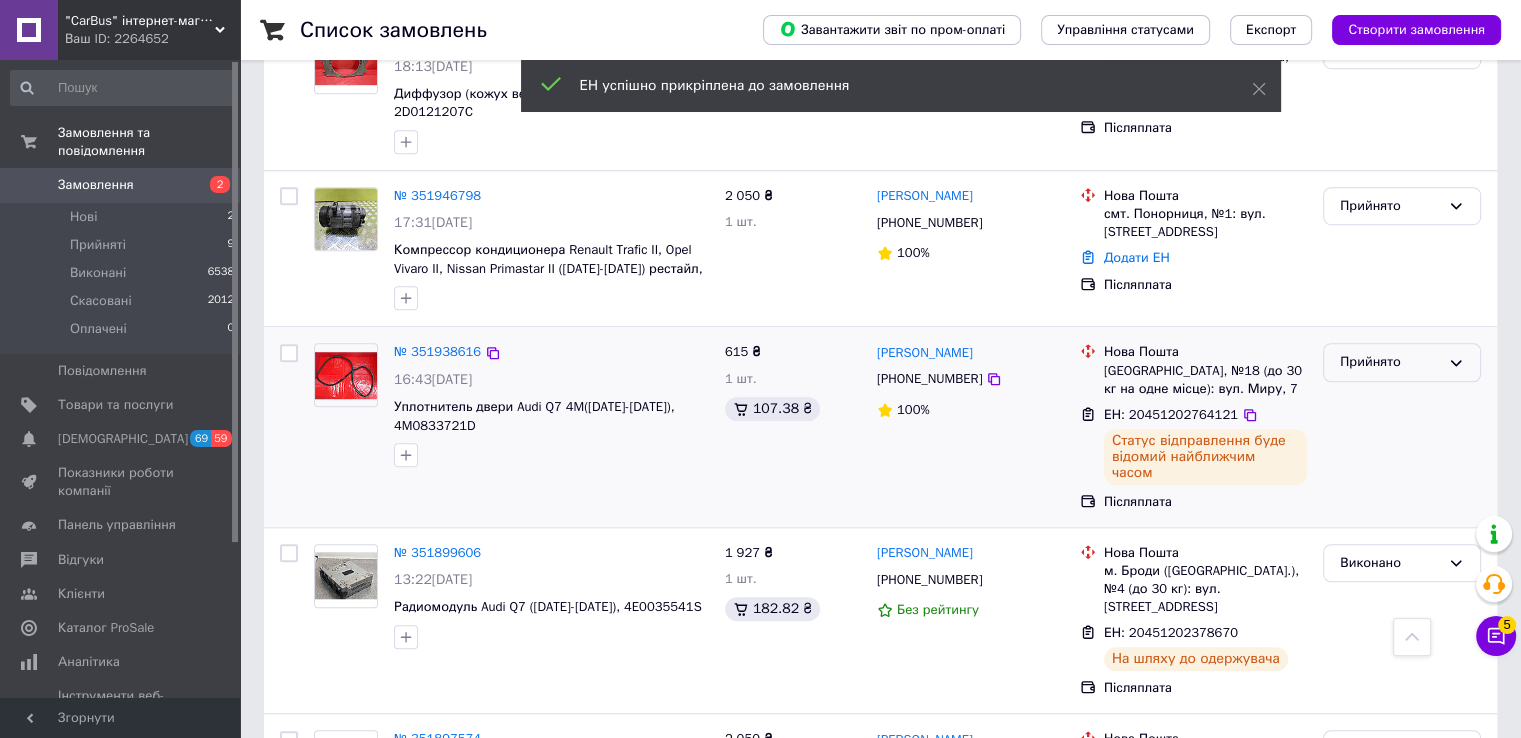 click on "Прийнято" at bounding box center [1390, 362] 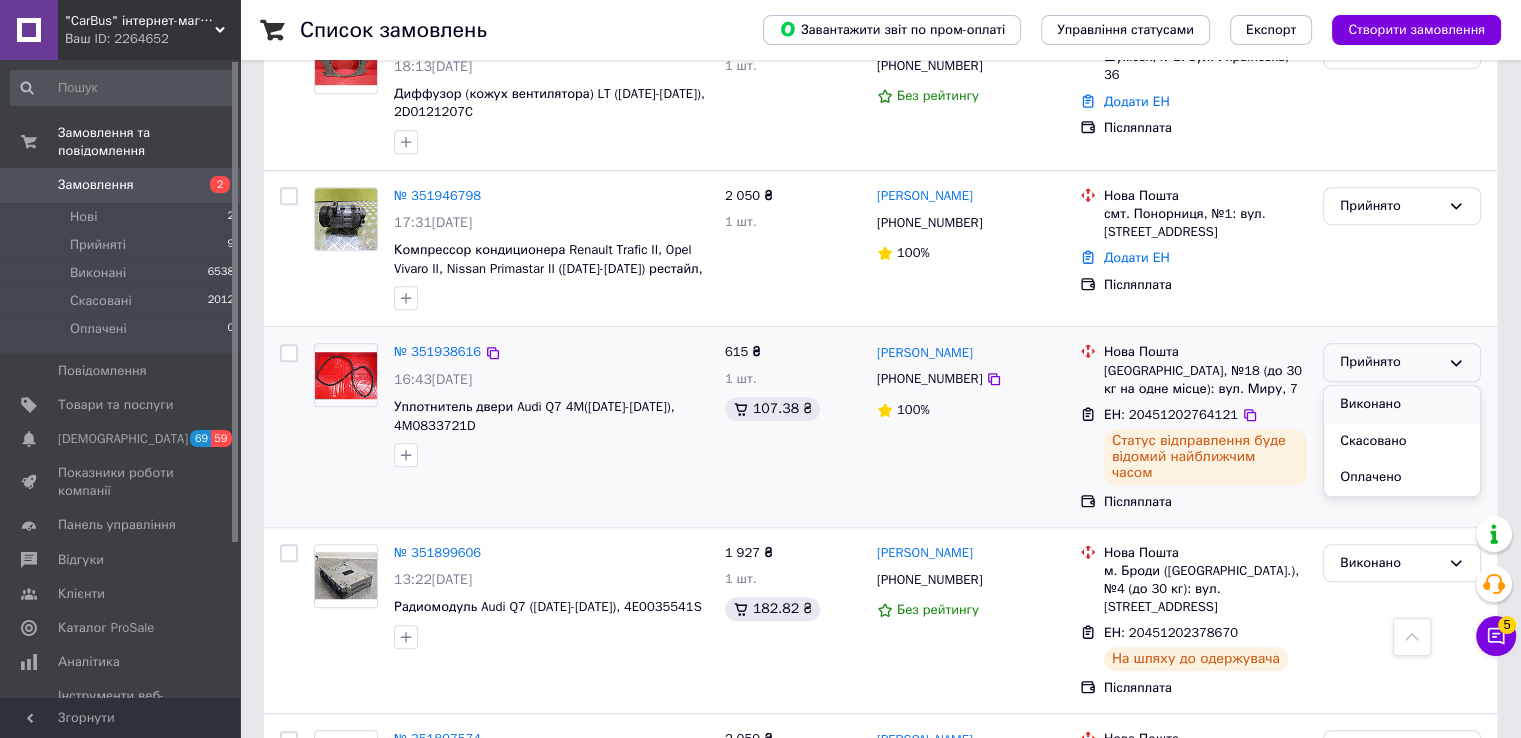 click on "Виконано" at bounding box center (1402, 404) 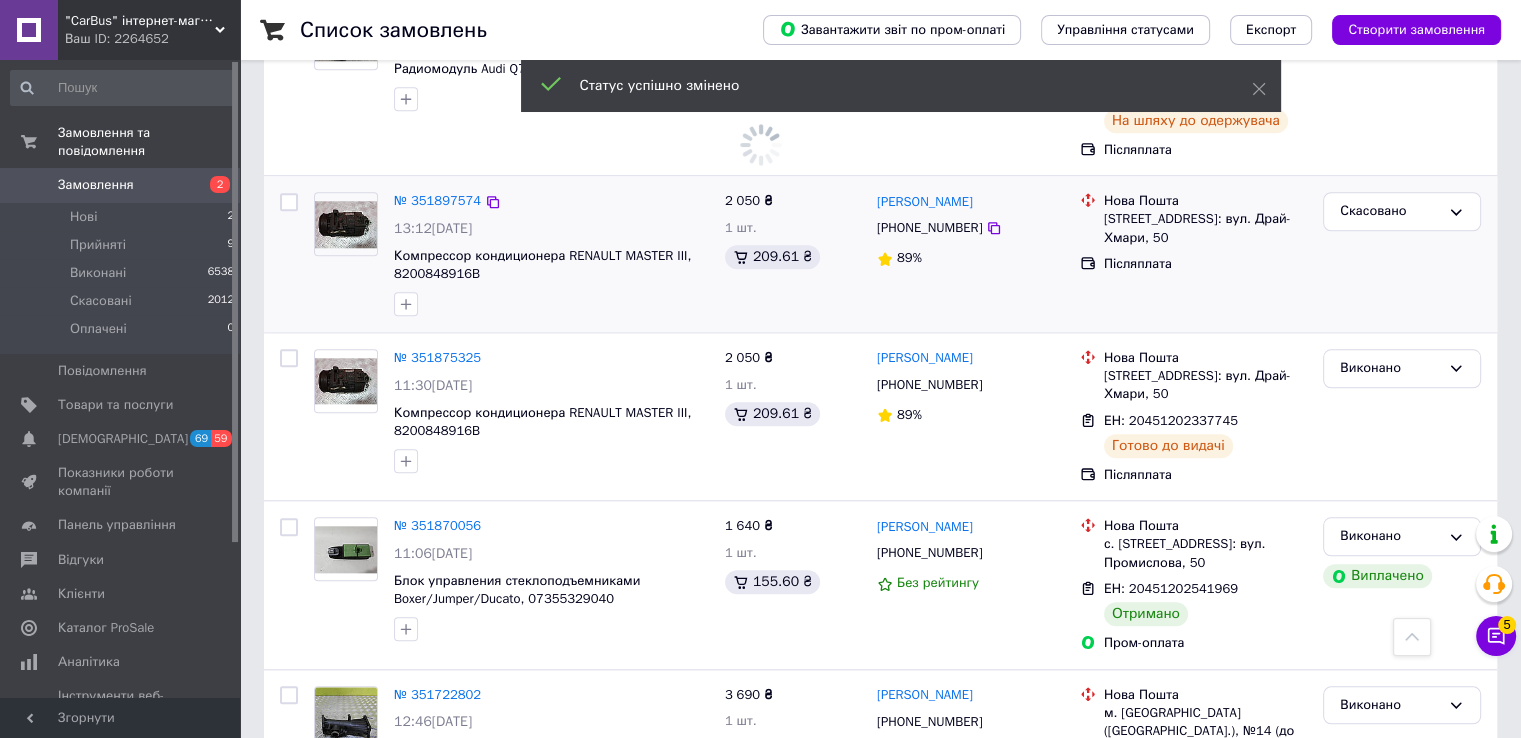 scroll, scrollTop: 2000, scrollLeft: 0, axis: vertical 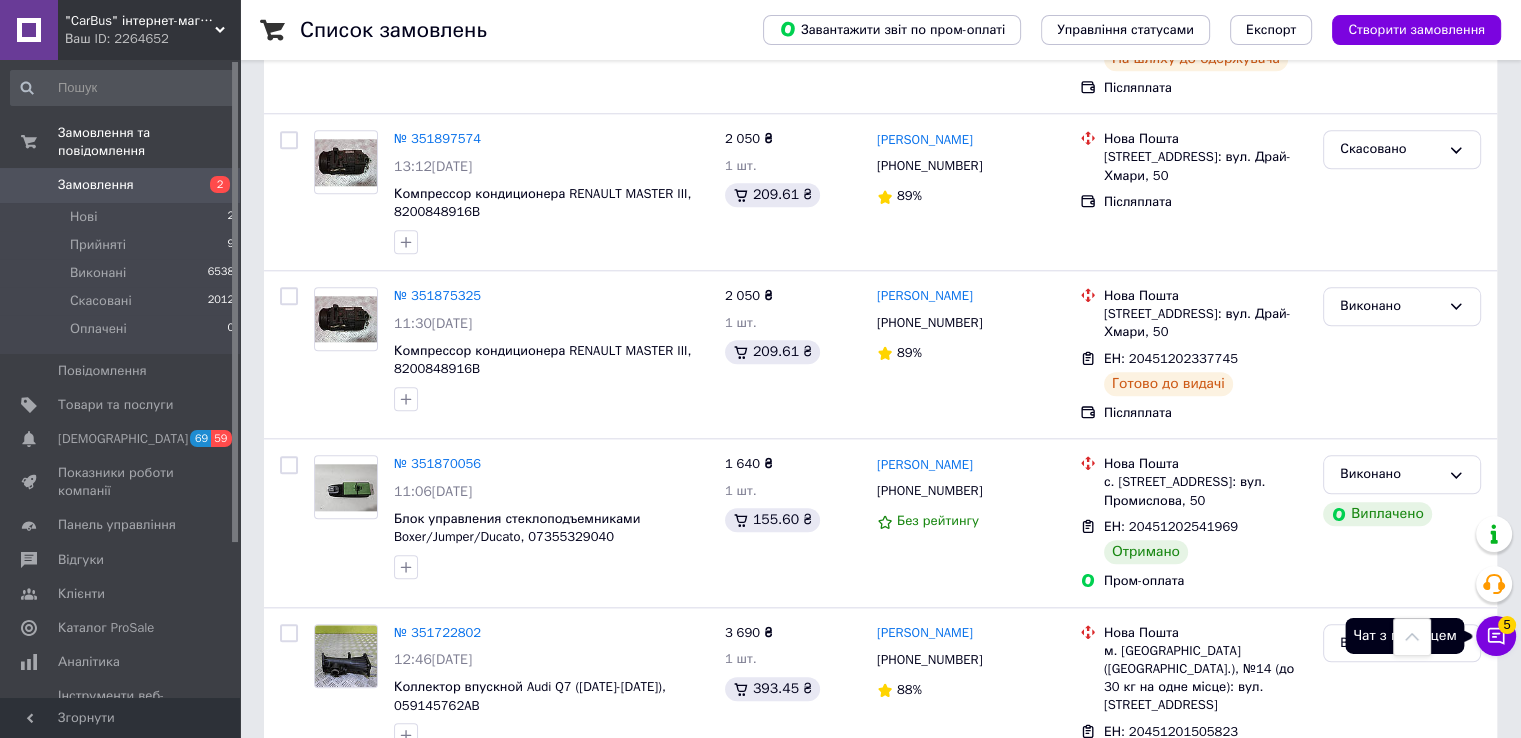 click on "Чат з покупцем 5" at bounding box center (1496, 636) 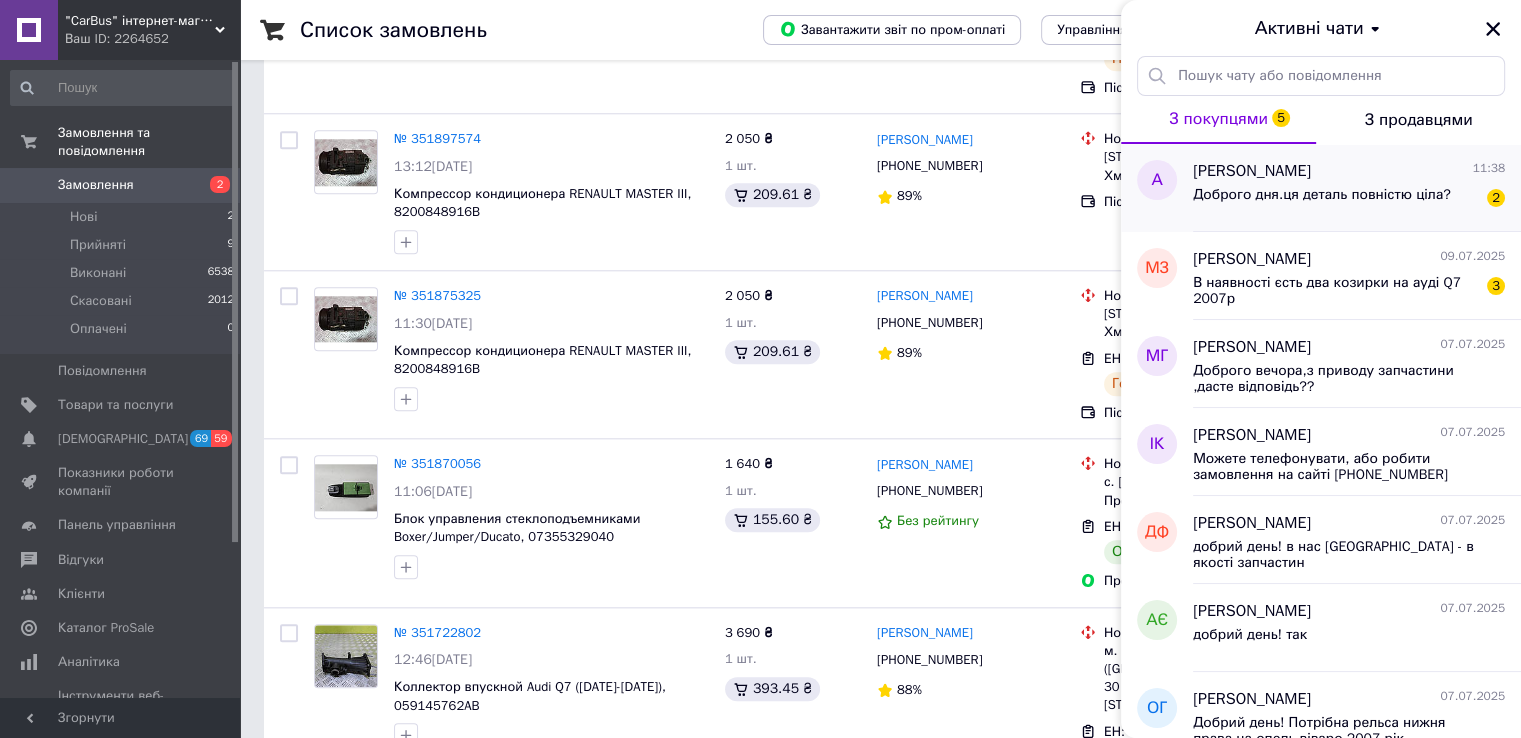 click on "Доброго дня.ця деталь повністю ціла?" at bounding box center (1322, 201) 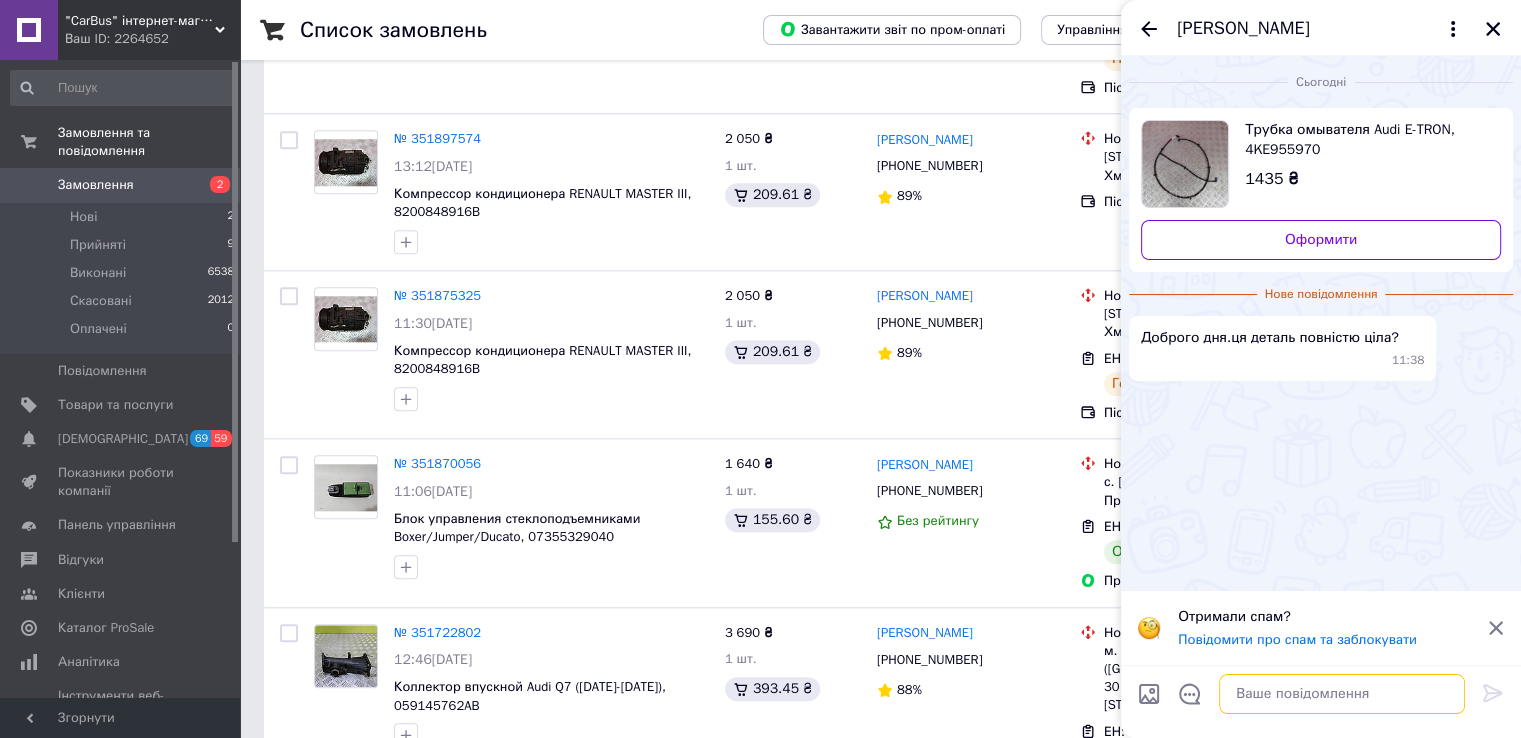 click at bounding box center [1342, 694] 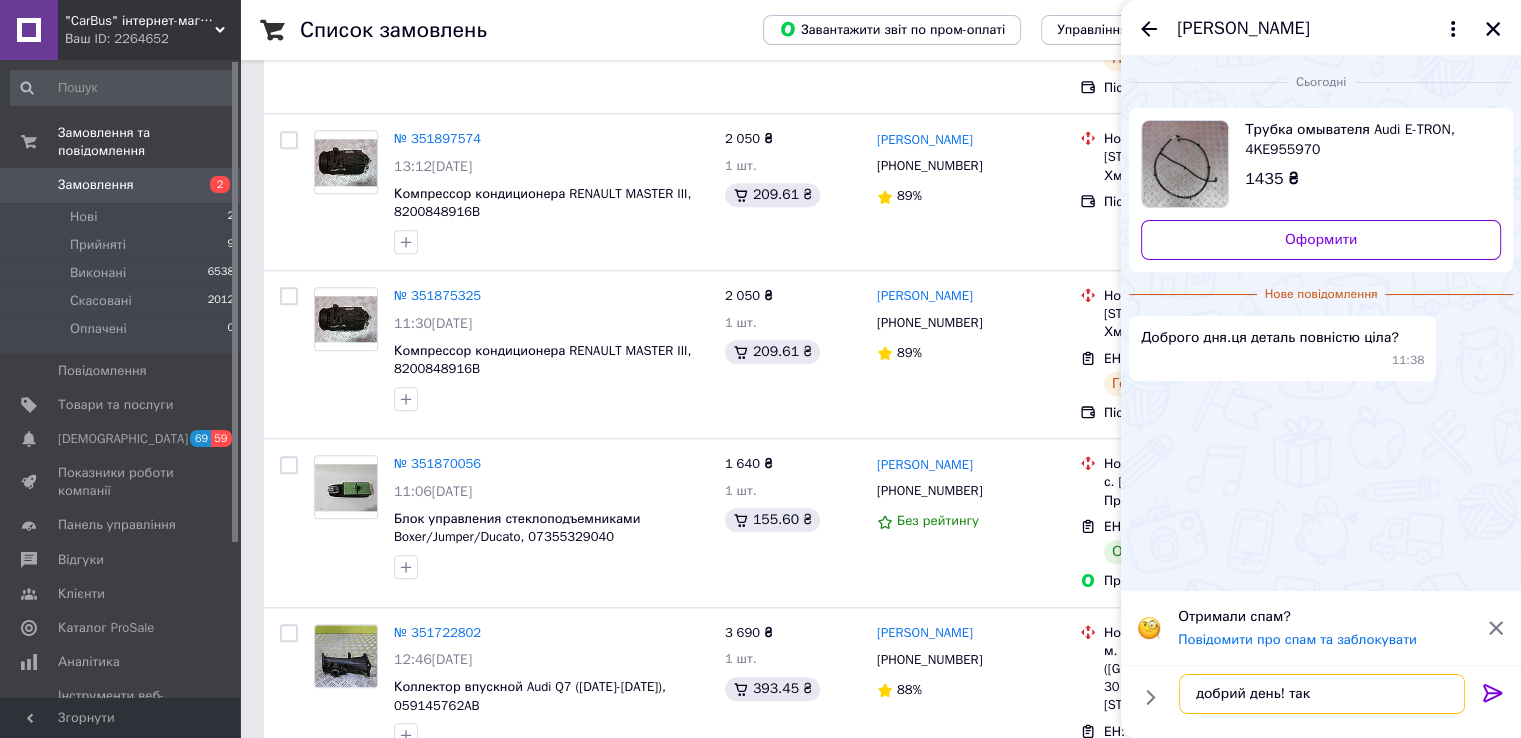 type on "добрий день! так" 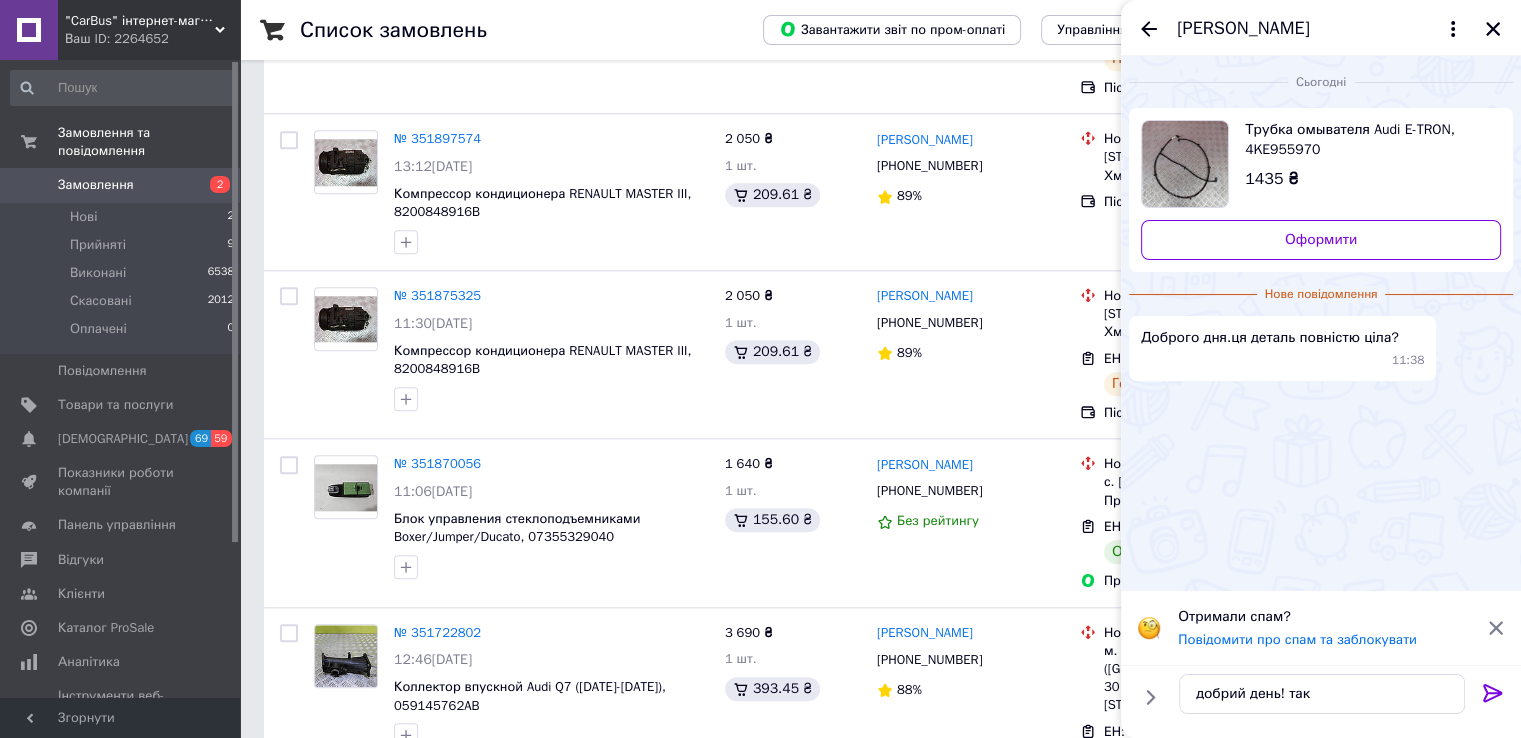 click 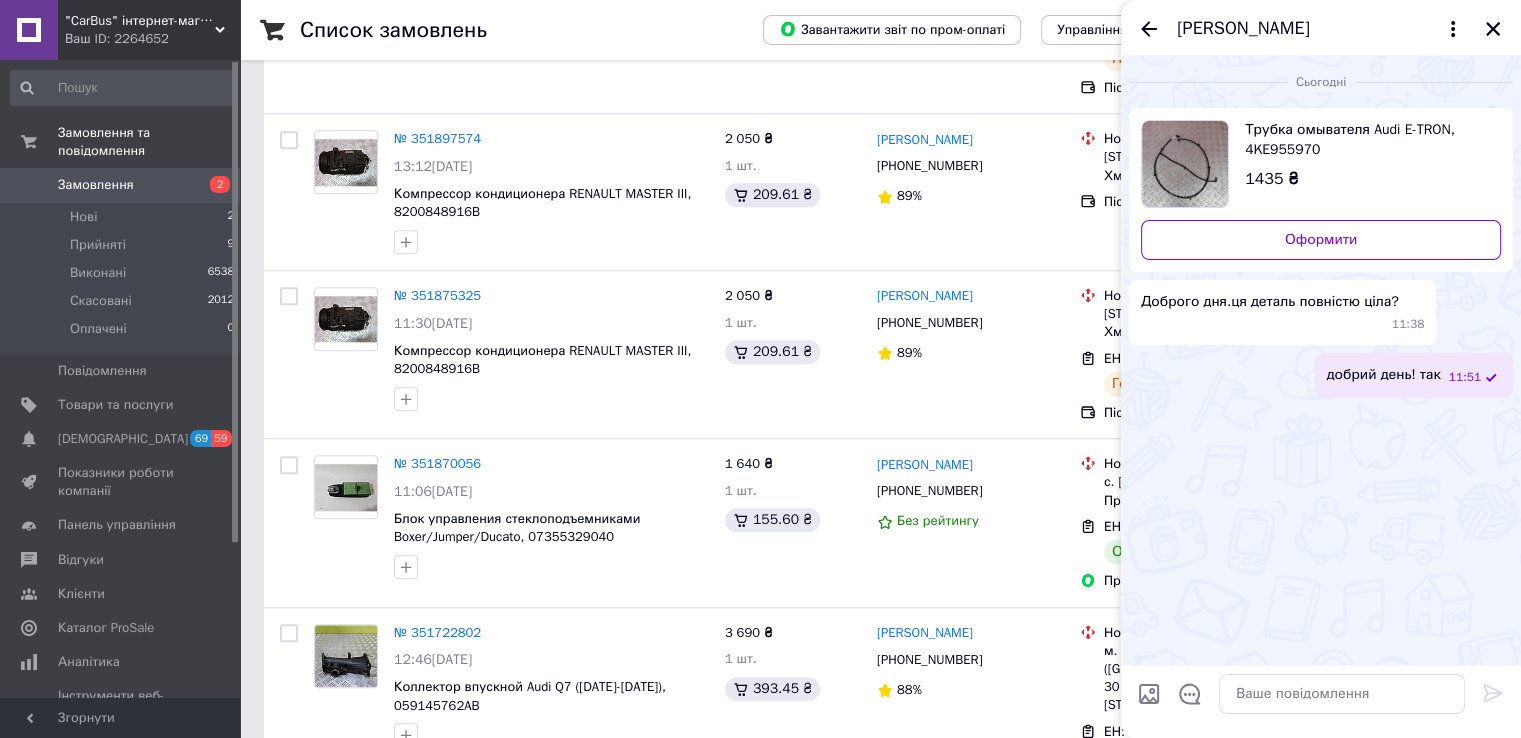 click on "[PERSON_NAME]" at bounding box center [1321, 28] 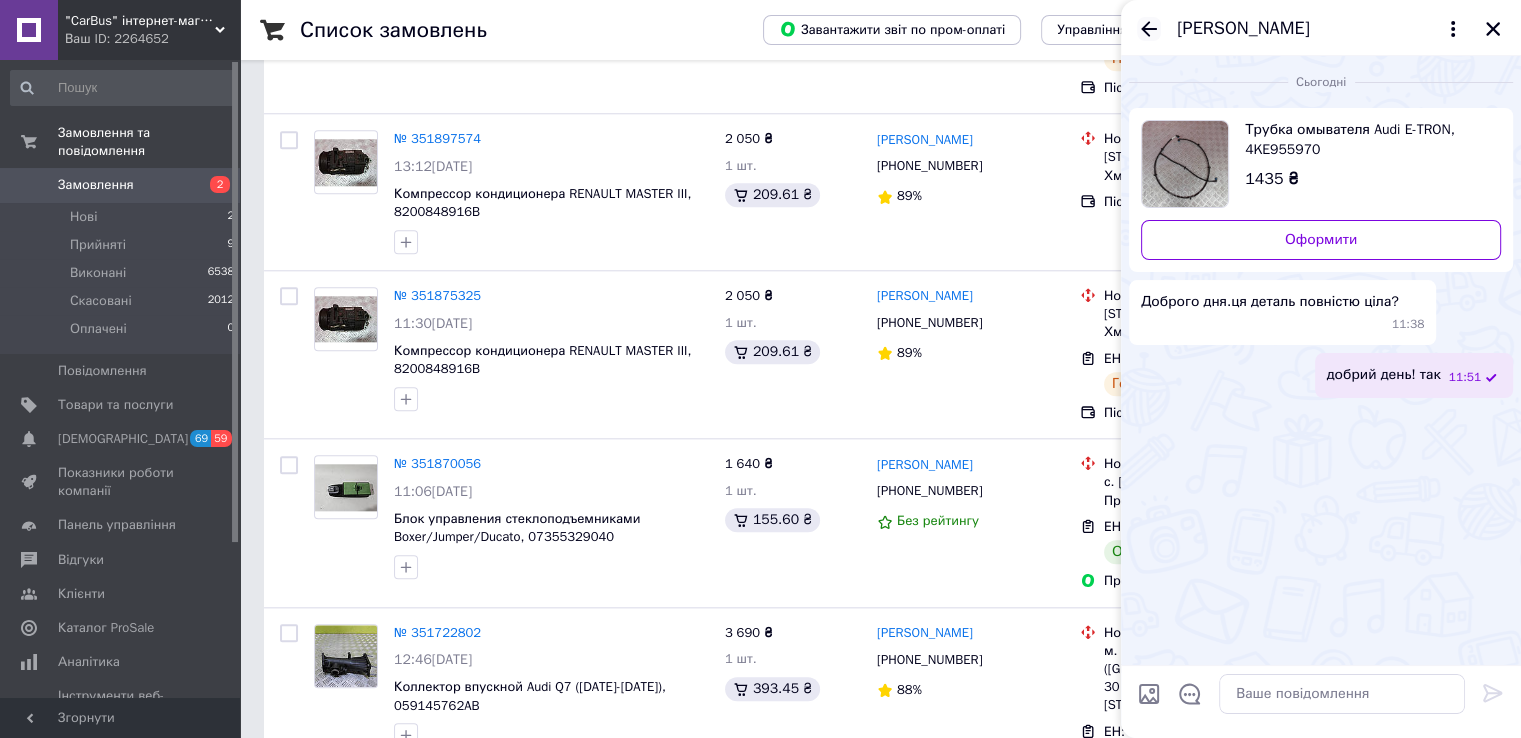click 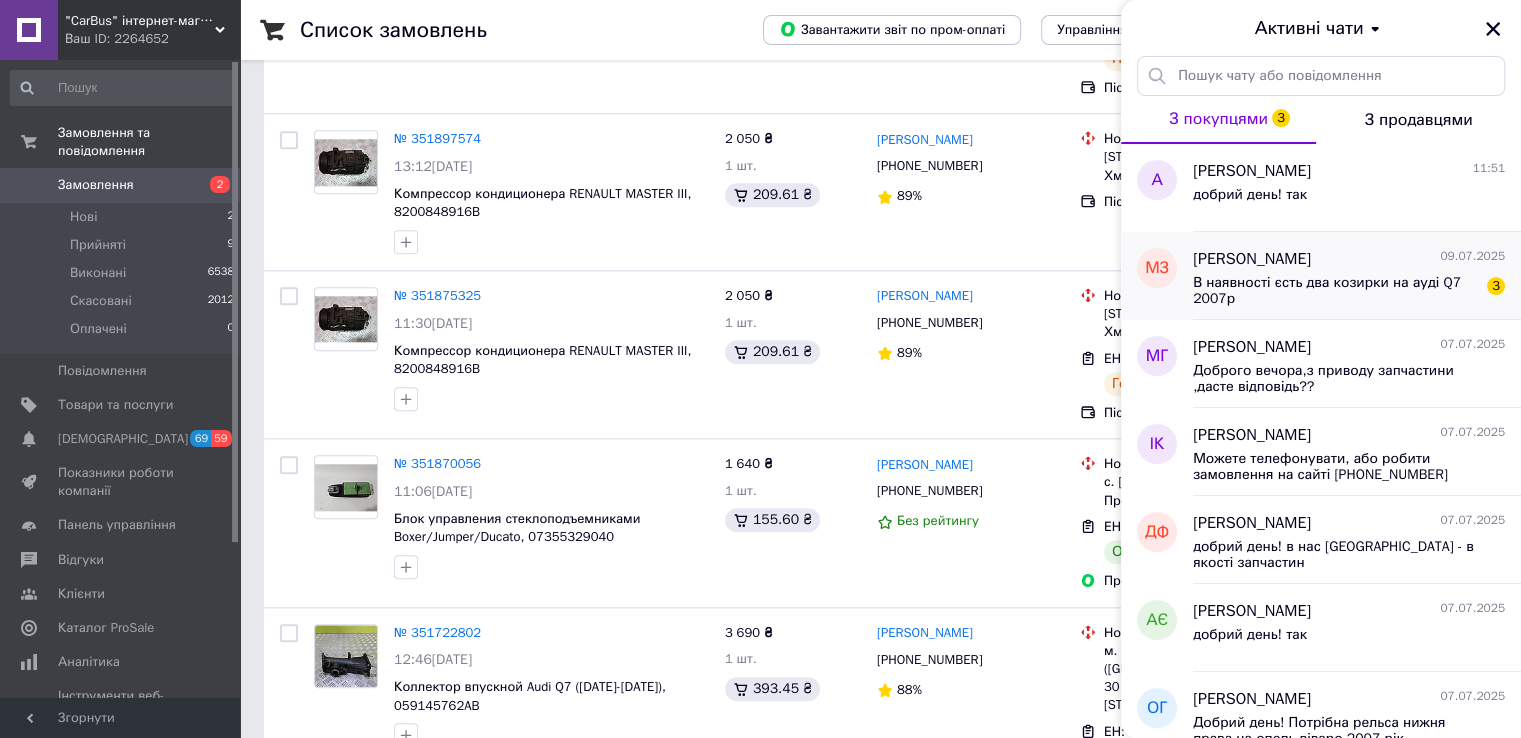click on "[PERSON_NAME]" at bounding box center [1252, 259] 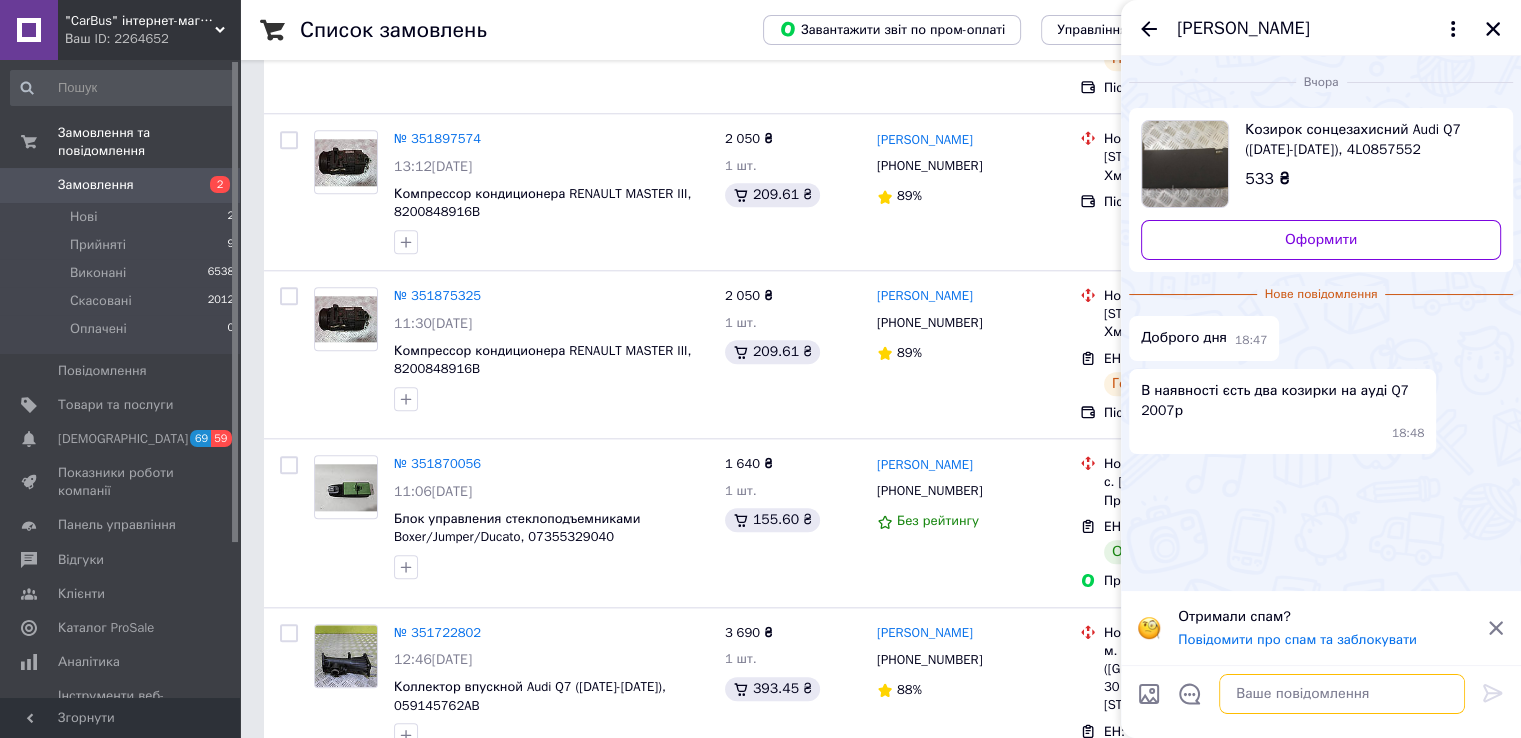 click at bounding box center (1342, 694) 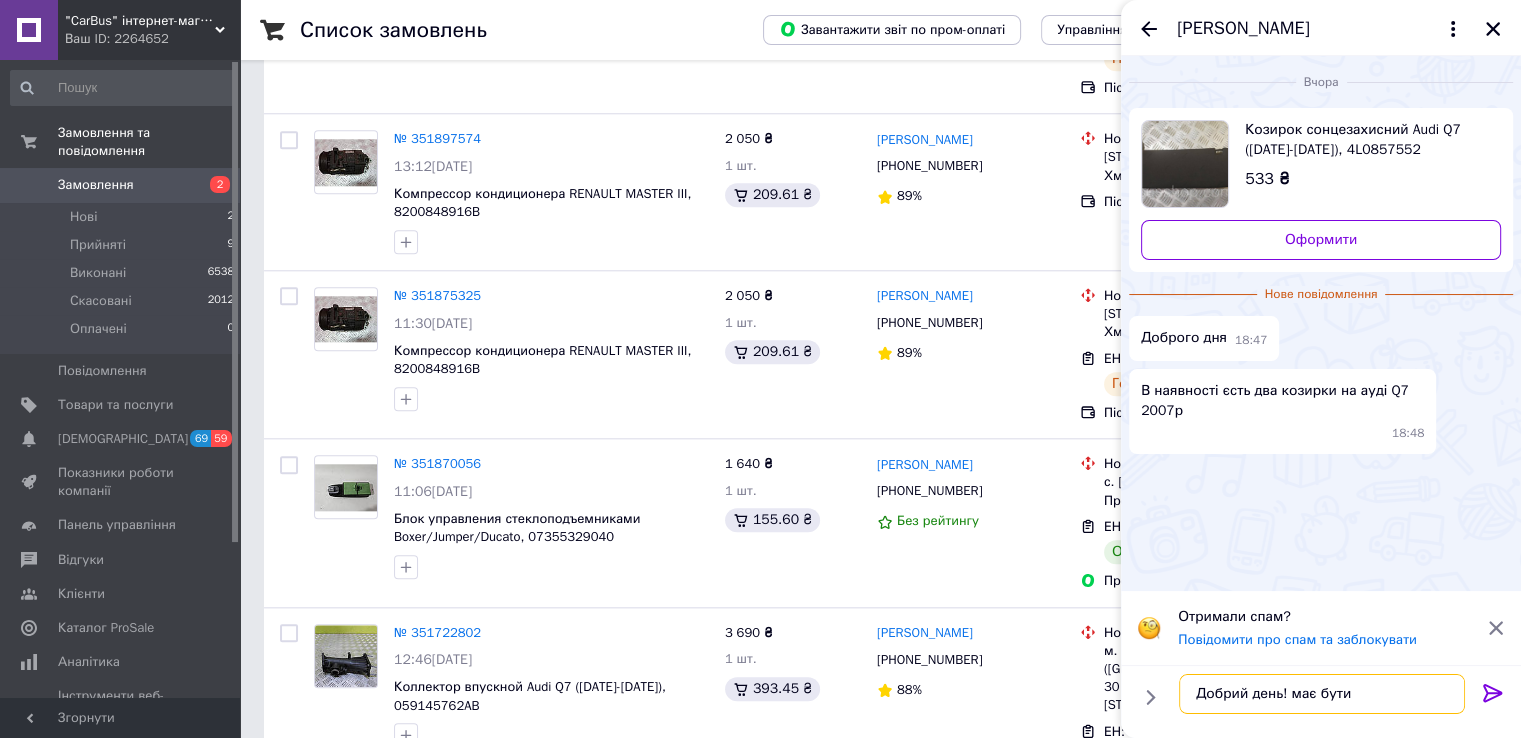 type on "Добрий день! має бути" 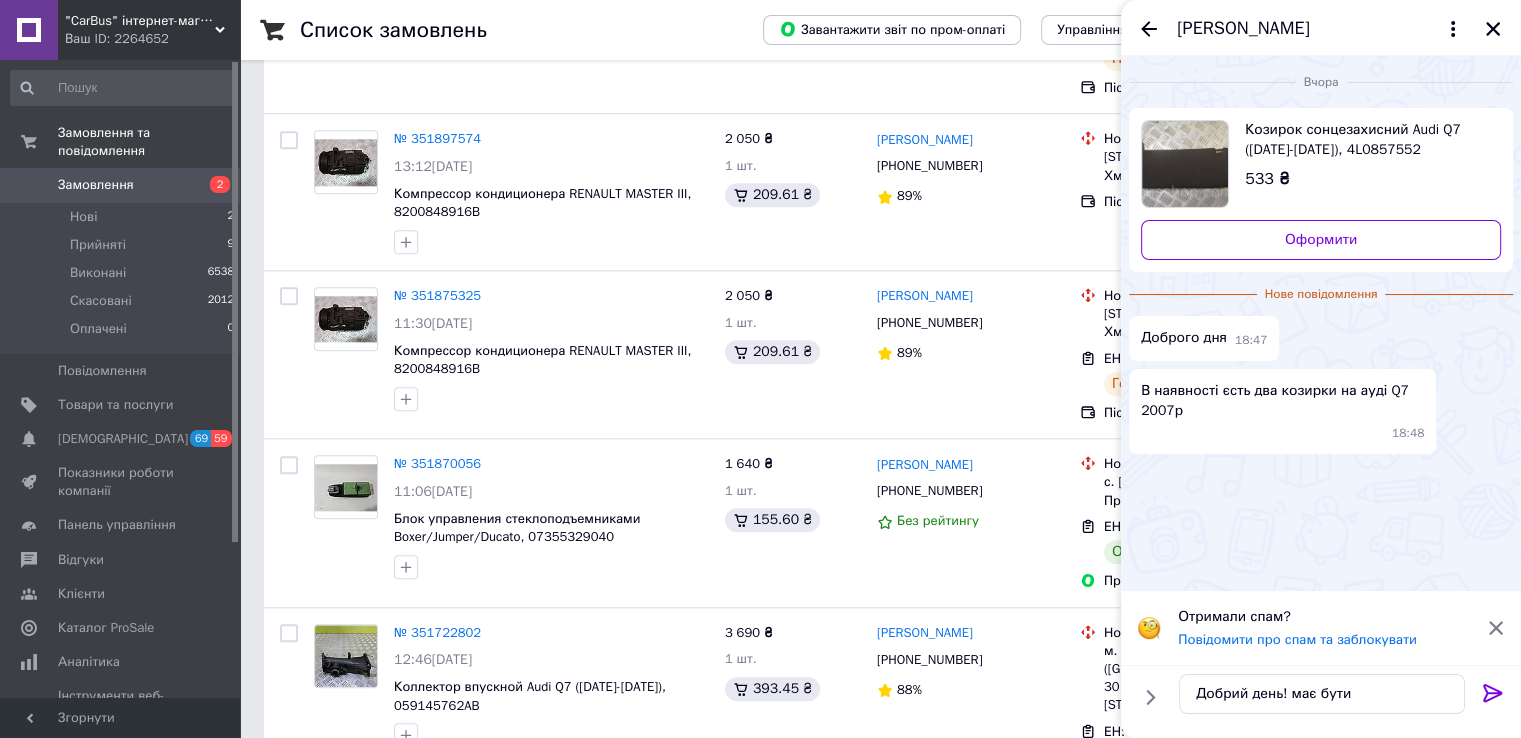 click 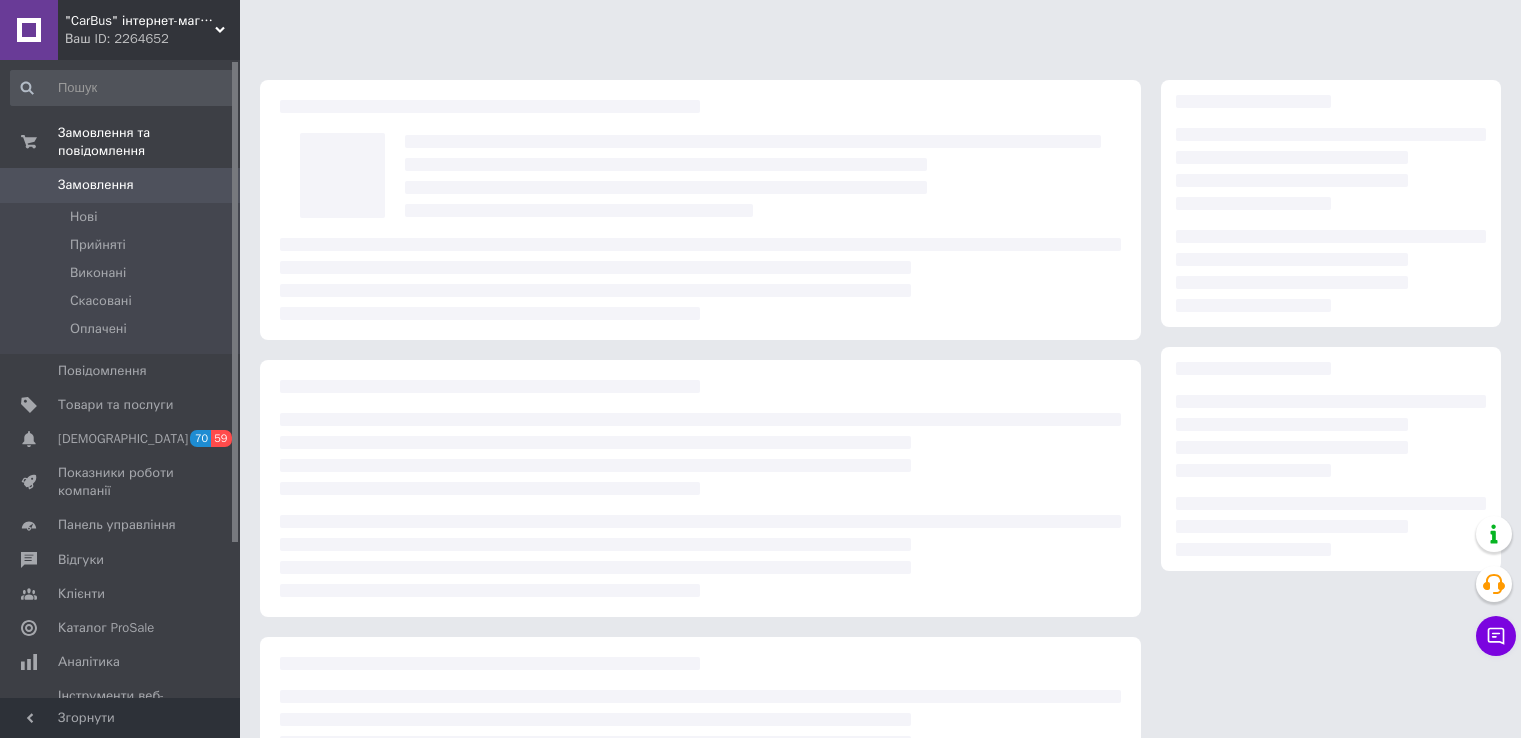 scroll, scrollTop: 0, scrollLeft: 0, axis: both 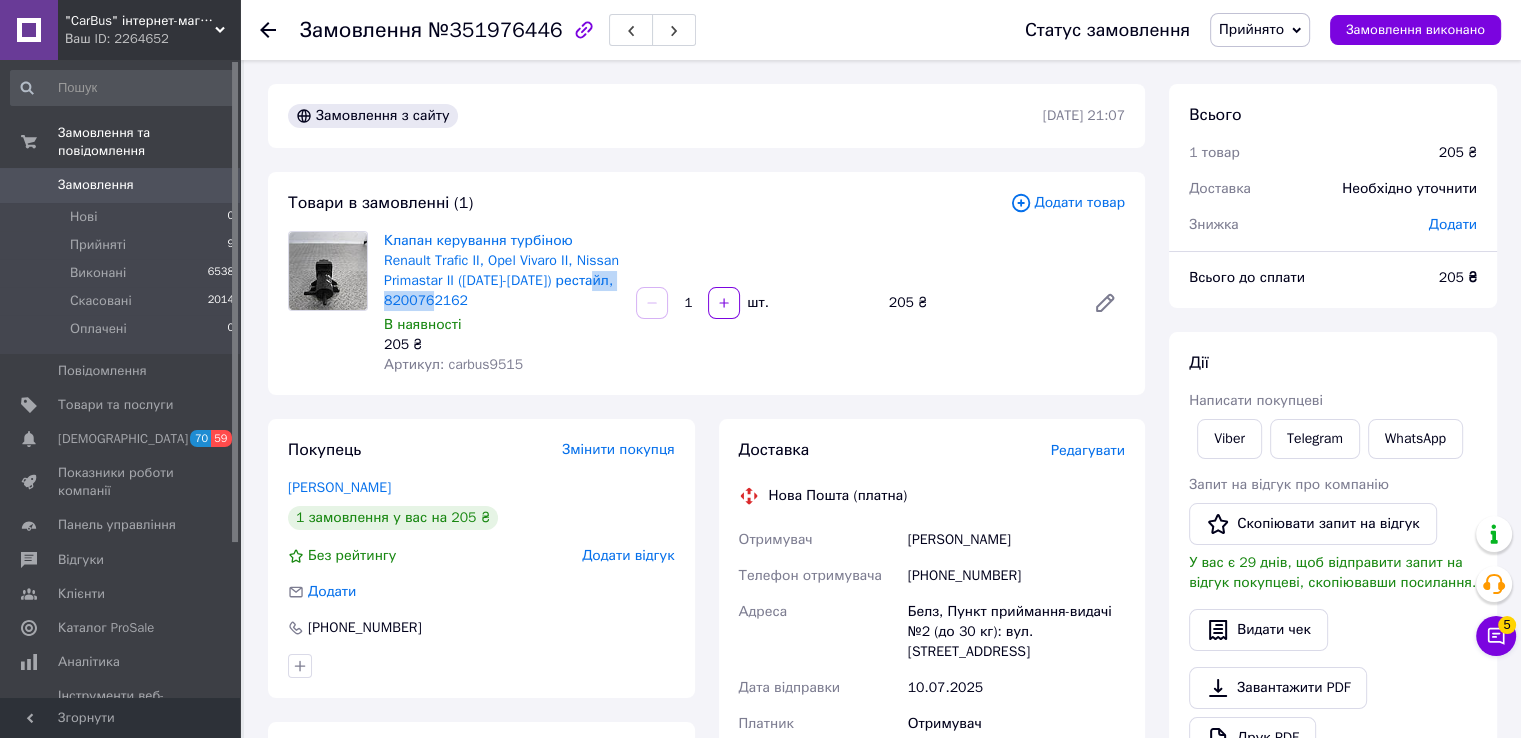 drag, startPoint x: 503, startPoint y: 305, endPoint x: 383, endPoint y: 305, distance: 120 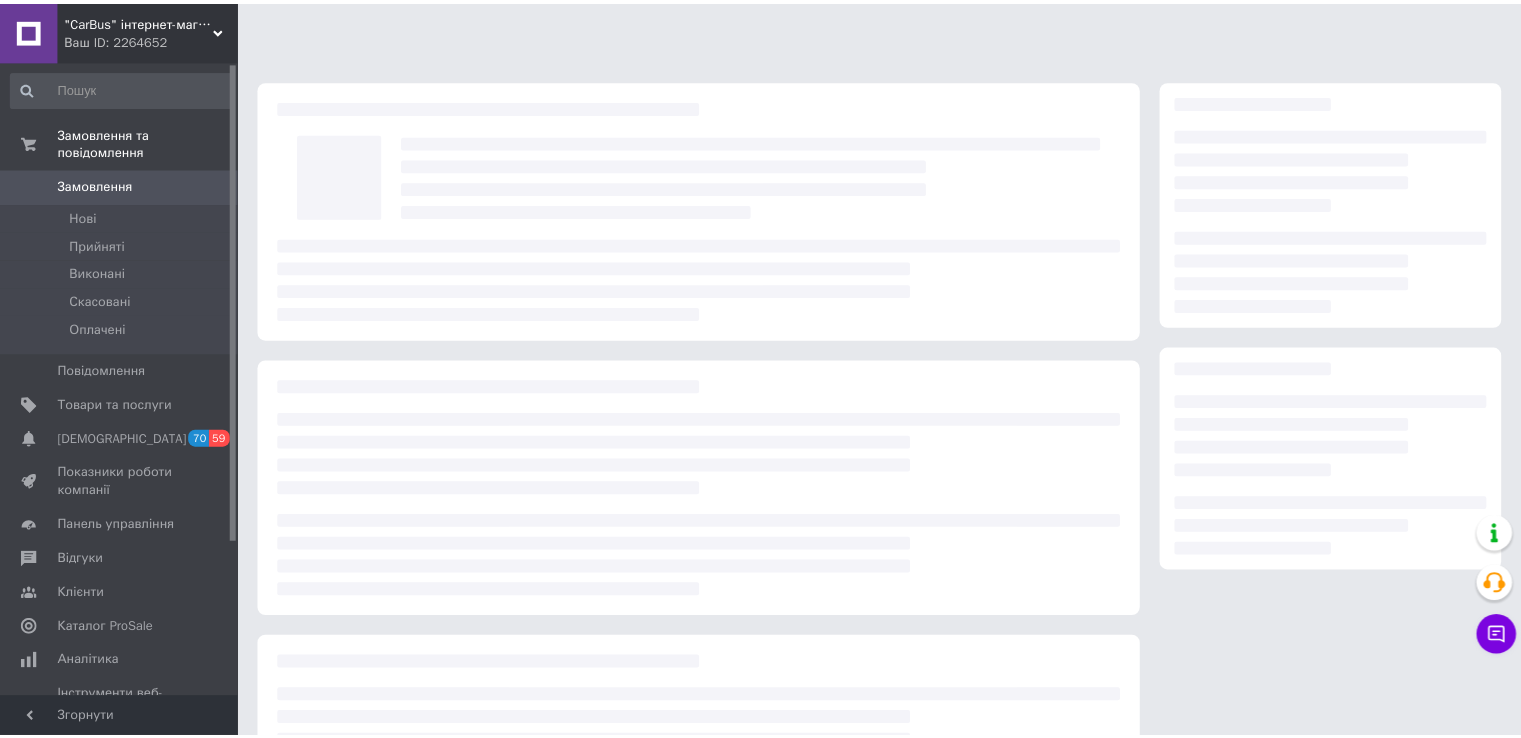 scroll, scrollTop: 0, scrollLeft: 0, axis: both 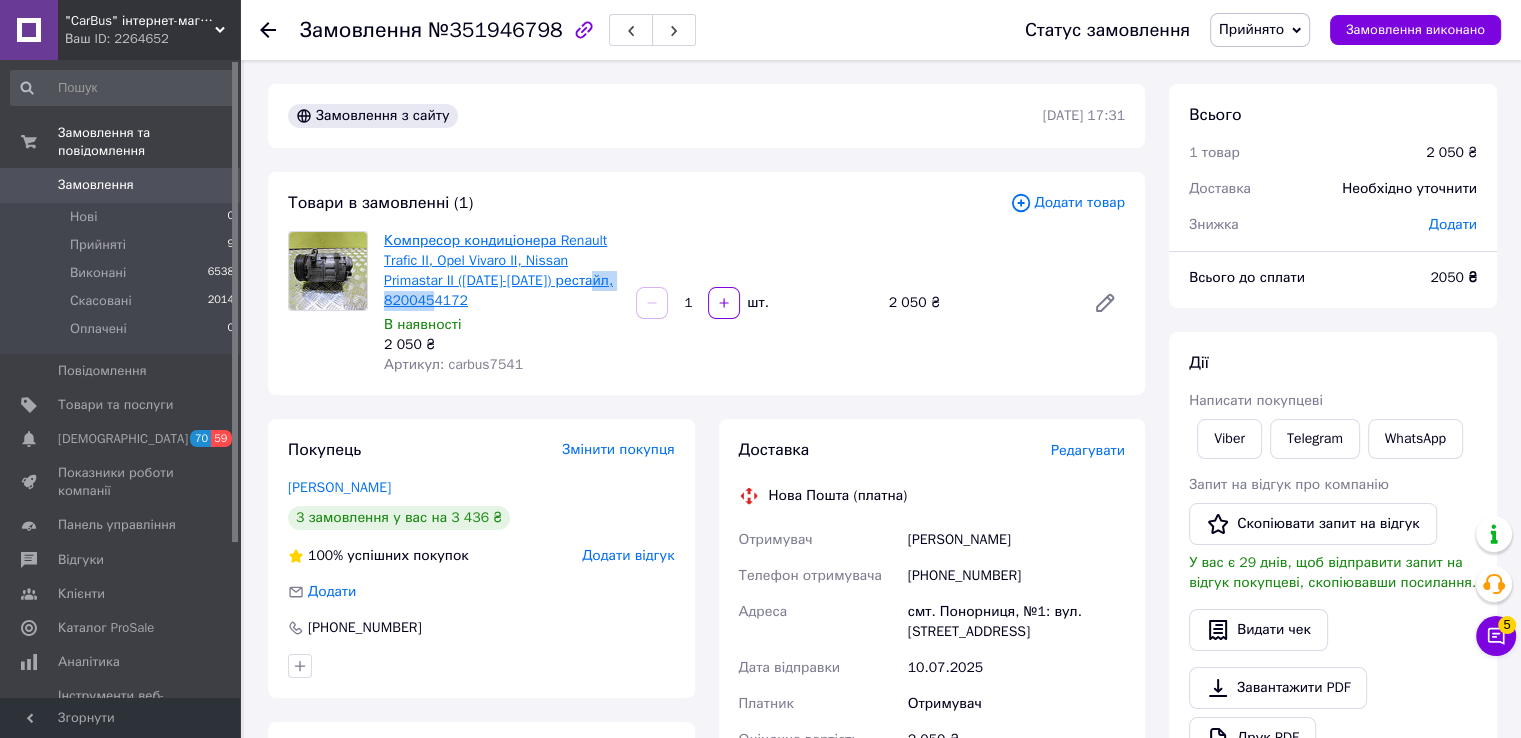 drag, startPoint x: 494, startPoint y: 302, endPoint x: 384, endPoint y: 301, distance: 110.00455 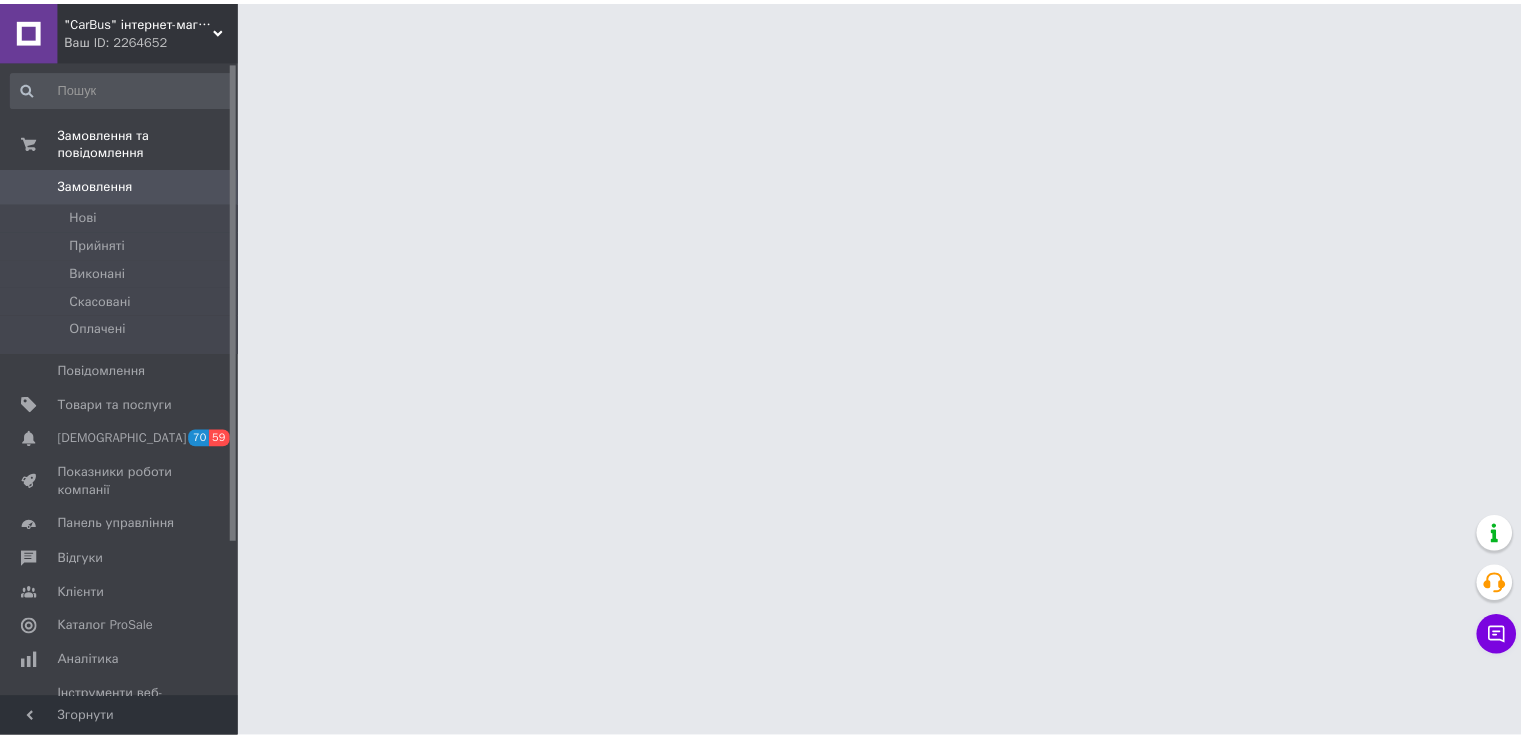 scroll, scrollTop: 0, scrollLeft: 0, axis: both 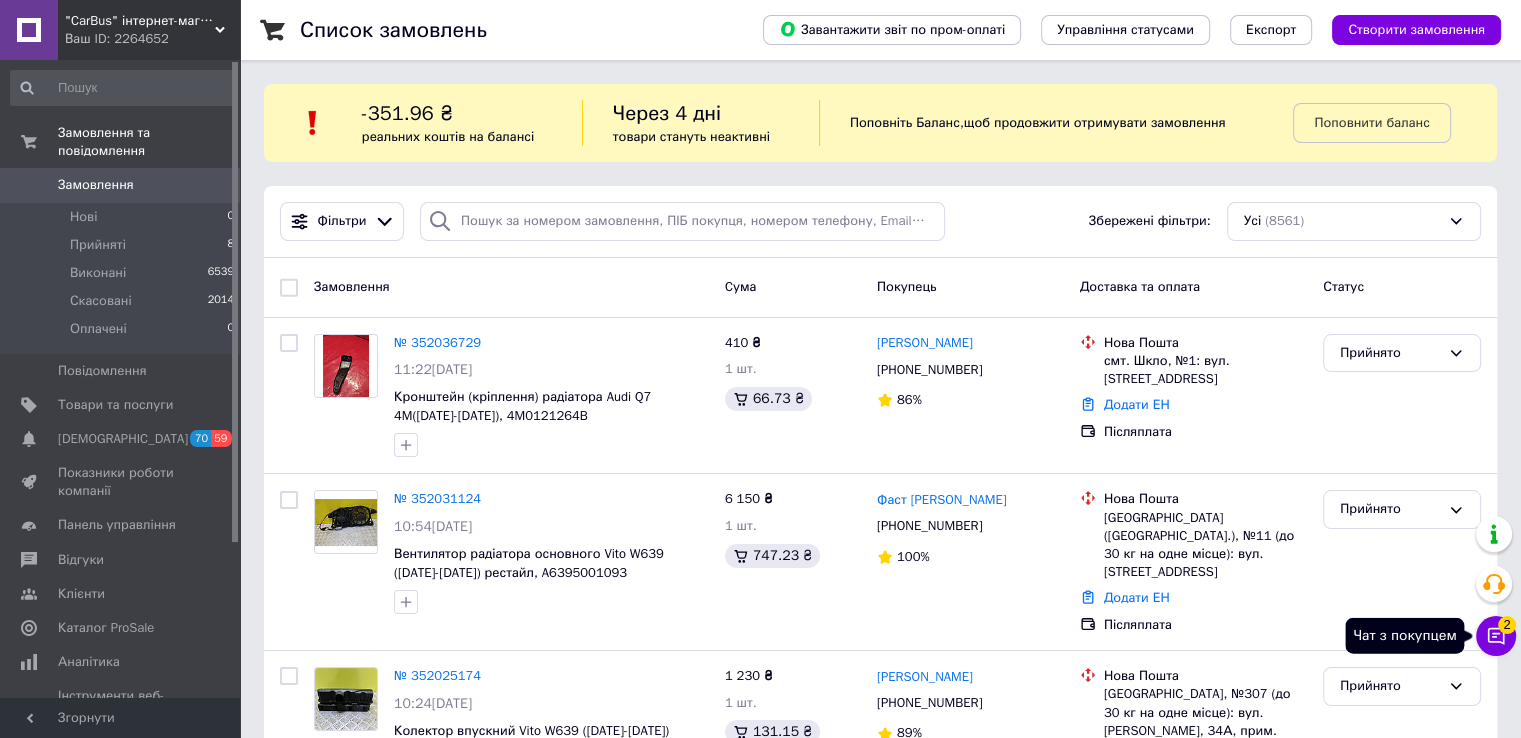 click on "2" at bounding box center [1507, 621] 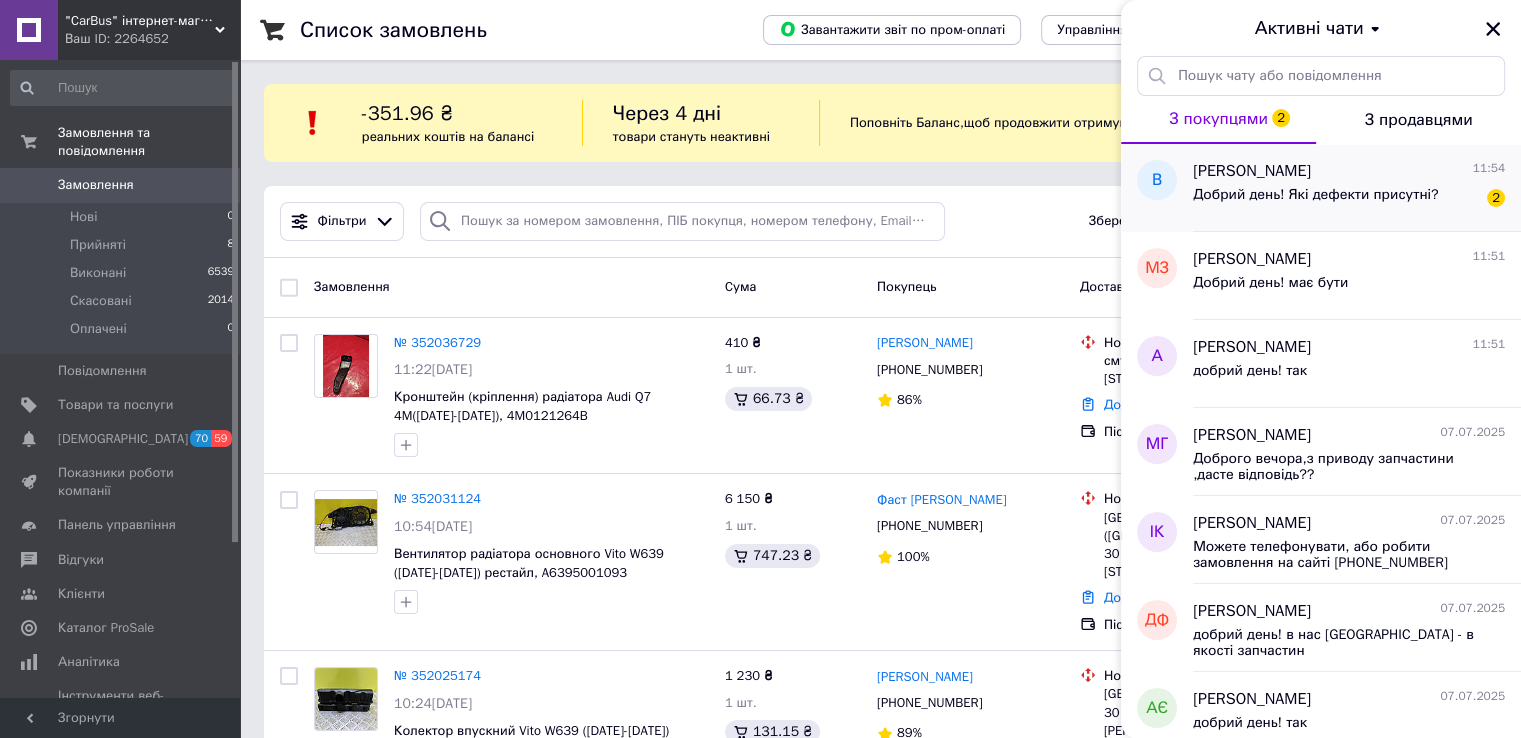 click on "[PERSON_NAME]" at bounding box center [1252, 171] 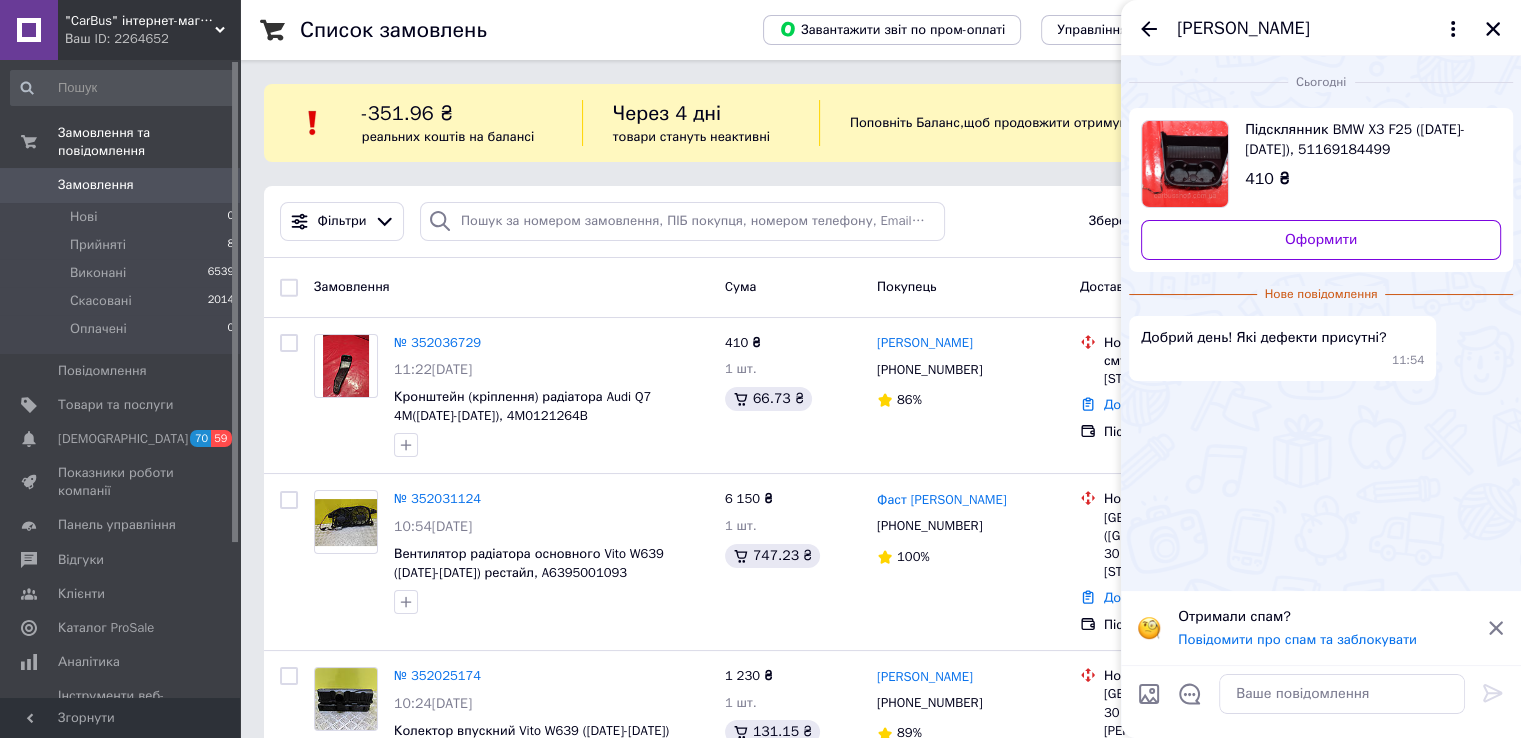 click on "Підсклянник BMW X3 F25 ([DATE]-[DATE]), 51169184499" at bounding box center (1365, 140) 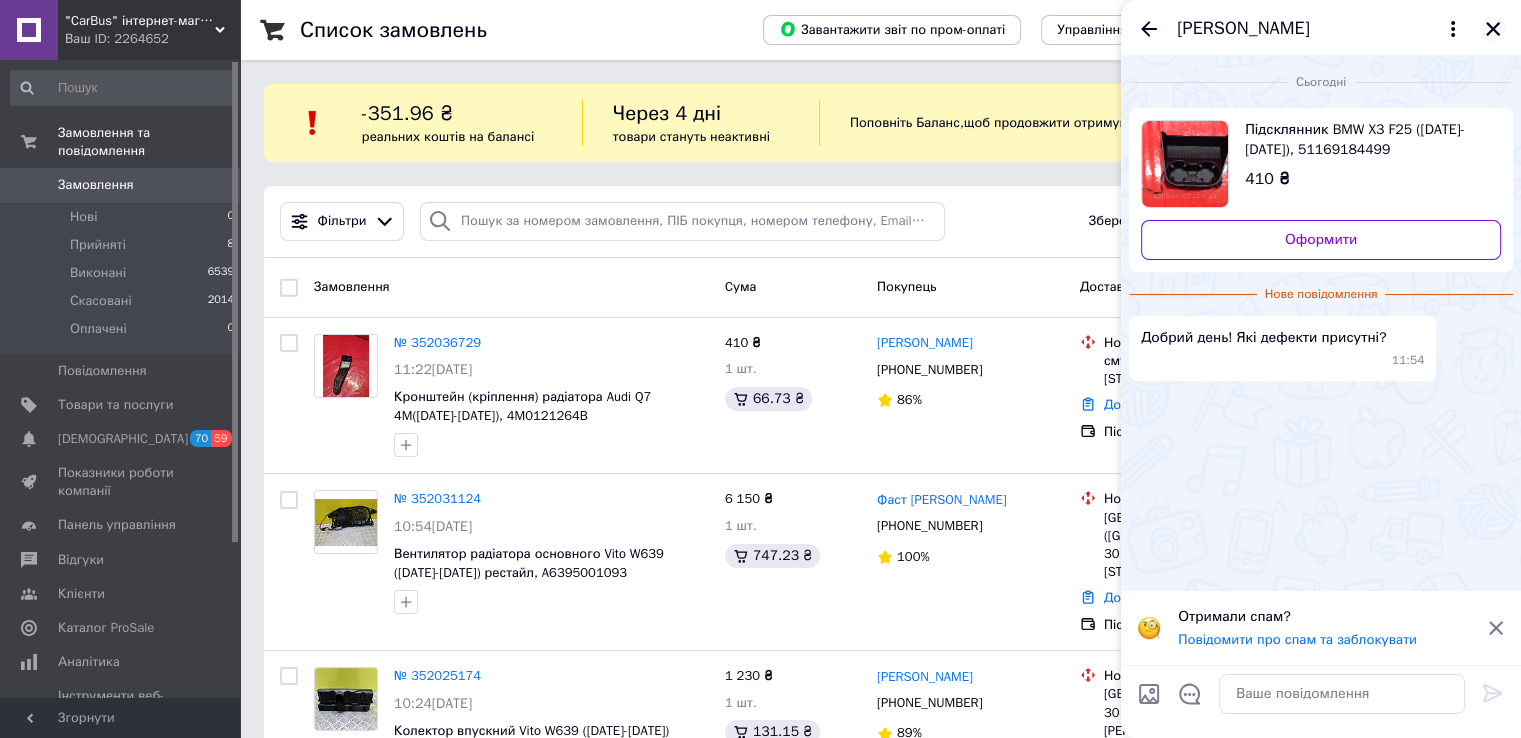 click 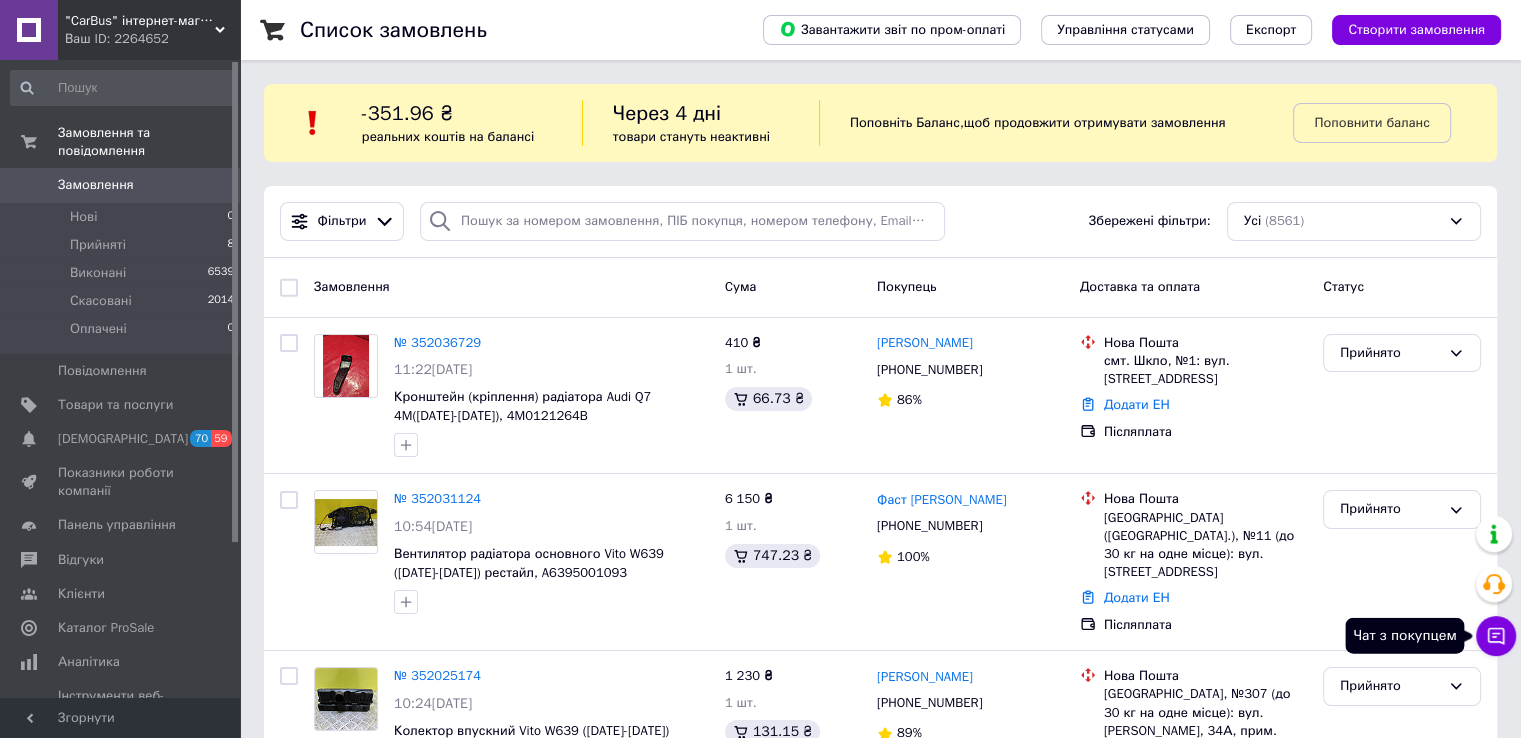click 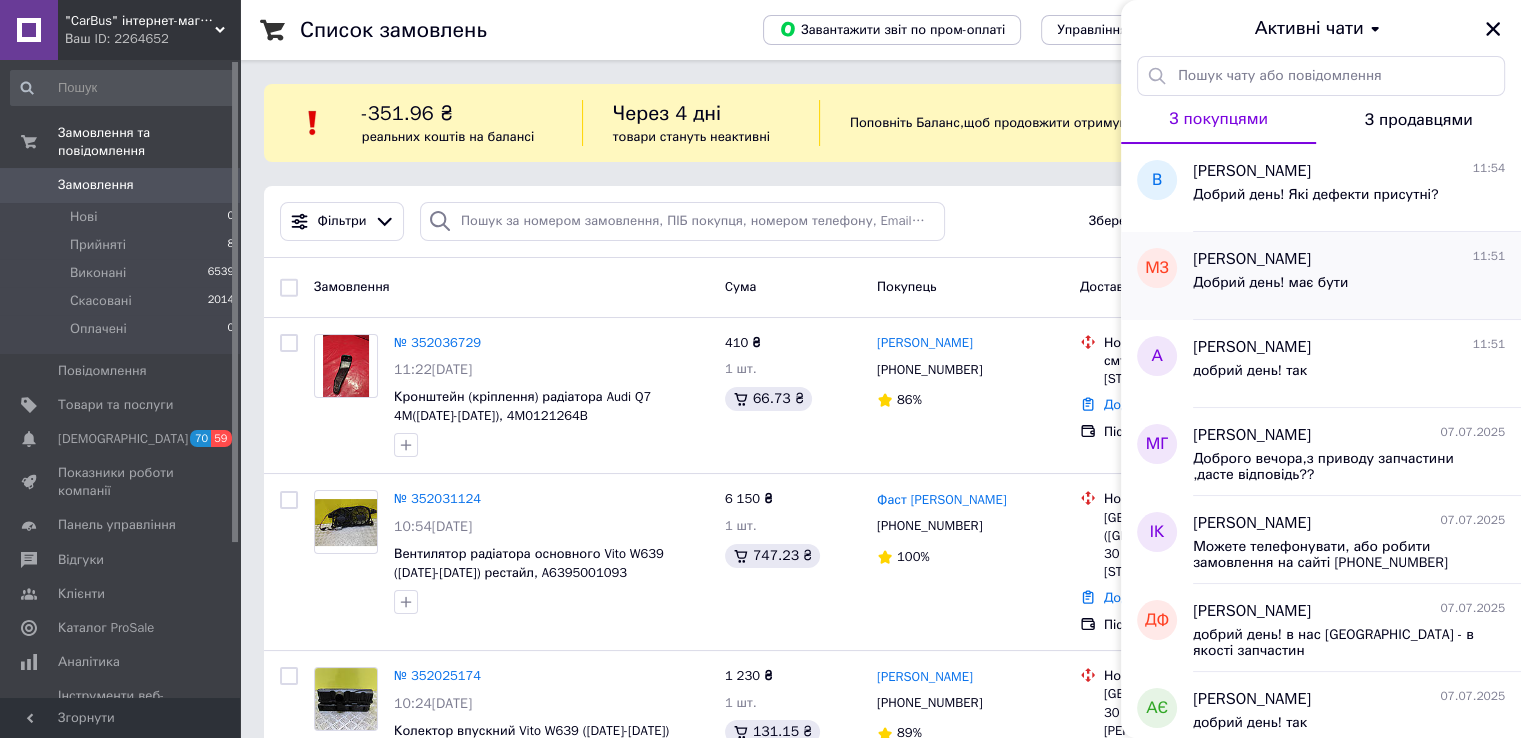 click on "Добрий день! має бути" at bounding box center [1270, 283] 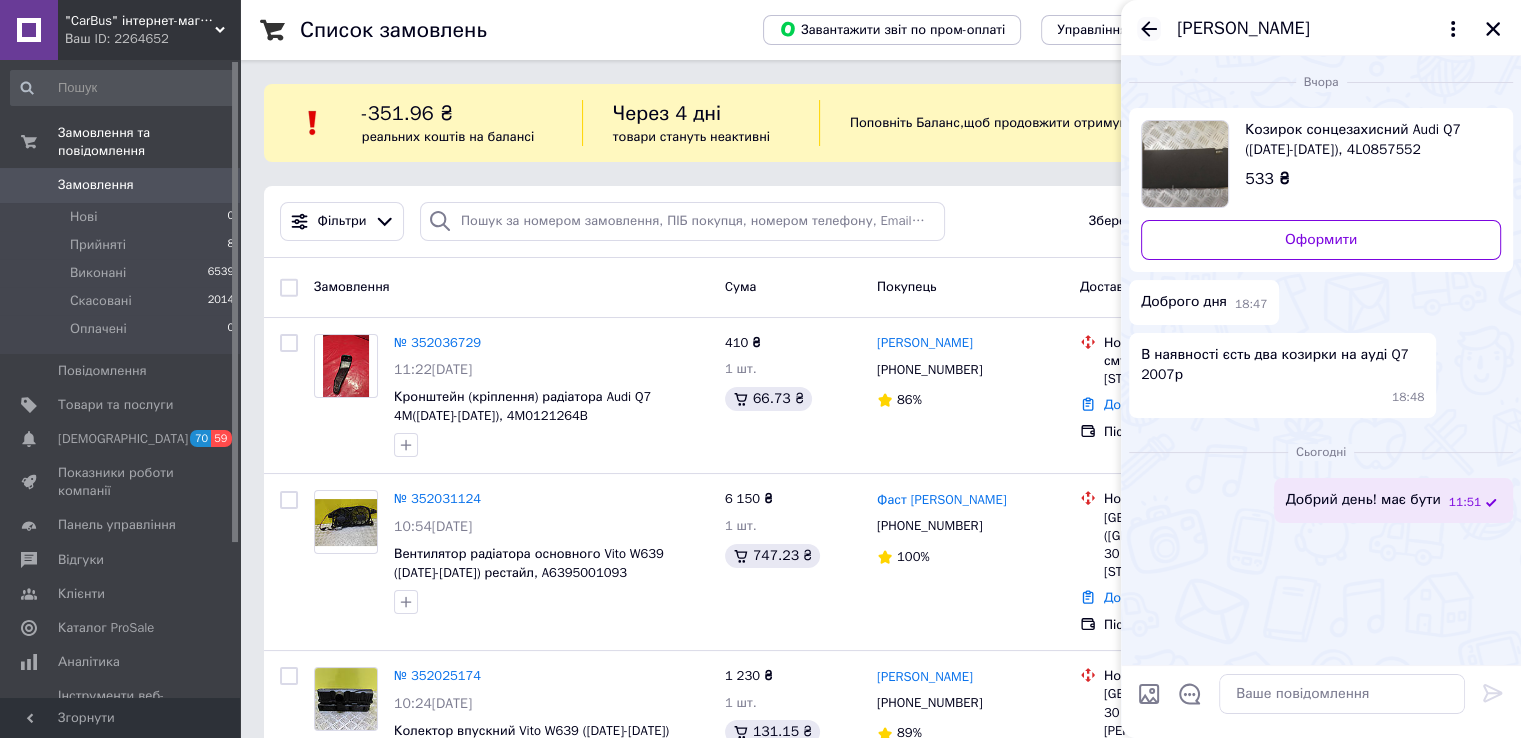 click 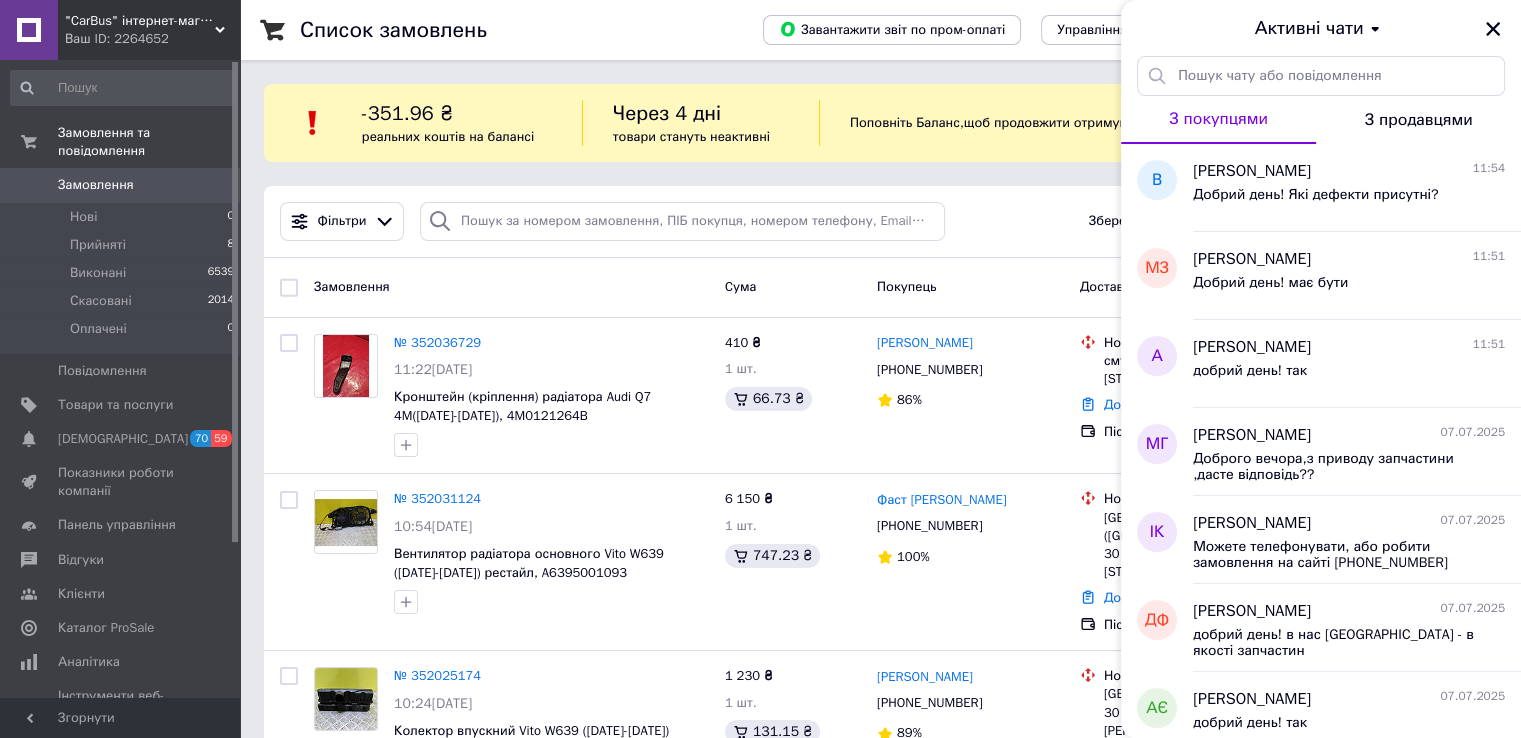 click on "Фільтри Збережені фільтри: Усі (8561)" at bounding box center (880, 222) 